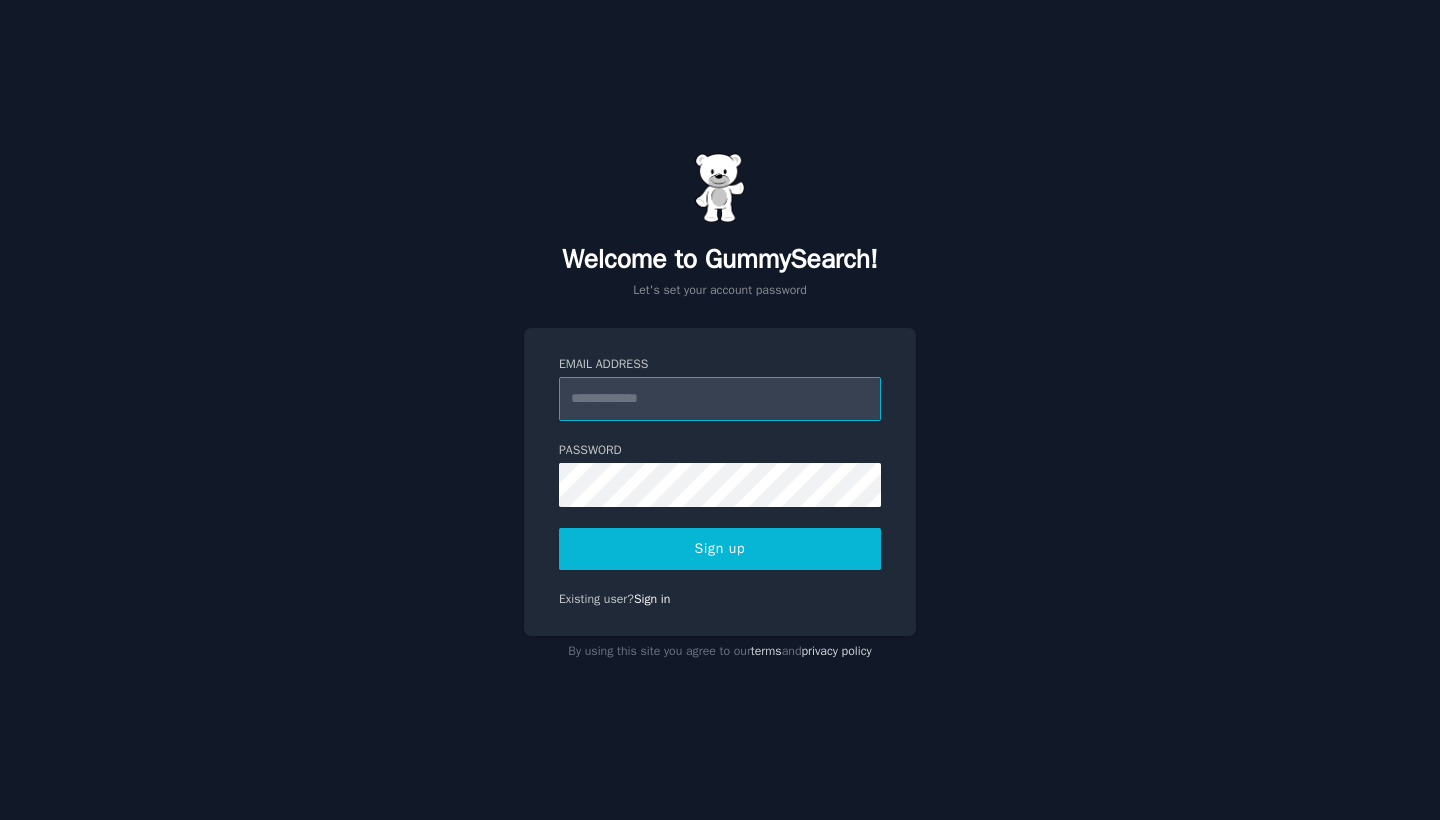 scroll, scrollTop: 0, scrollLeft: 0, axis: both 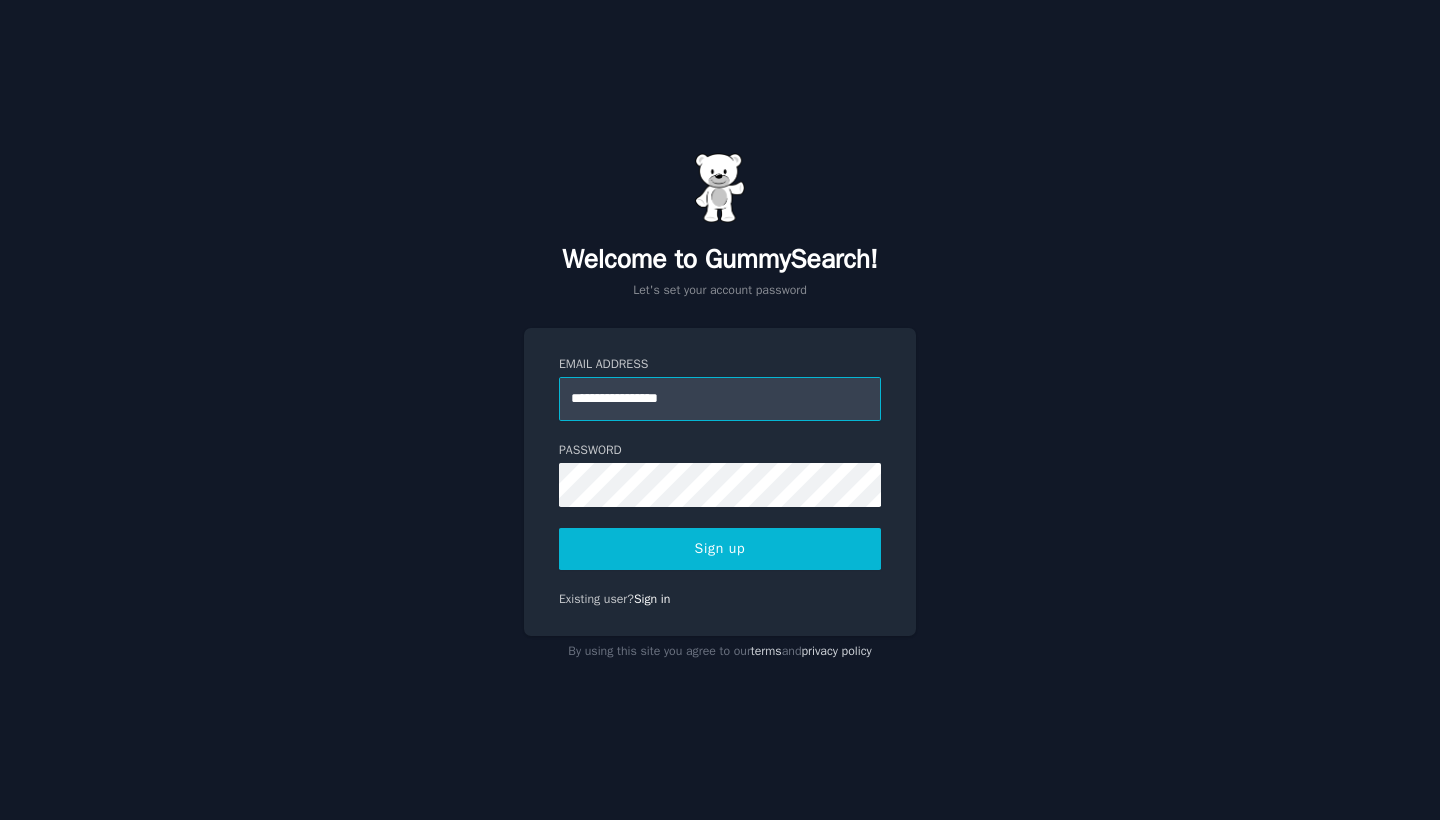 type on "**********" 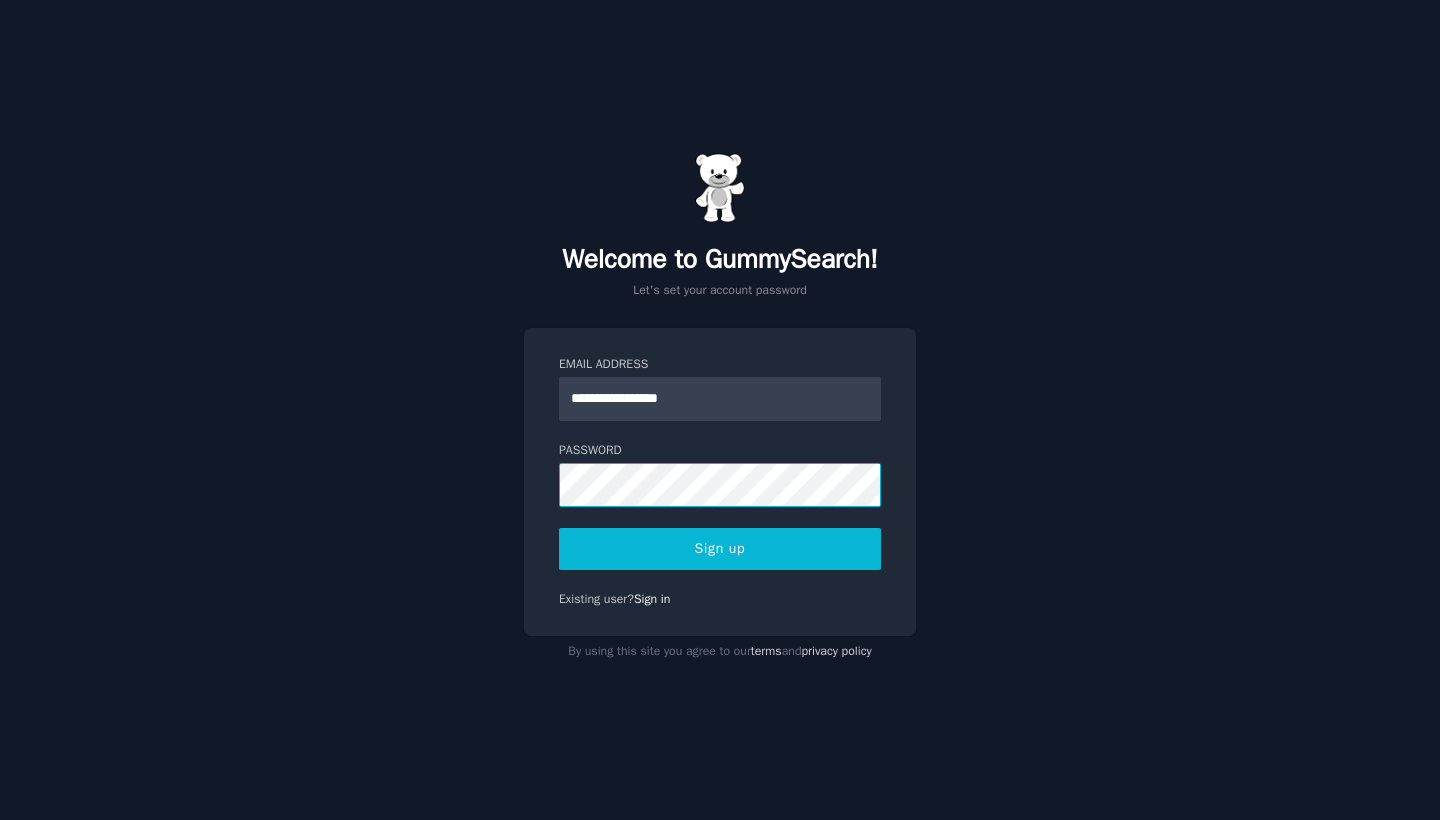 click on "Sign up" at bounding box center (720, 549) 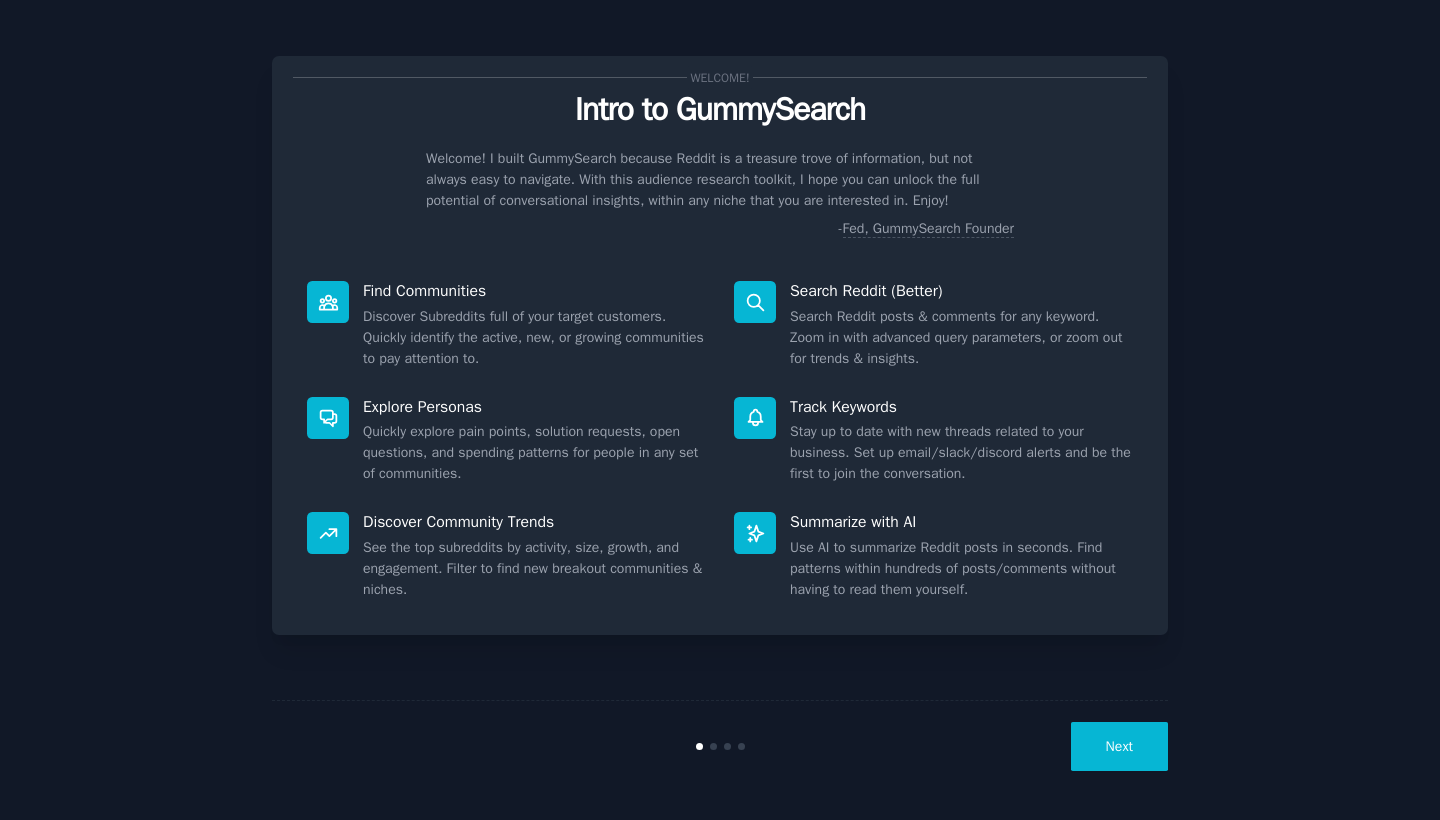 scroll, scrollTop: 0, scrollLeft: 0, axis: both 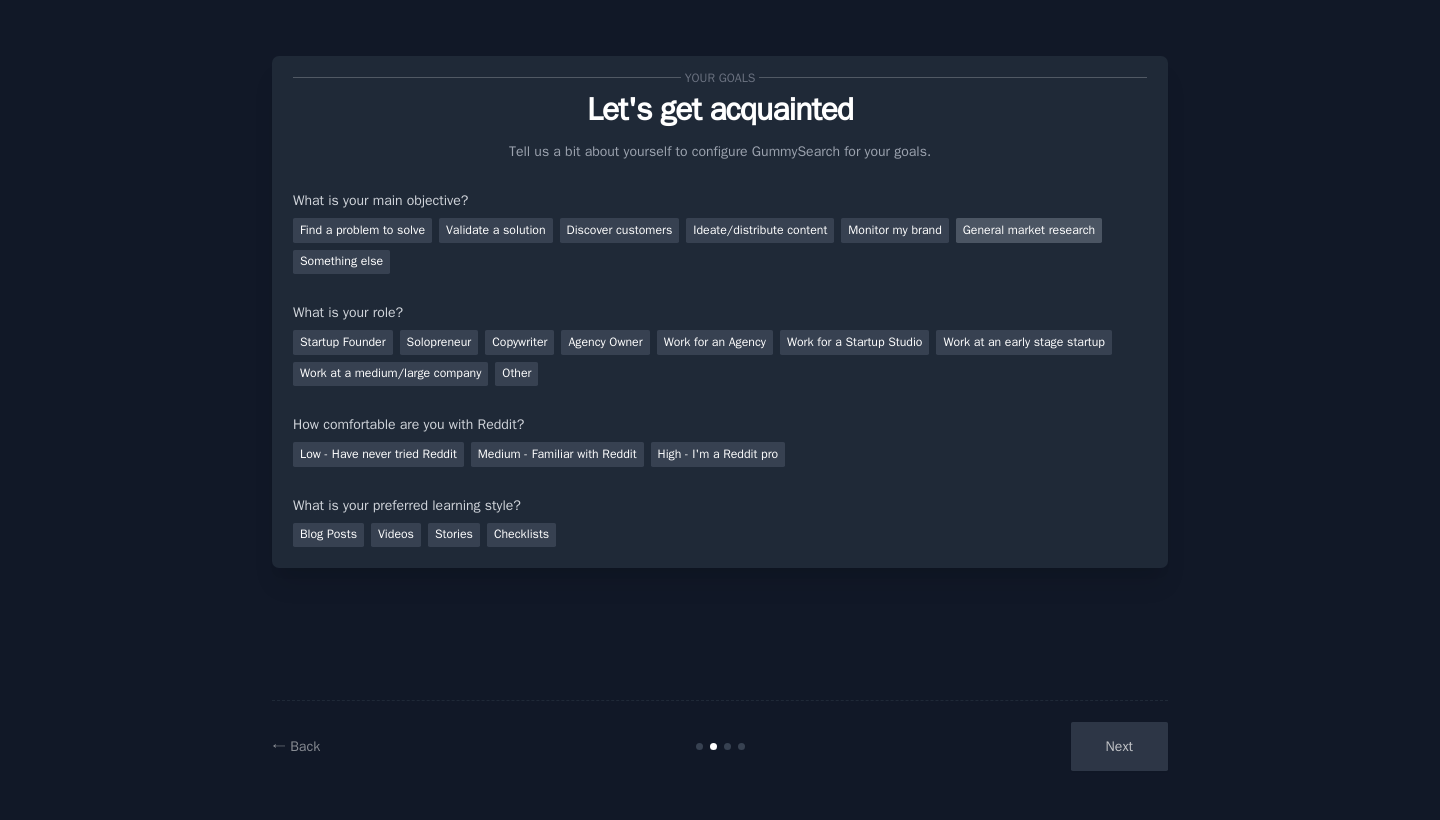 click on "General market research" at bounding box center [1029, 230] 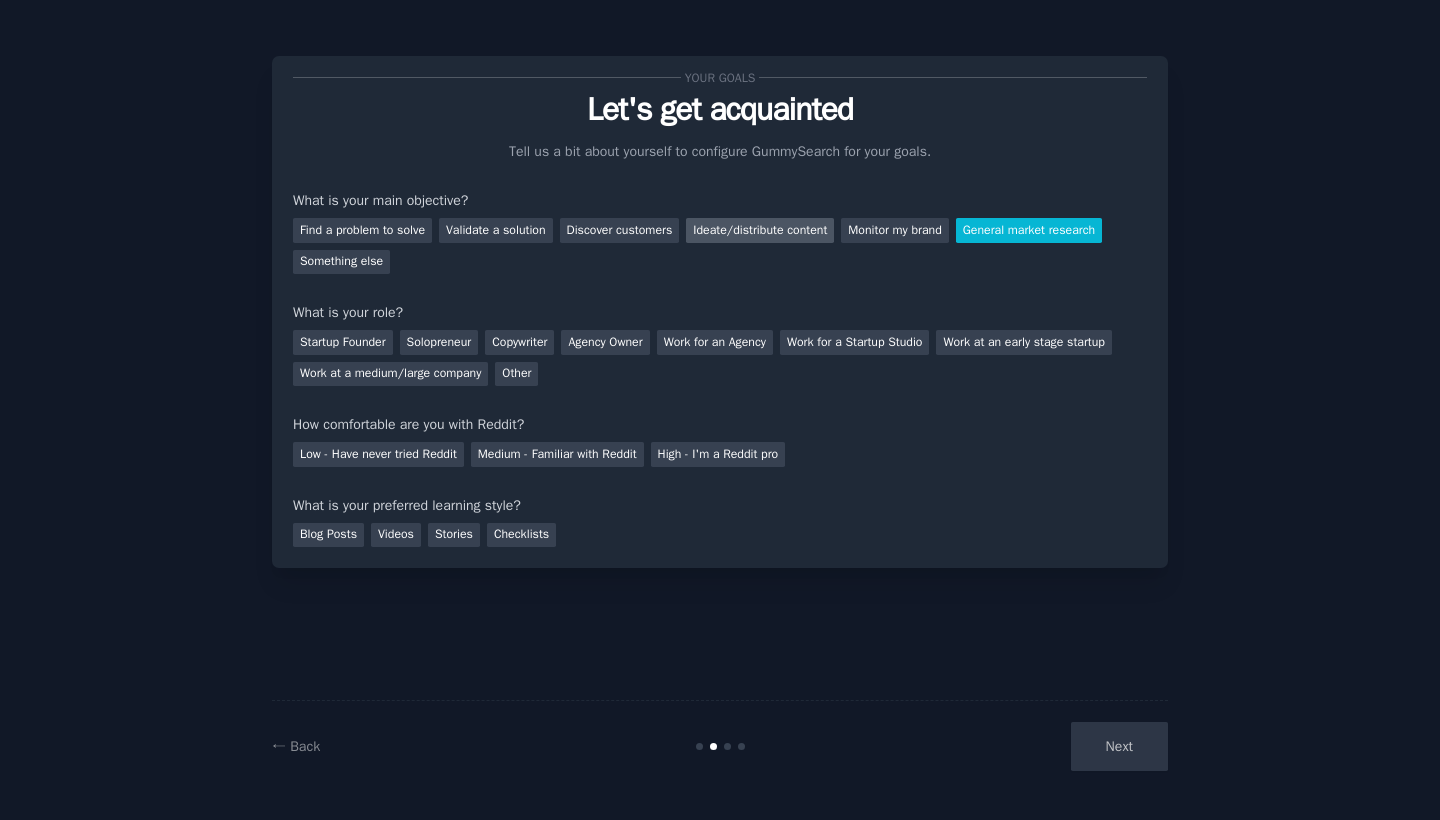 click on "Ideate/distribute content" at bounding box center [760, 230] 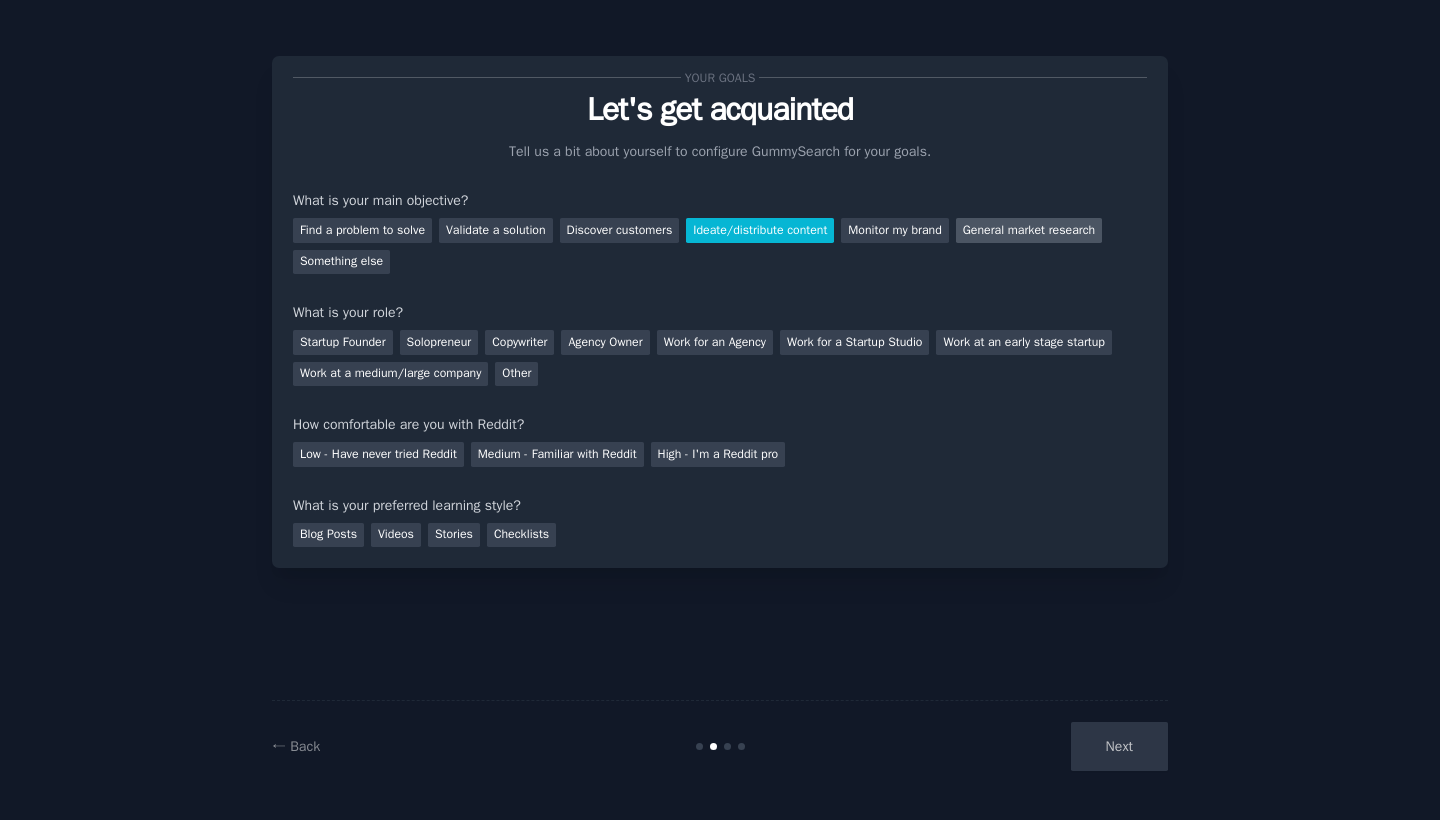 click on "General market research" at bounding box center [1029, 230] 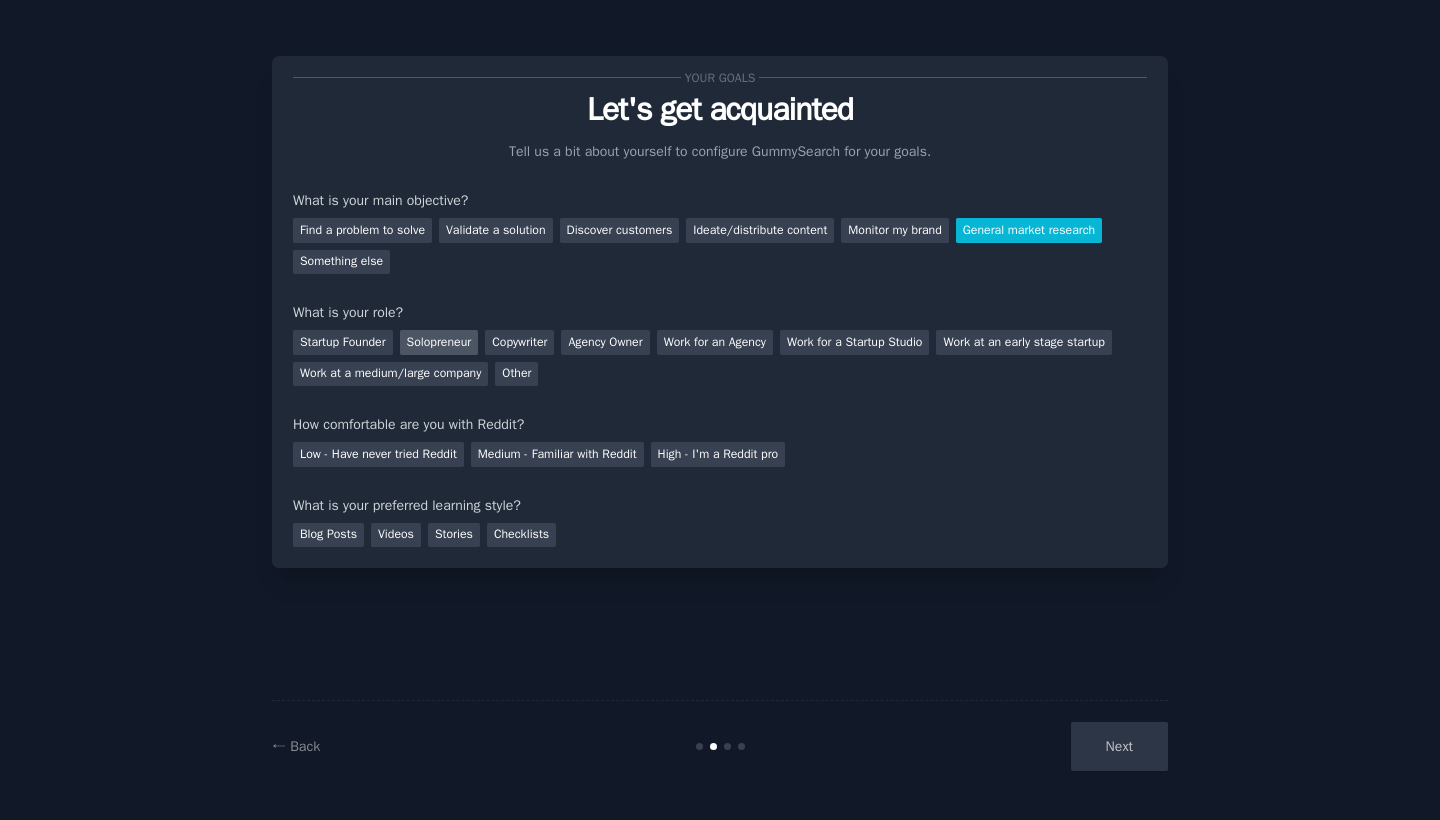 click on "Solopreneur" at bounding box center [439, 342] 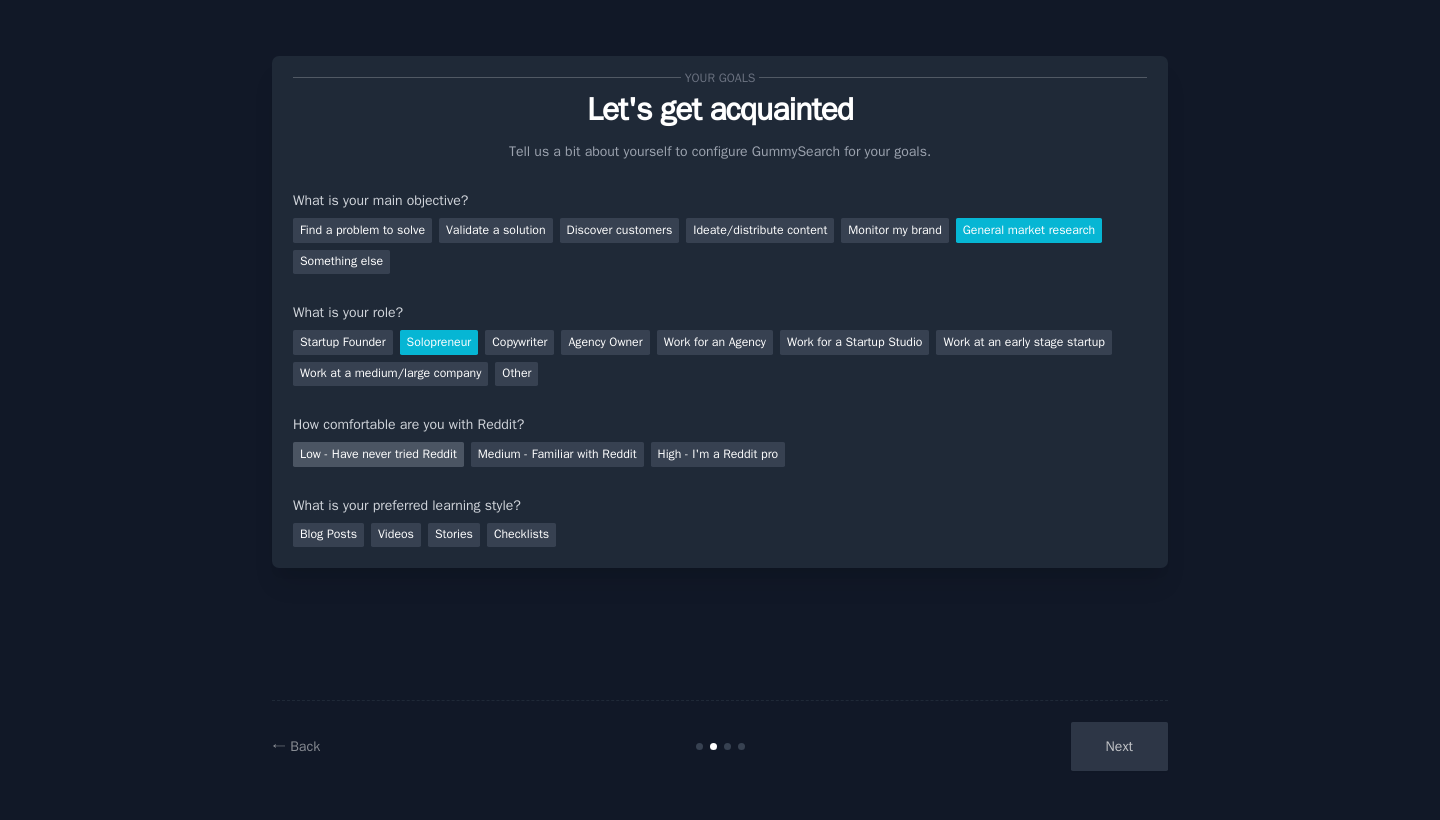 click on "Low - Have never tried Reddit" at bounding box center (378, 454) 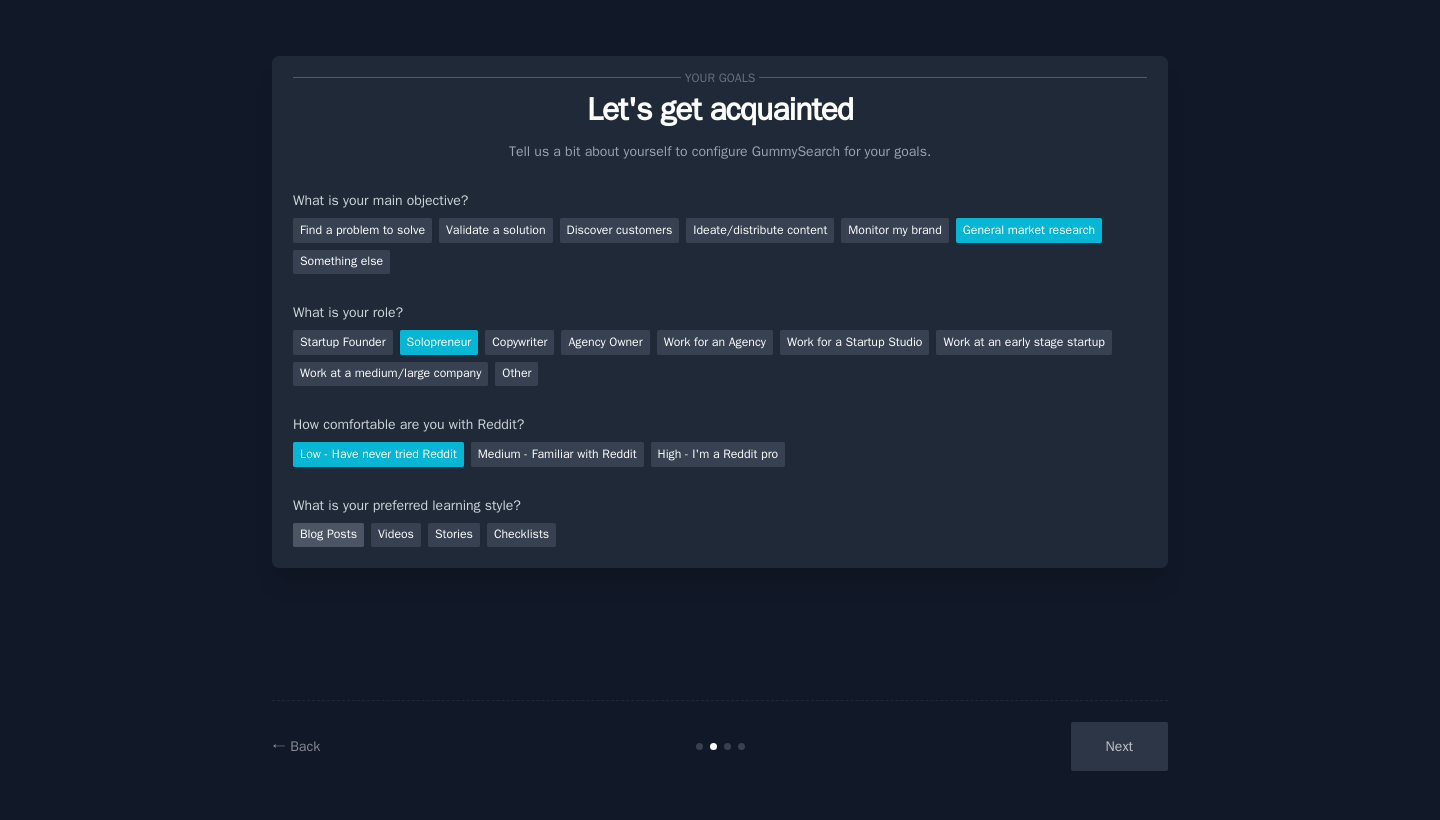 click on "Blog Posts" at bounding box center (328, 535) 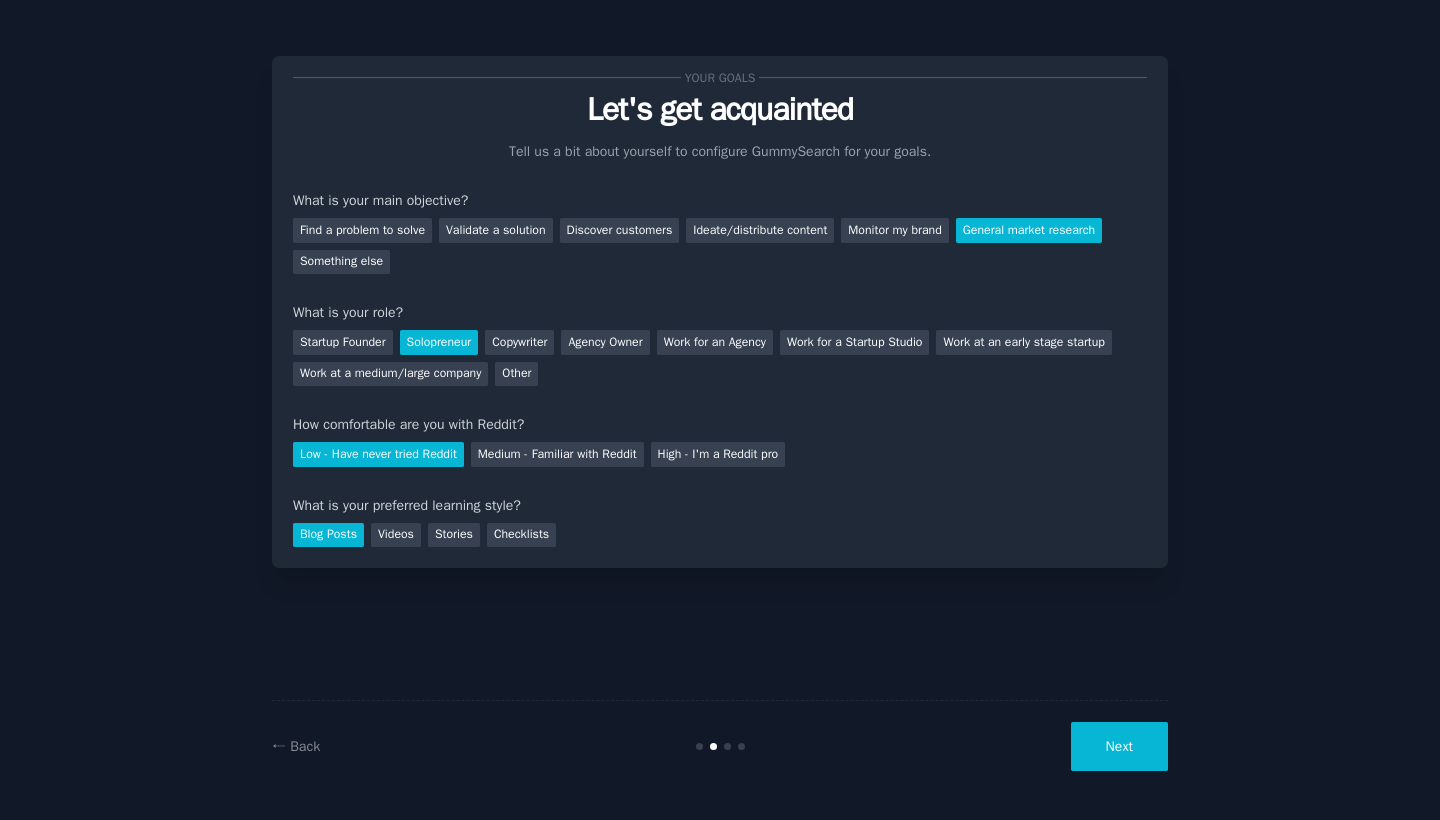 click on "Next" at bounding box center (1119, 746) 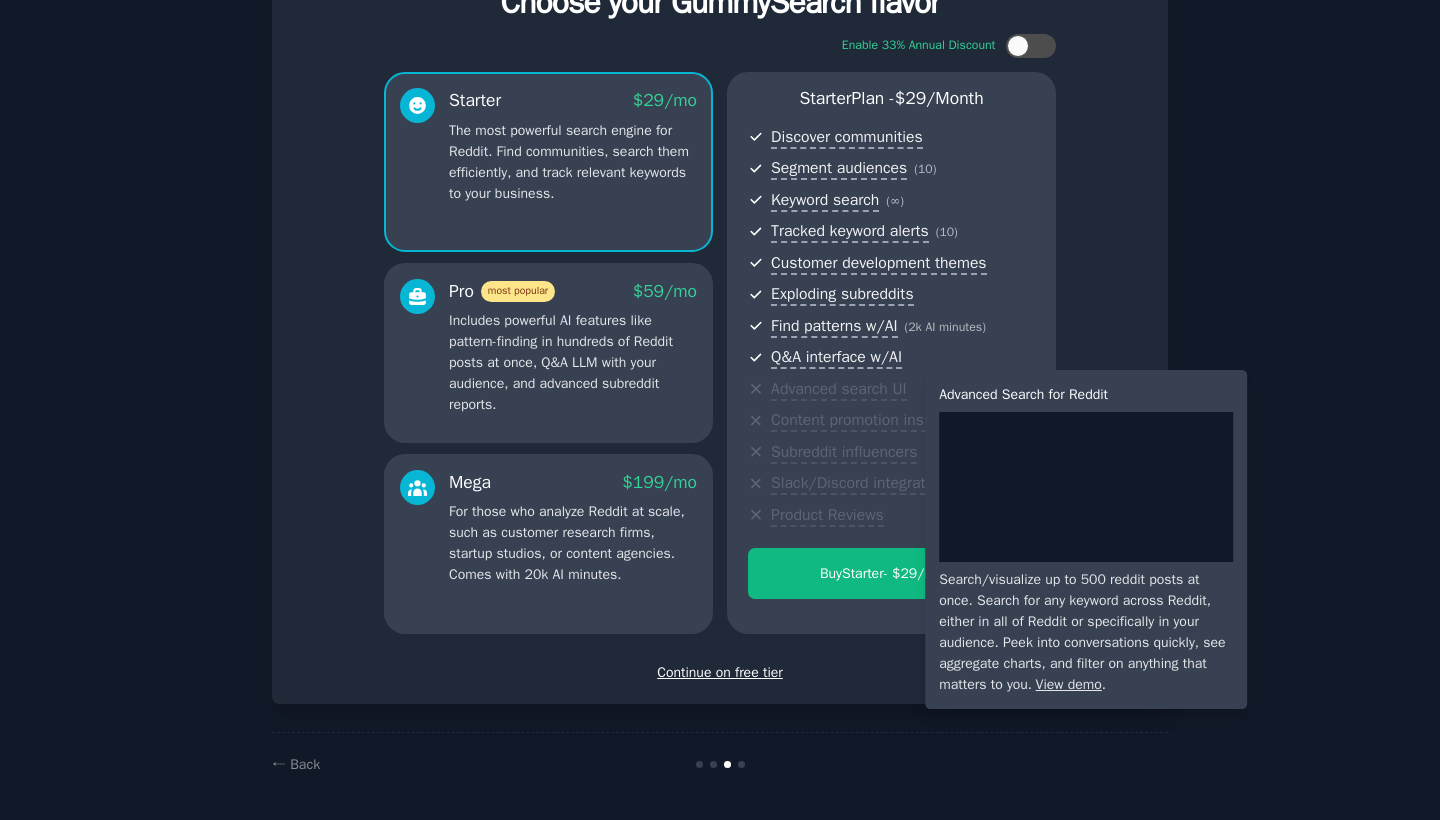 scroll, scrollTop: 104, scrollLeft: 0, axis: vertical 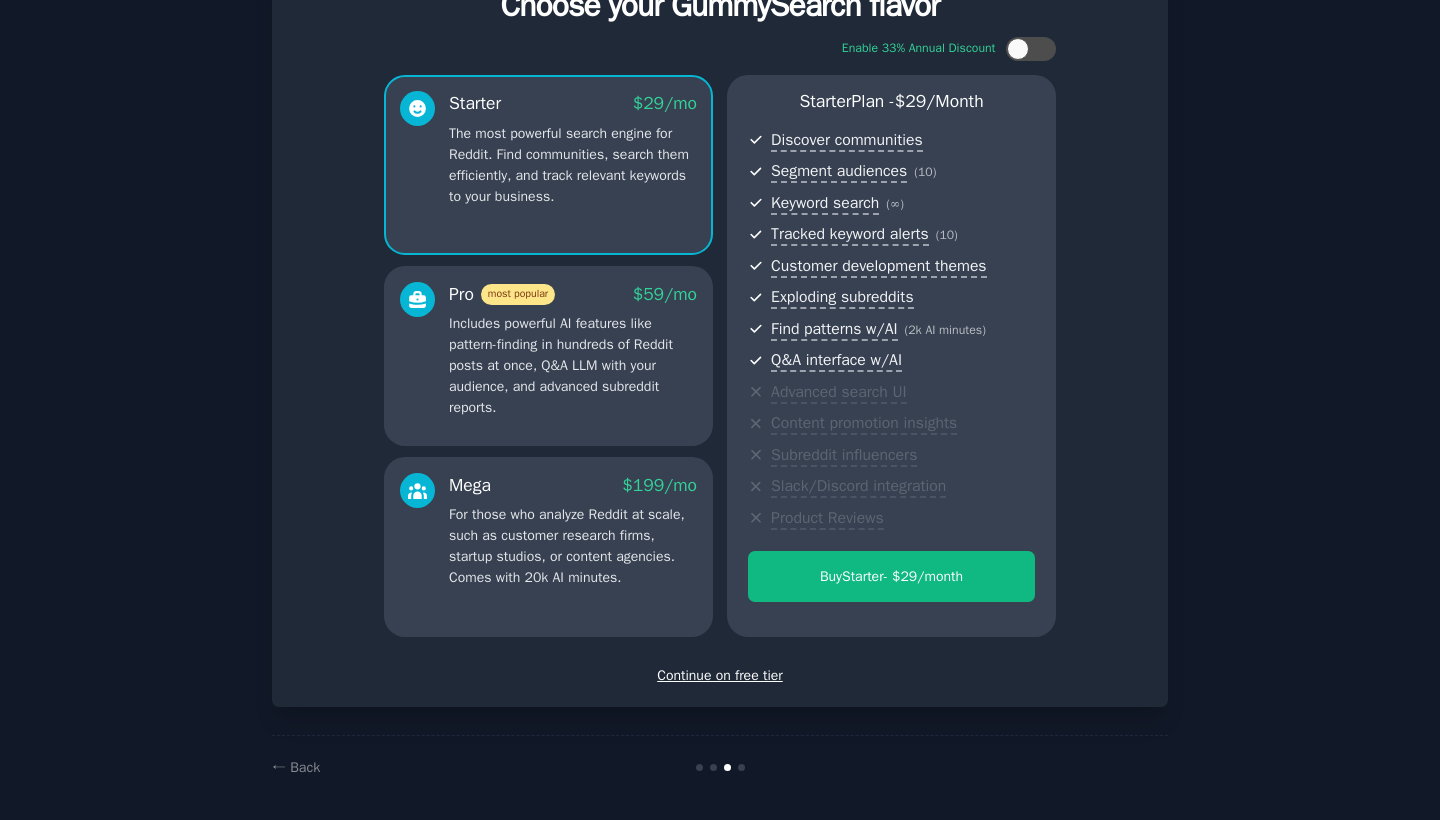 click on "Continue on free tier" at bounding box center [720, 675] 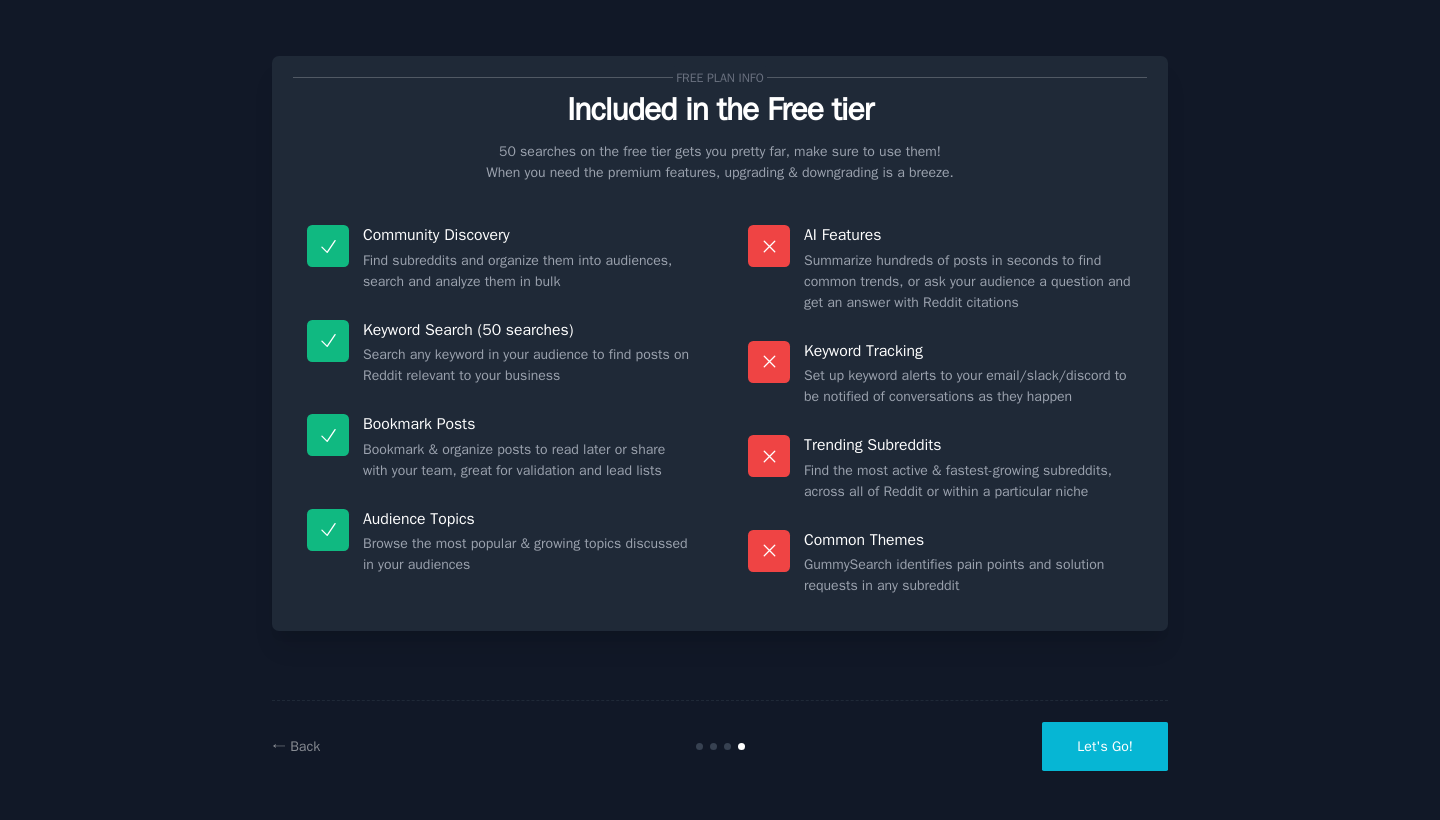 scroll, scrollTop: 0, scrollLeft: 0, axis: both 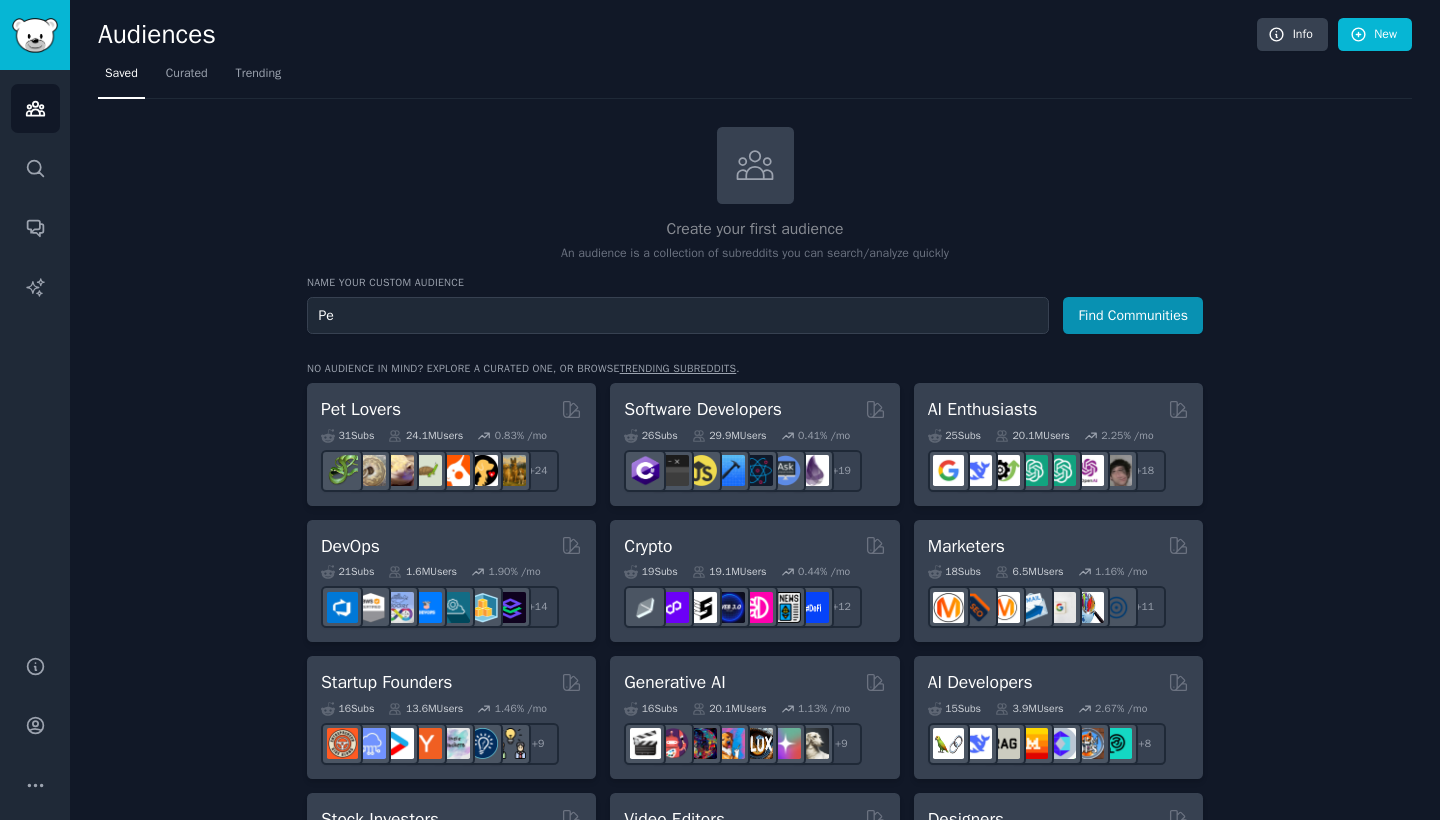 type on "P" 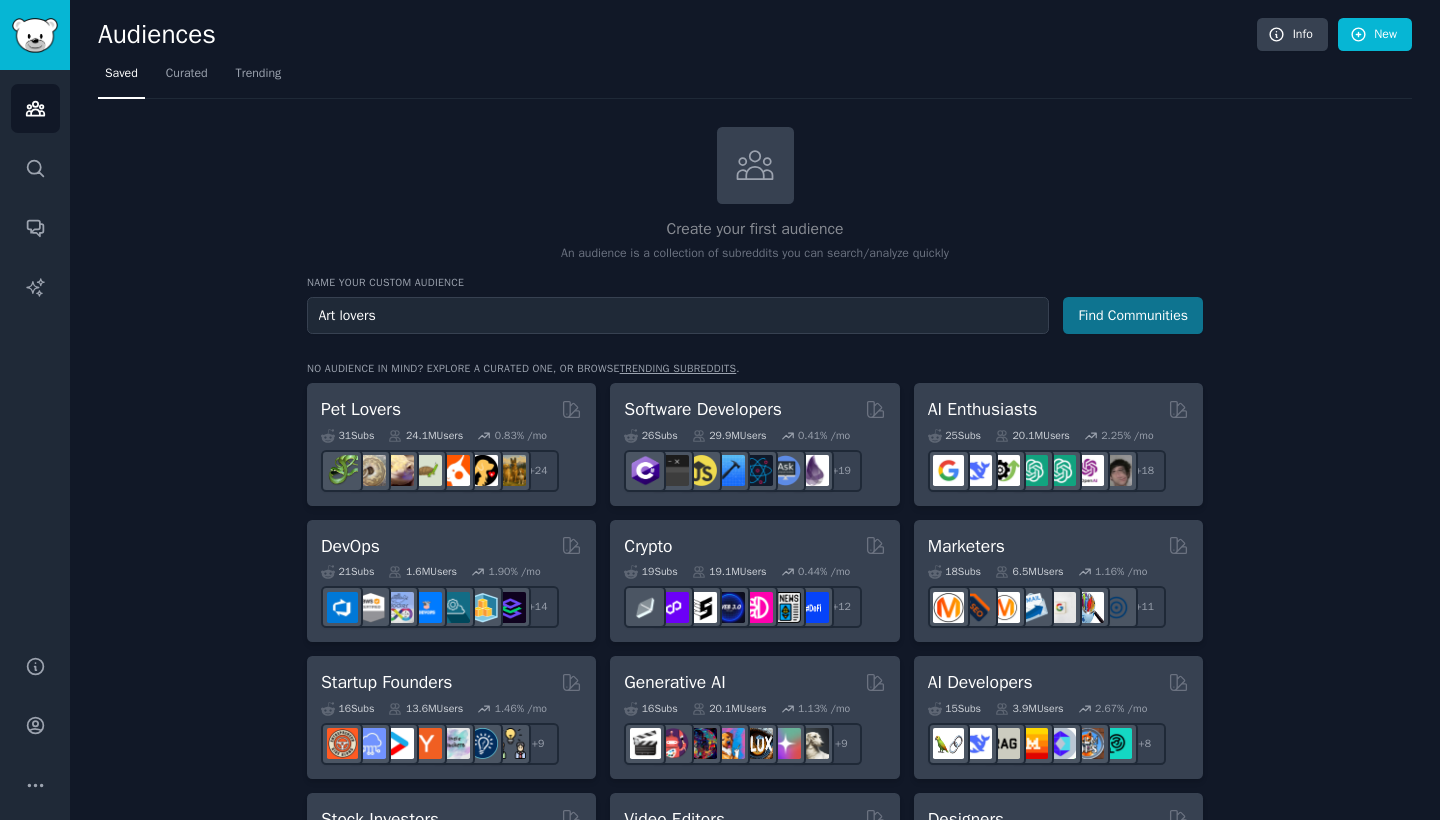 type on "Art lovers" 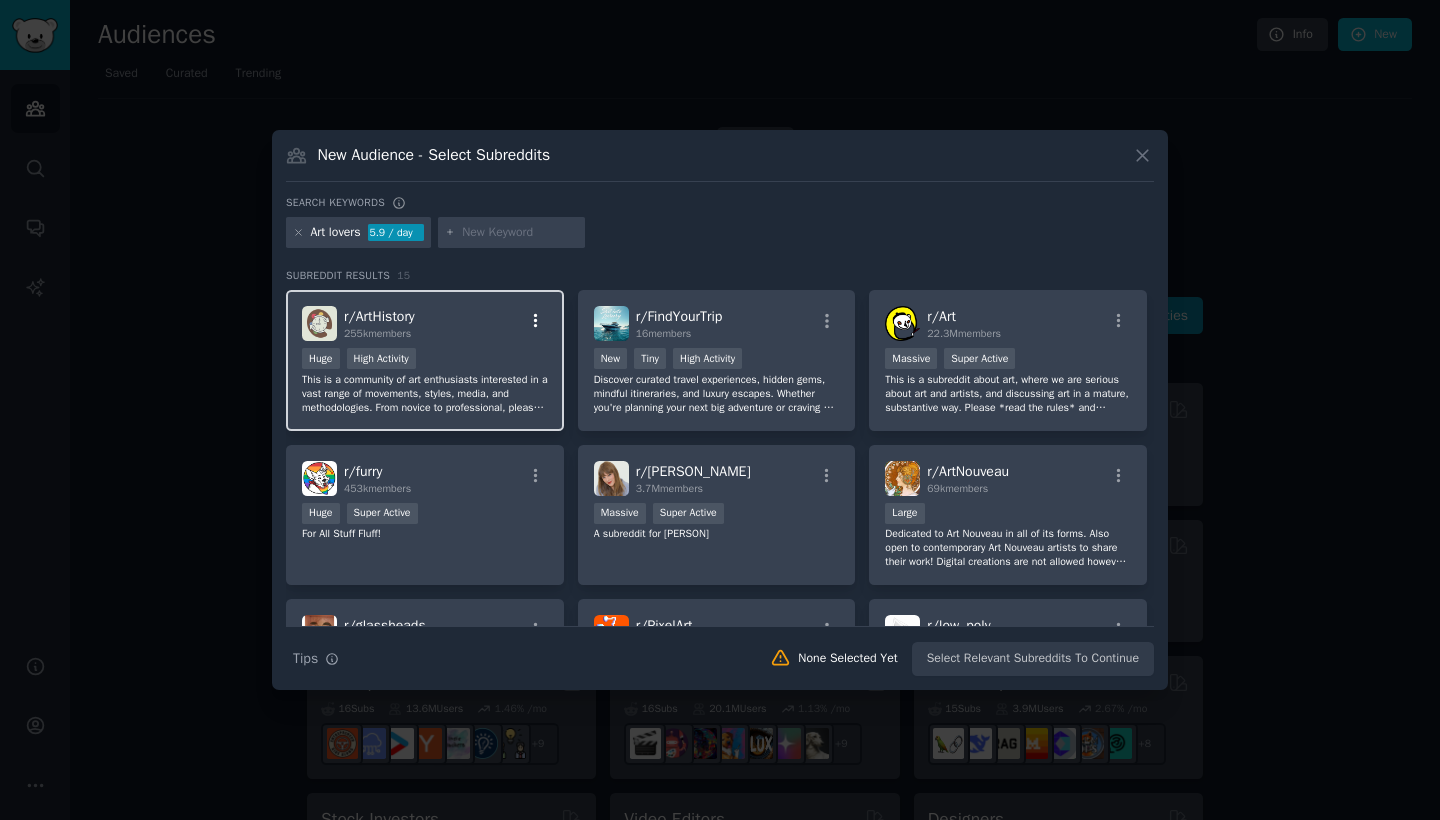 click 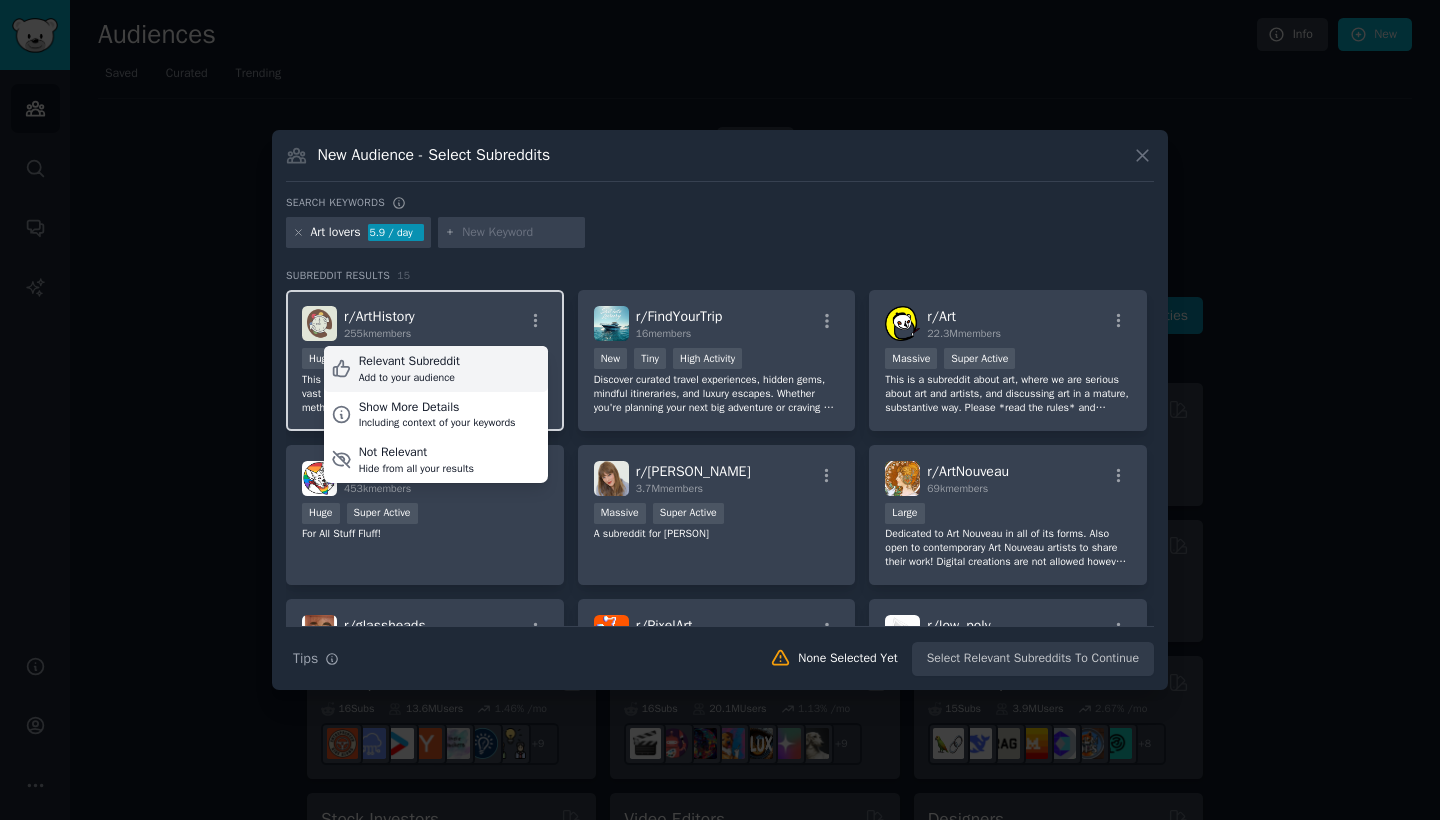 click on "Relevant Subreddit Add to your audience" at bounding box center (436, 369) 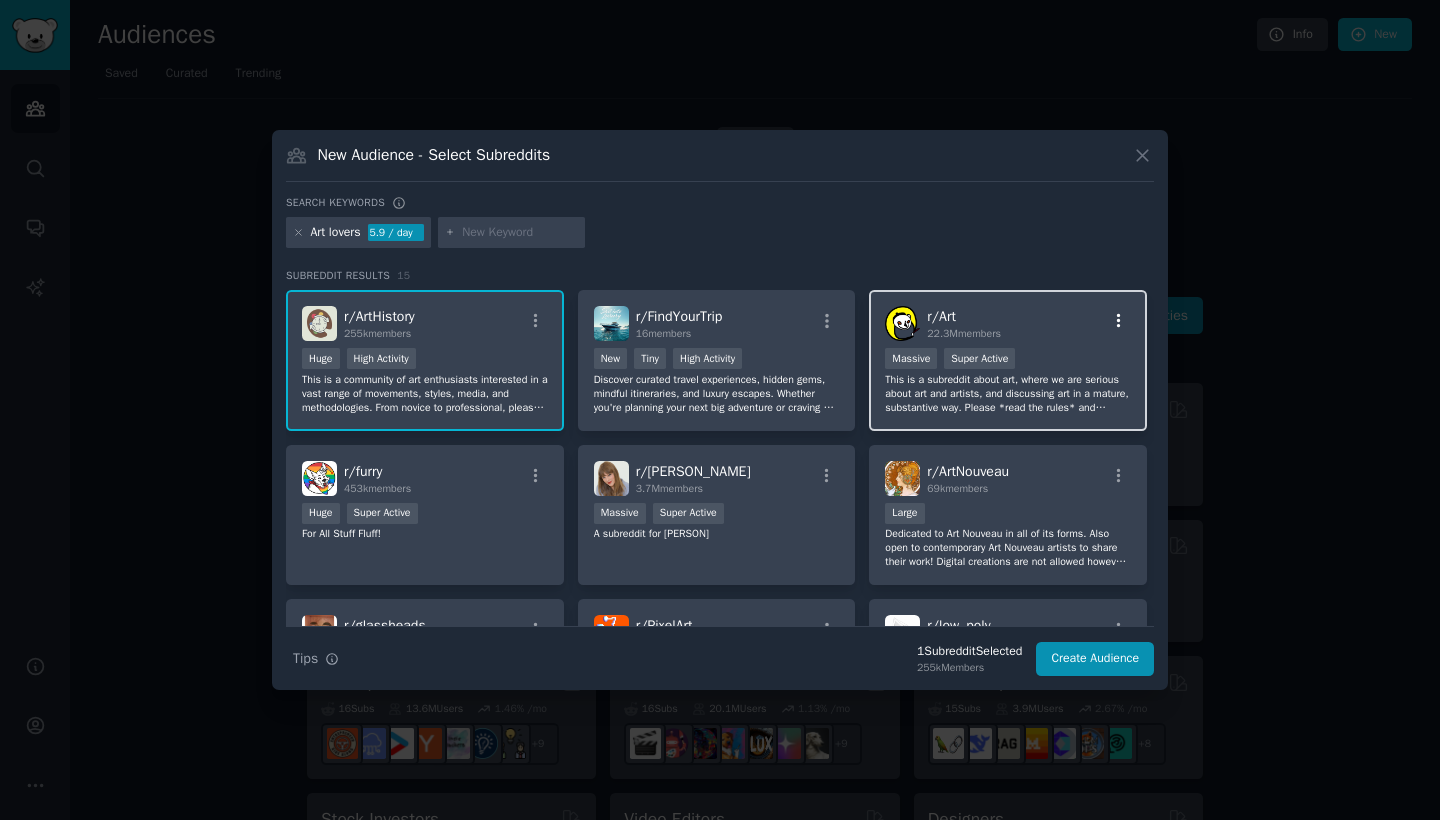 click 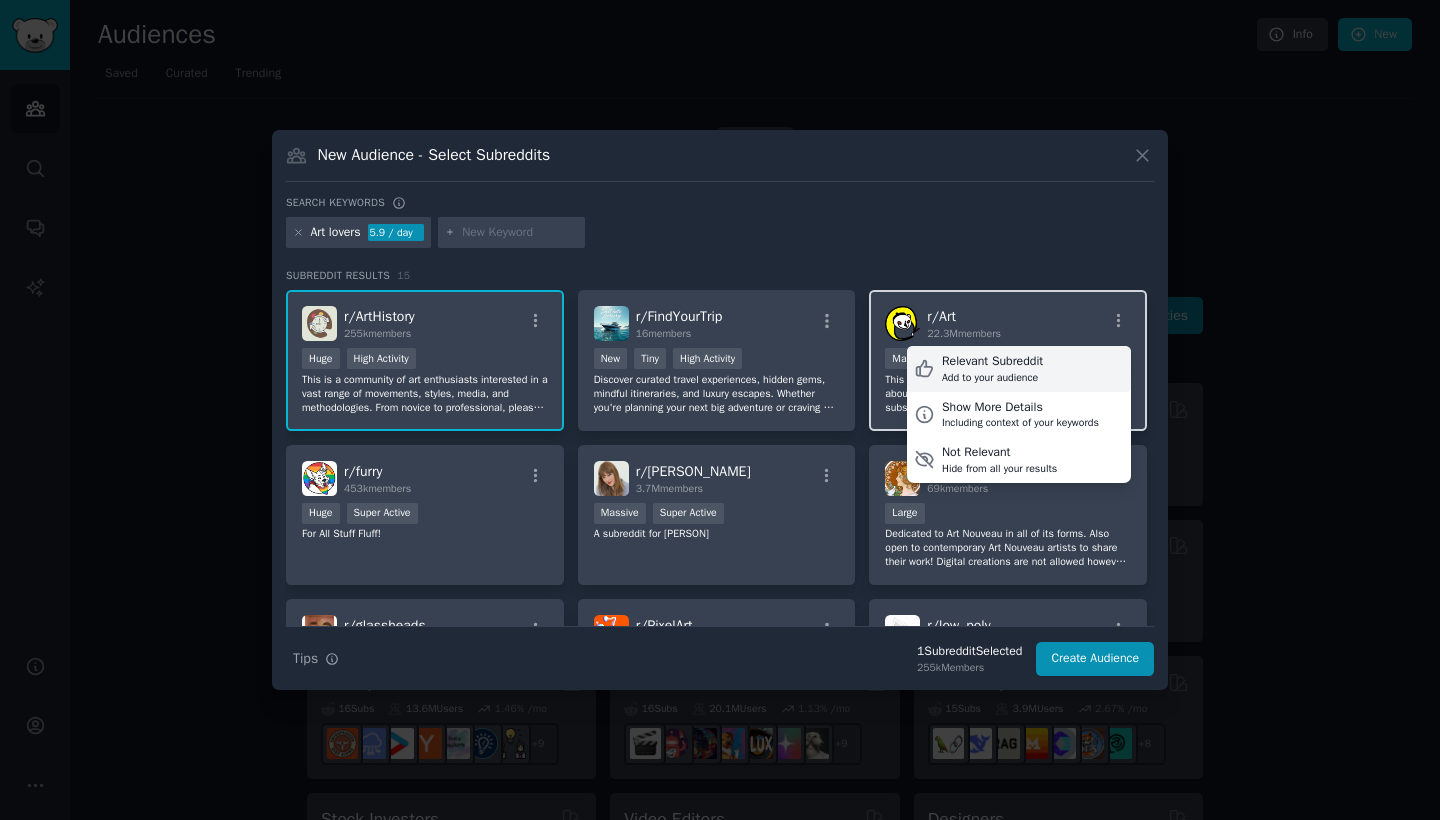 click on "Relevant Subreddit Add to your audience" at bounding box center [1019, 369] 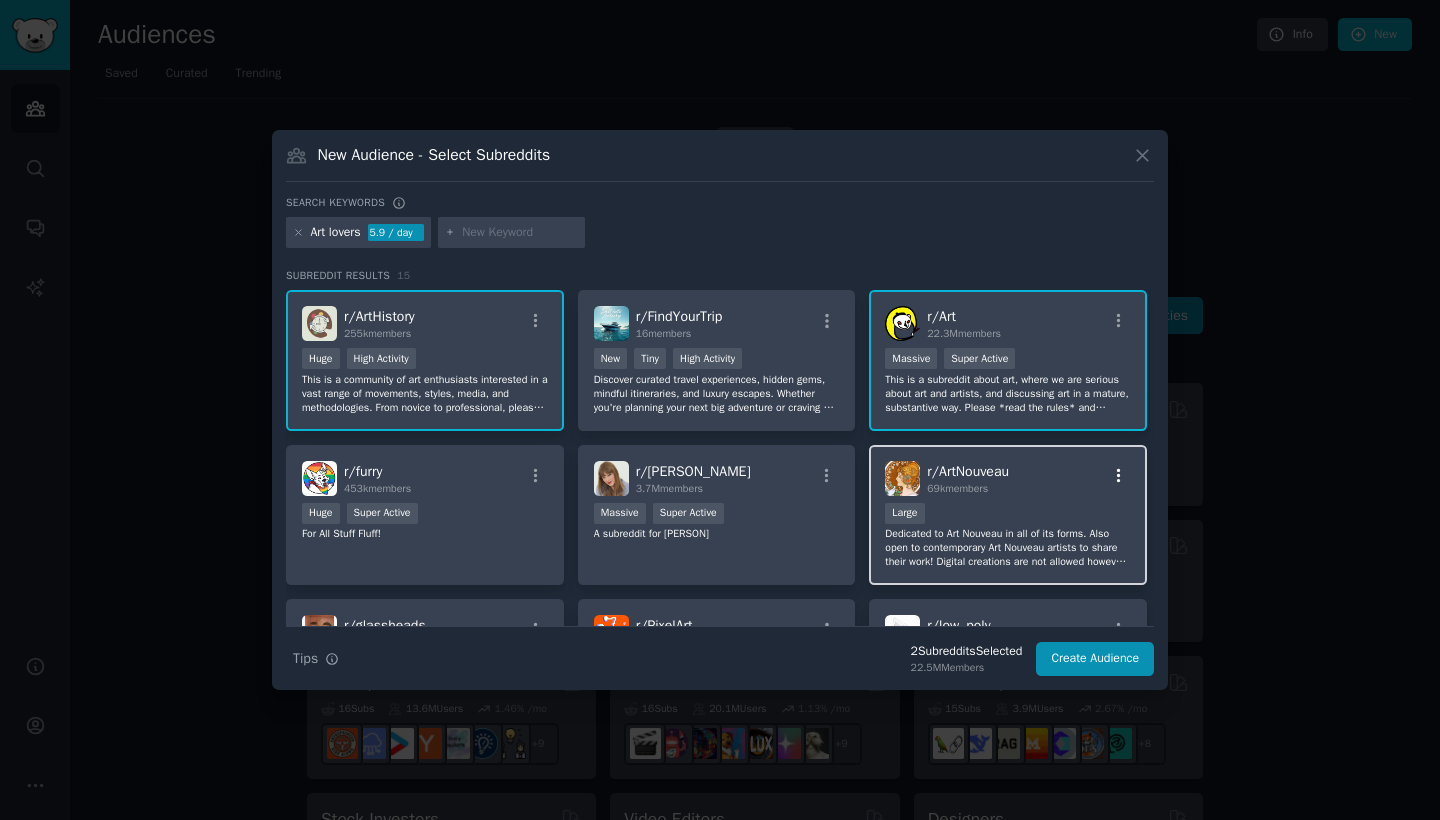 click 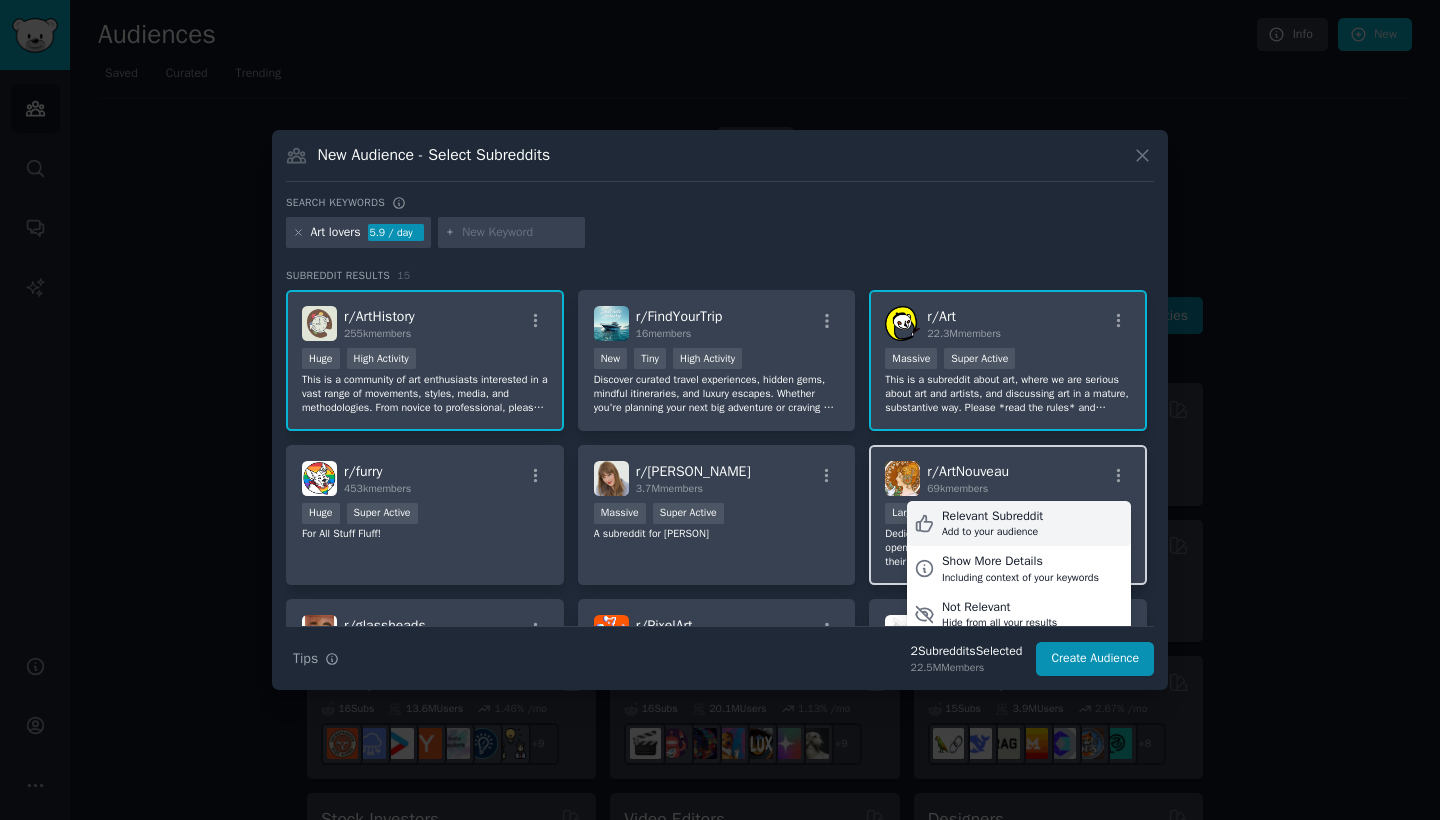 click on "Relevant Subreddit Add to your audience" at bounding box center (1019, 524) 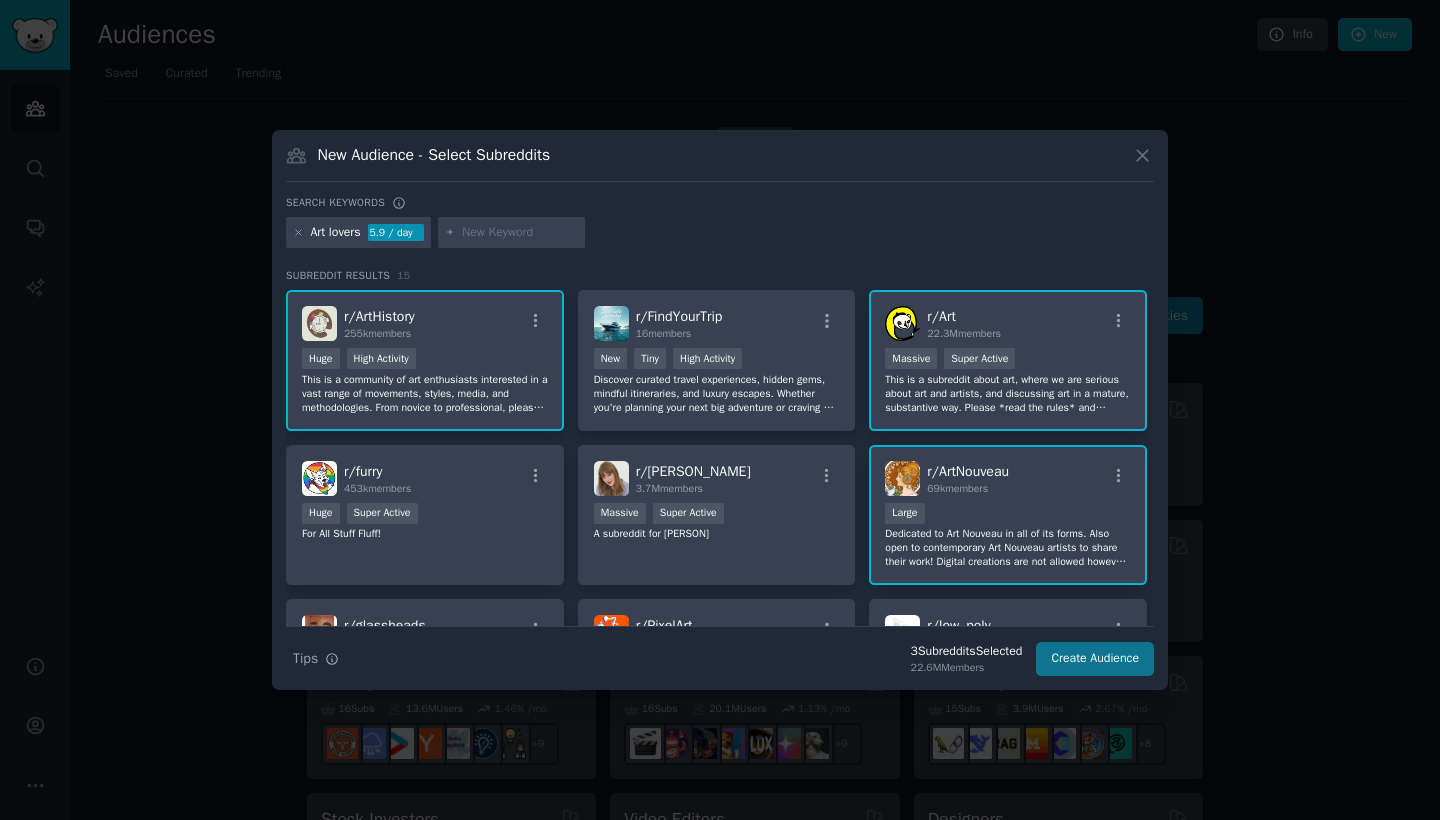 scroll, scrollTop: 0, scrollLeft: 0, axis: both 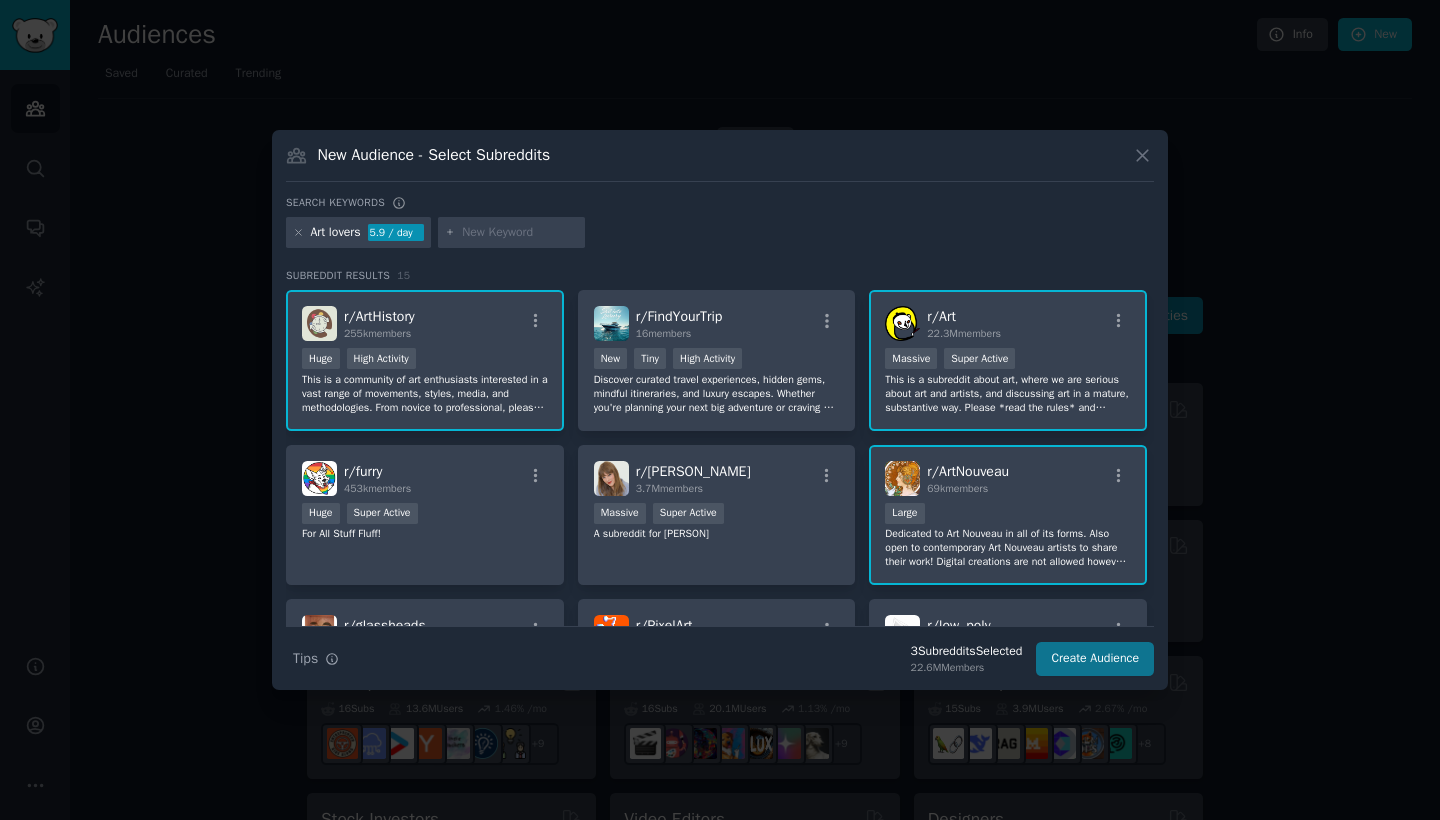 click on "Create Audience" at bounding box center [1095, 659] 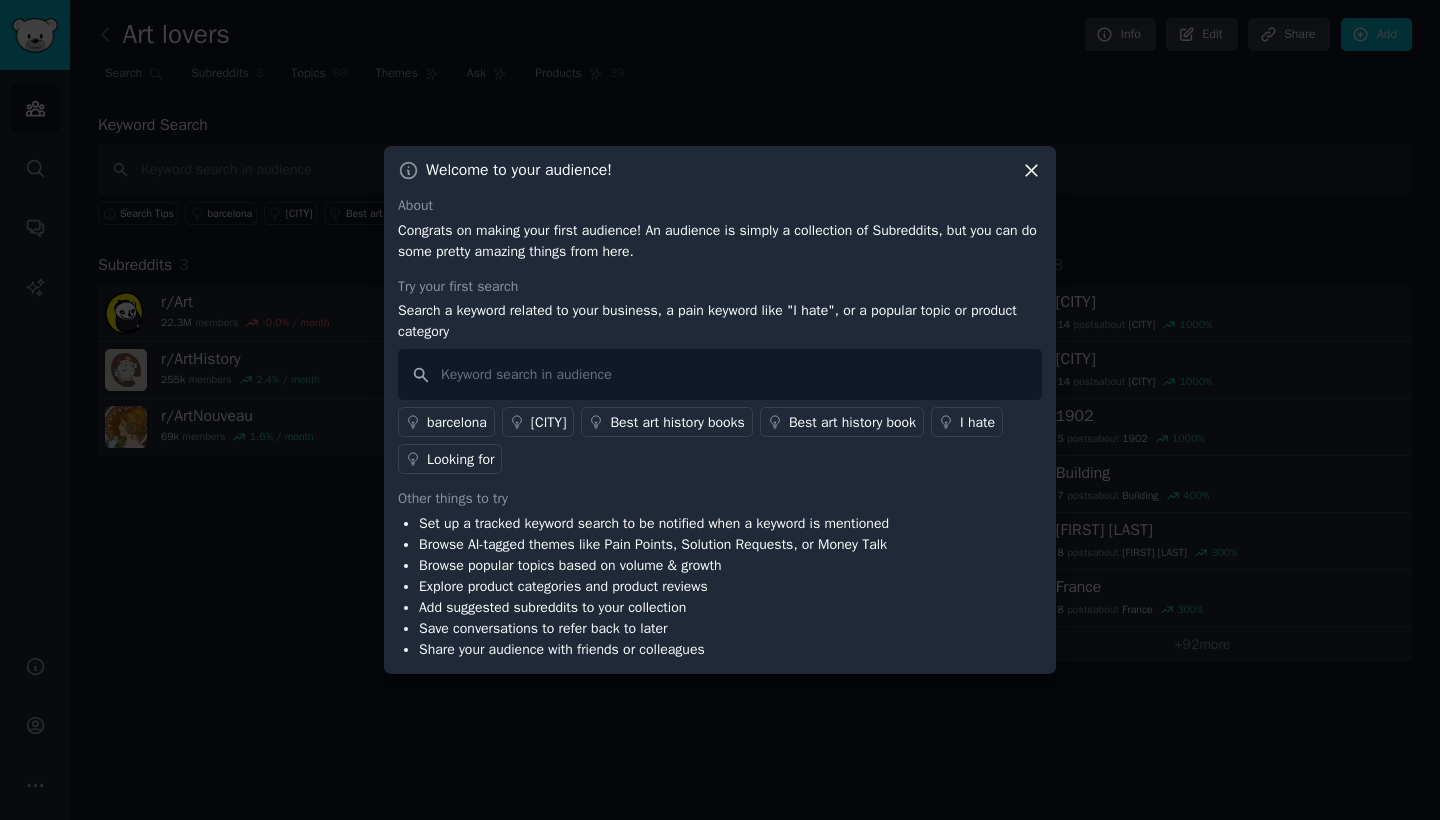 click on "barcelona brussels Best art history books Best art history book I hate Looking for" at bounding box center (720, 437) 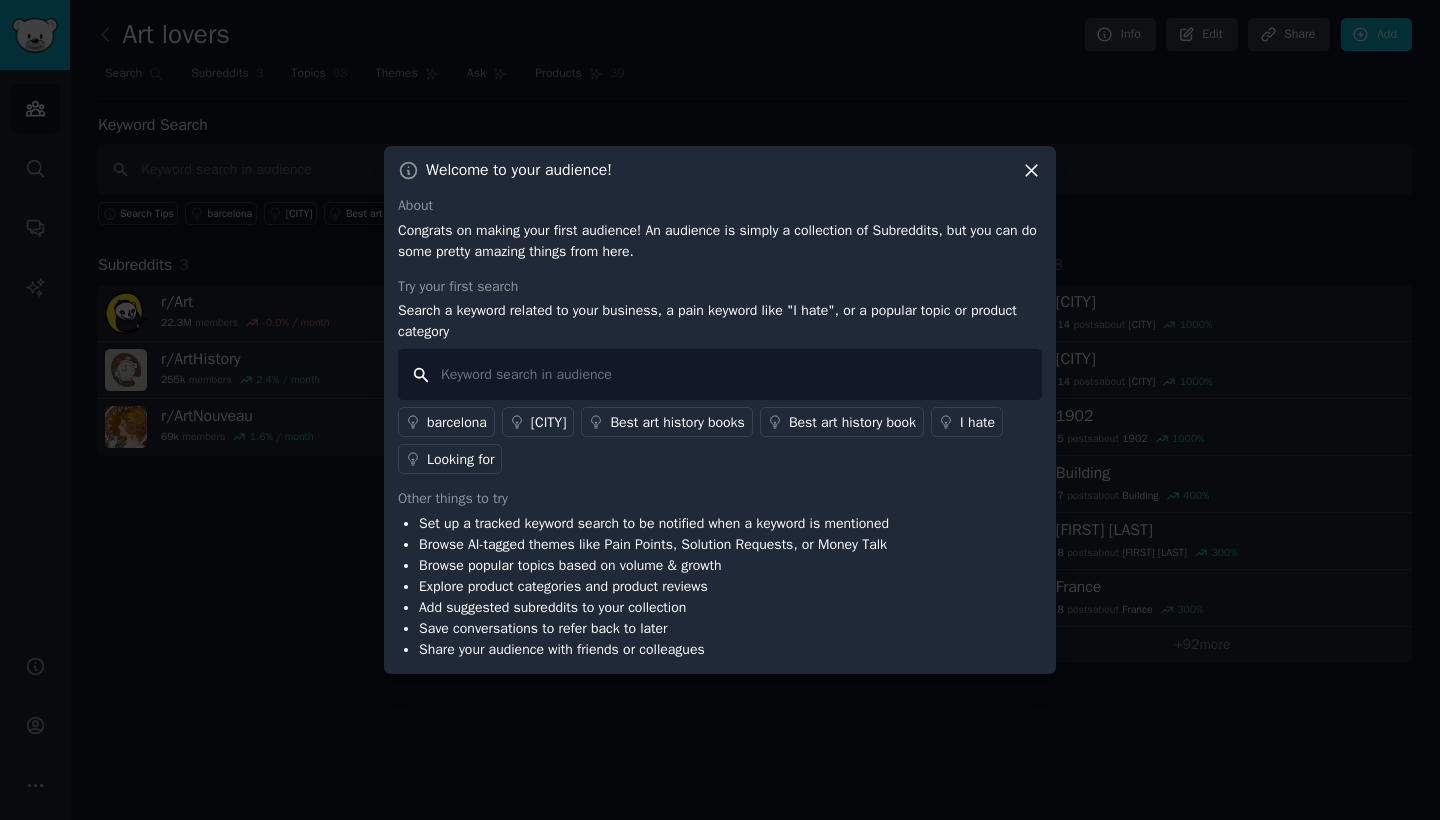 click at bounding box center [720, 374] 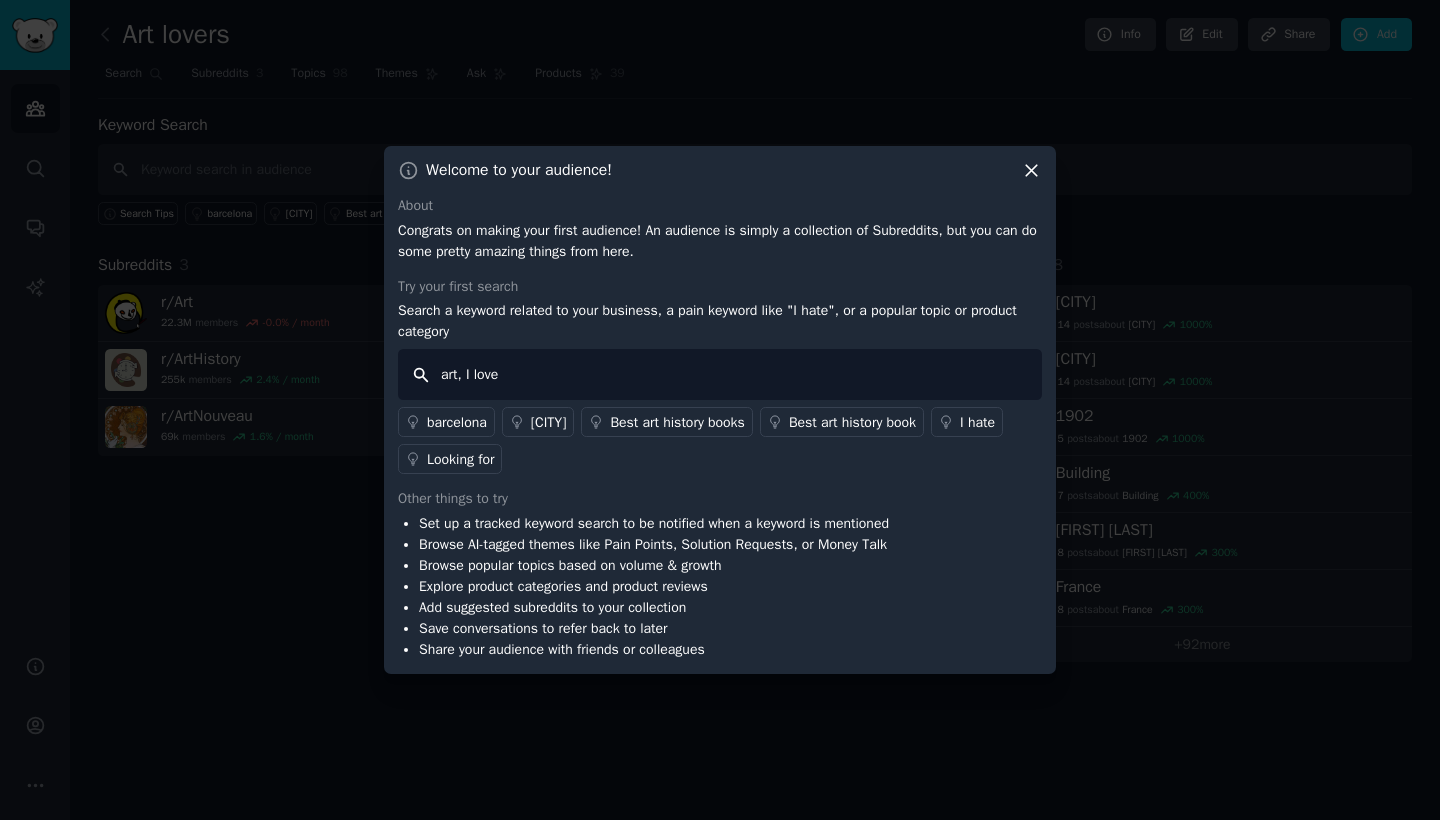 type on "art, I love" 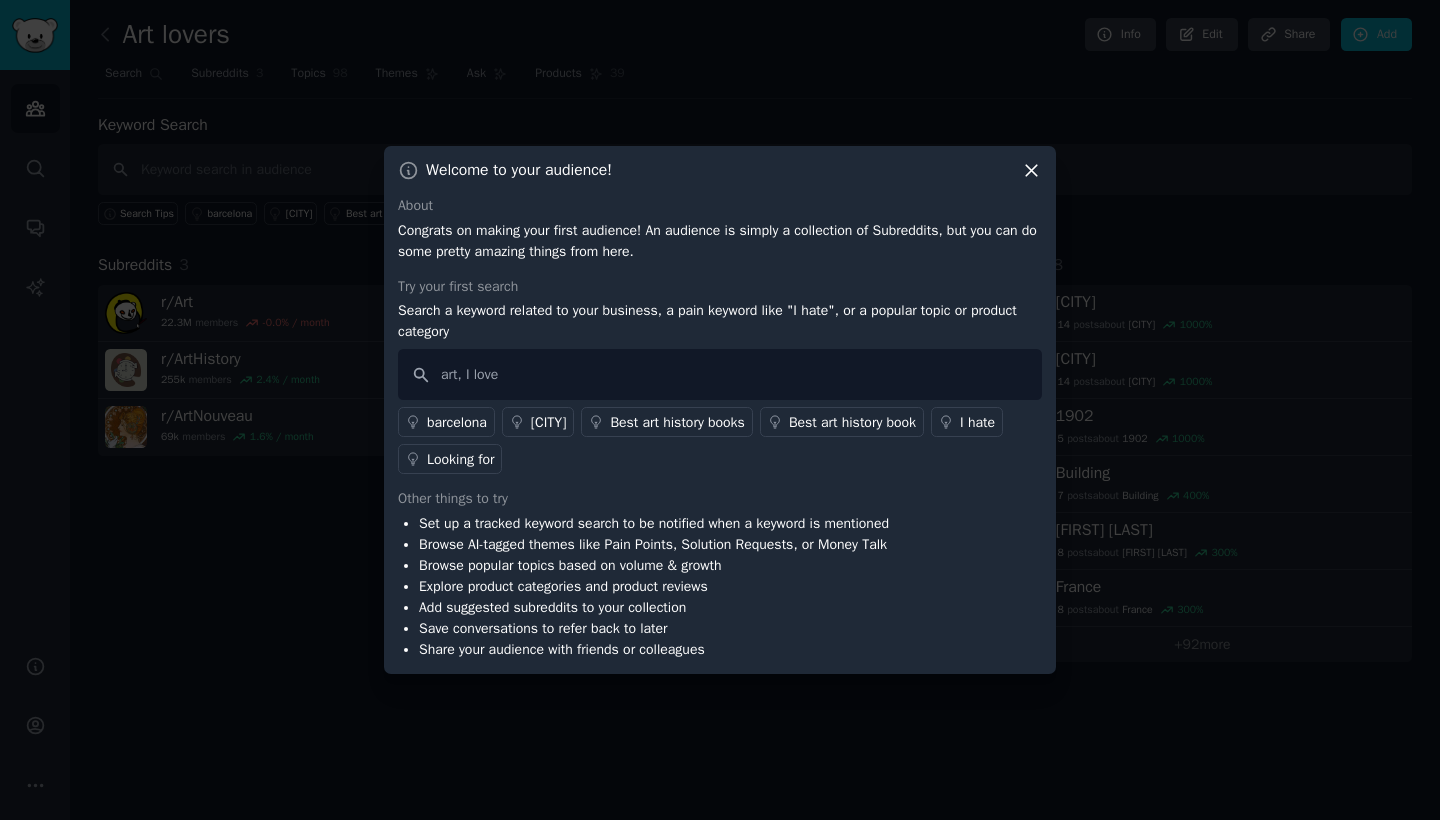 click on "barcelona brussels Best art history books Best art history book I hate Looking for" at bounding box center [720, 437] 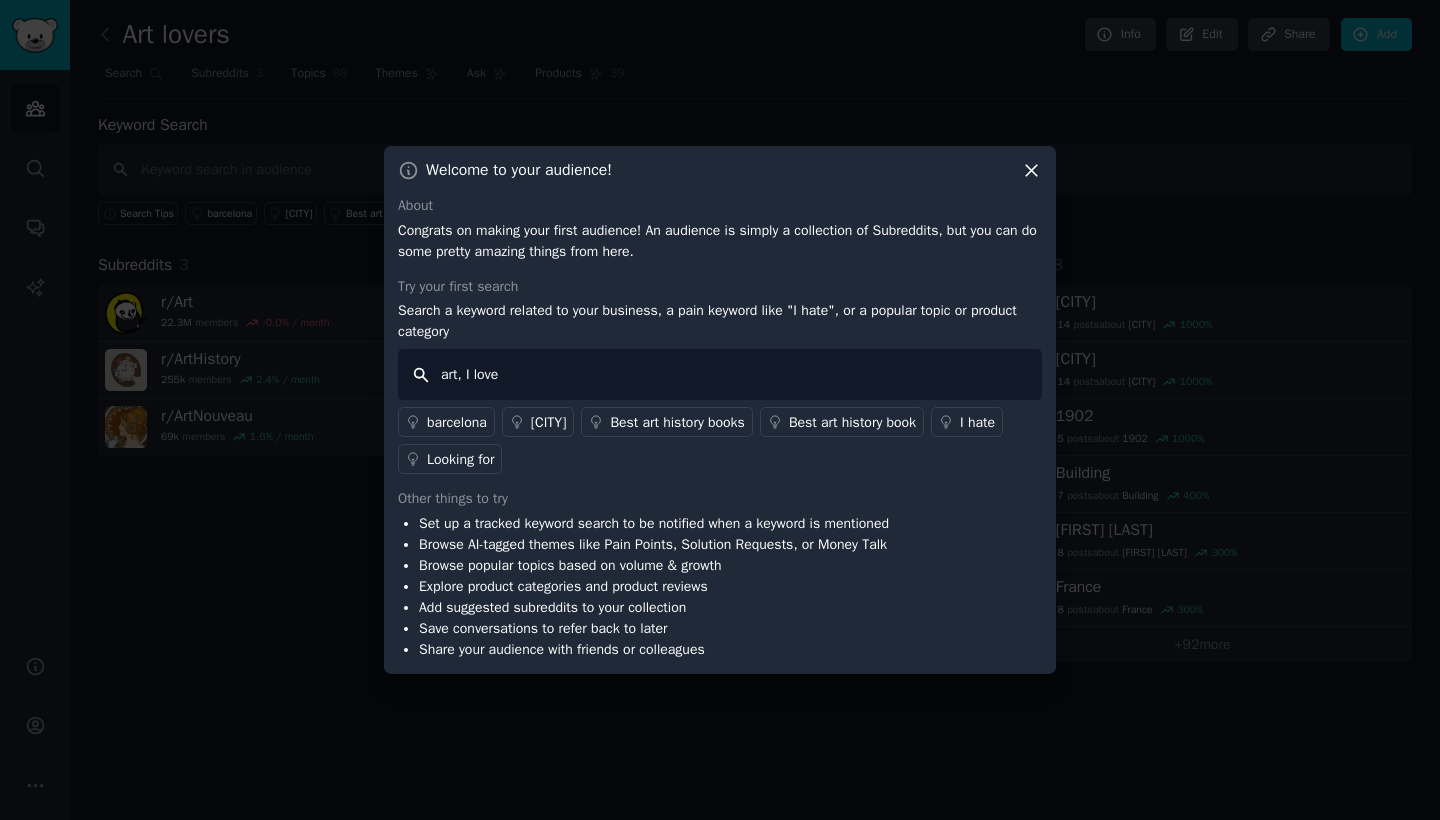 click on "art, I love" at bounding box center [720, 374] 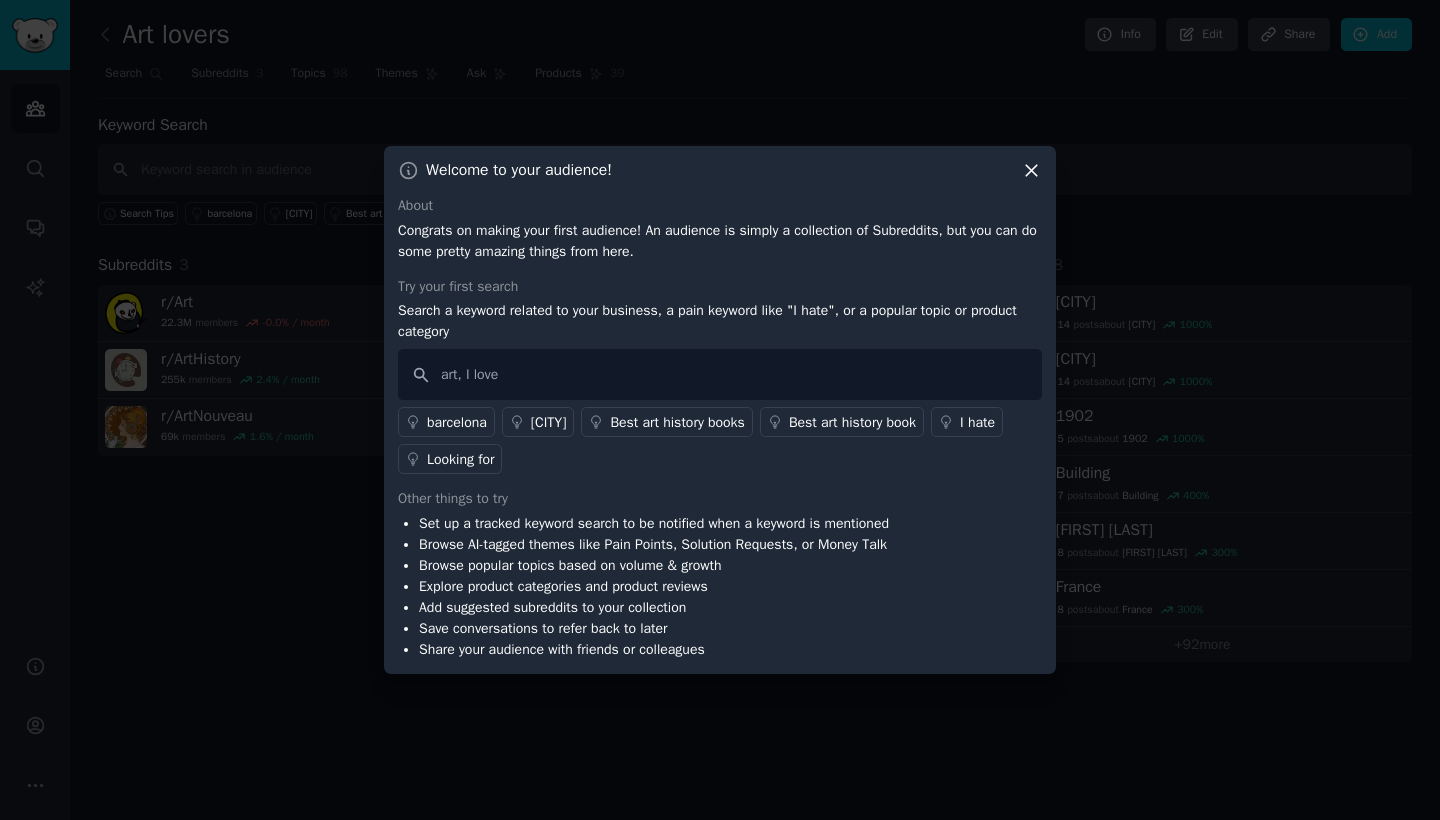 click on "Best art history books" at bounding box center (677, 422) 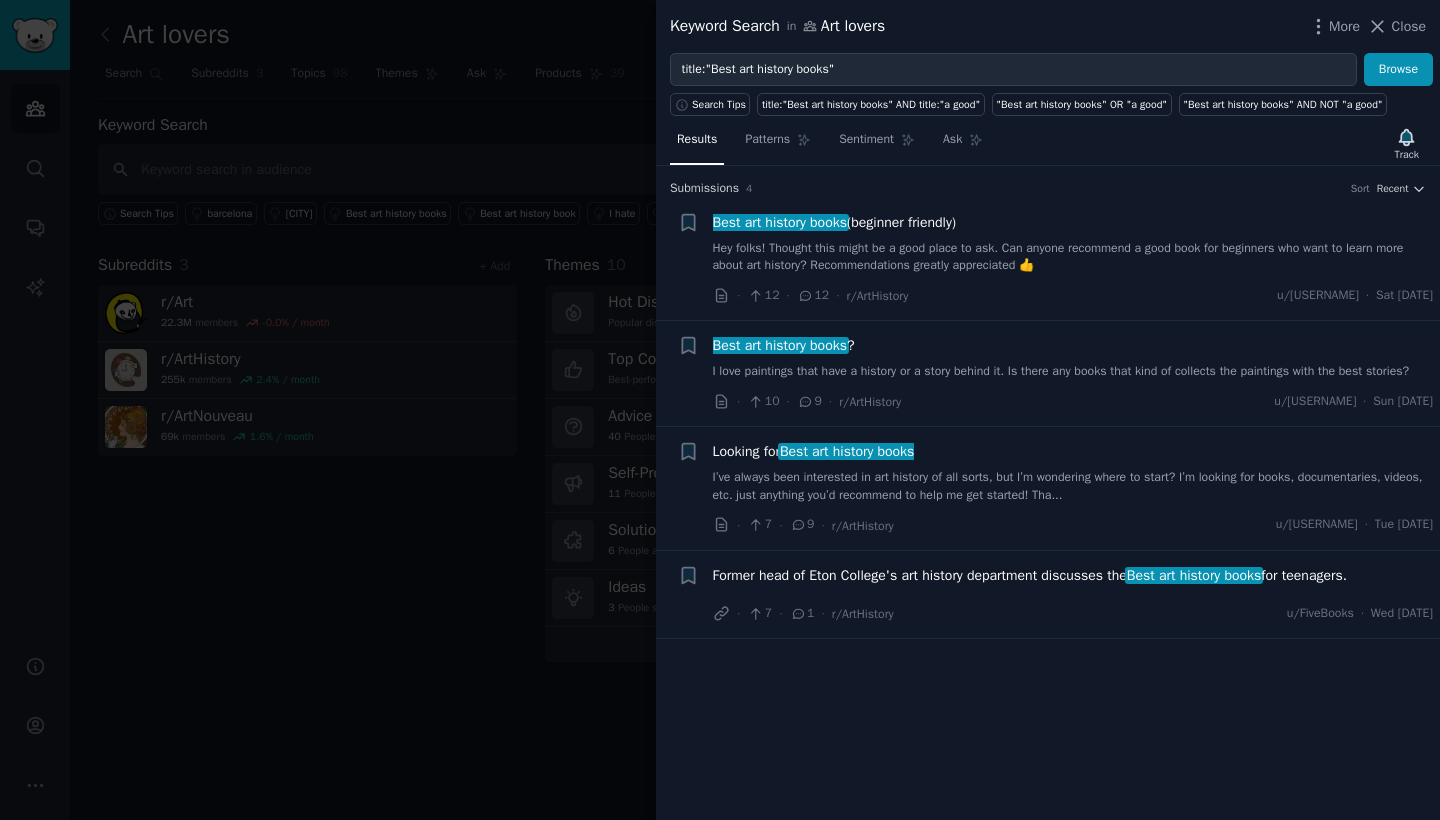click at bounding box center [720, 410] 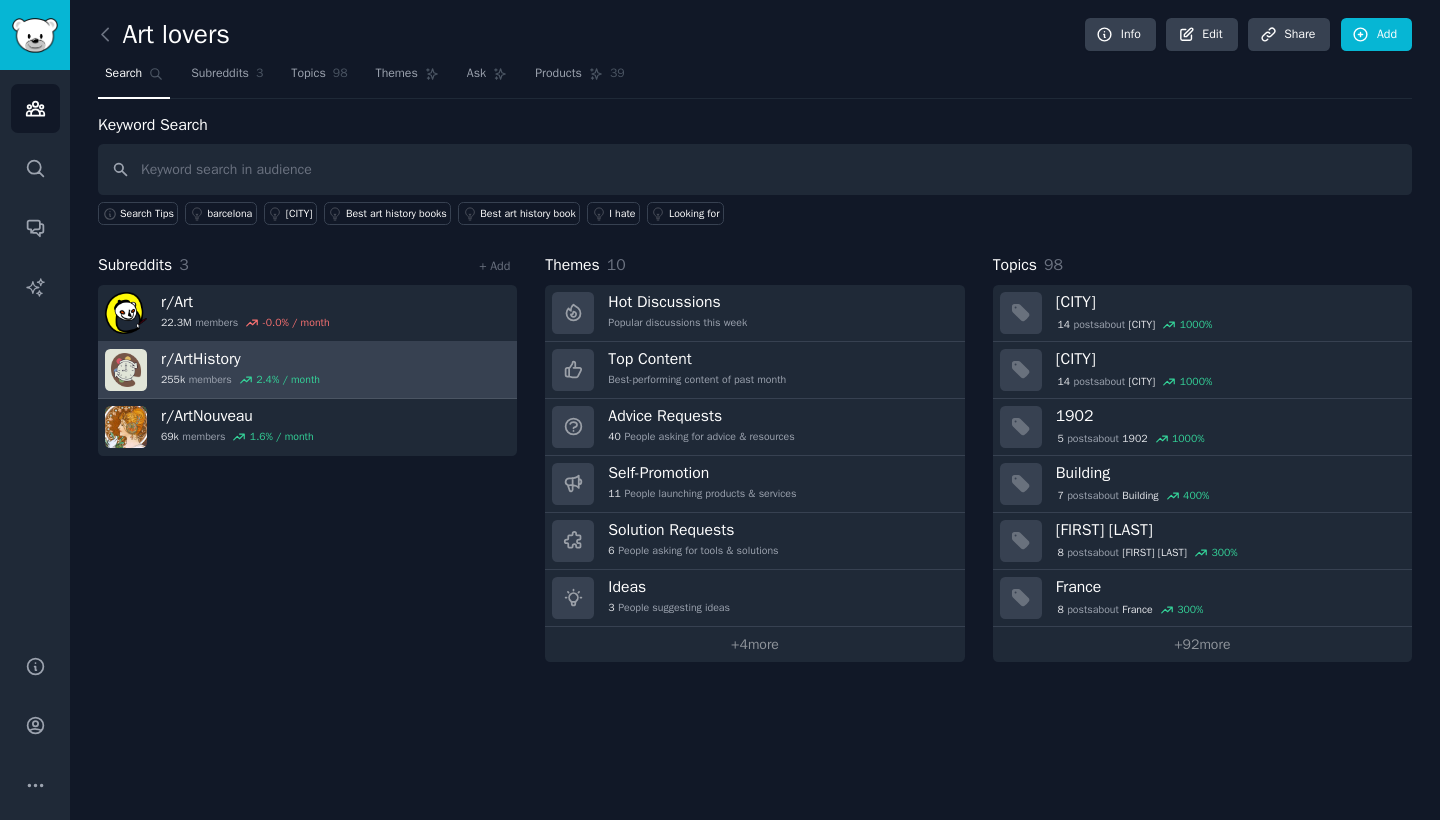 click on "r/ ArtHistory 255k  members 2.4 % / month" at bounding box center [307, 370] 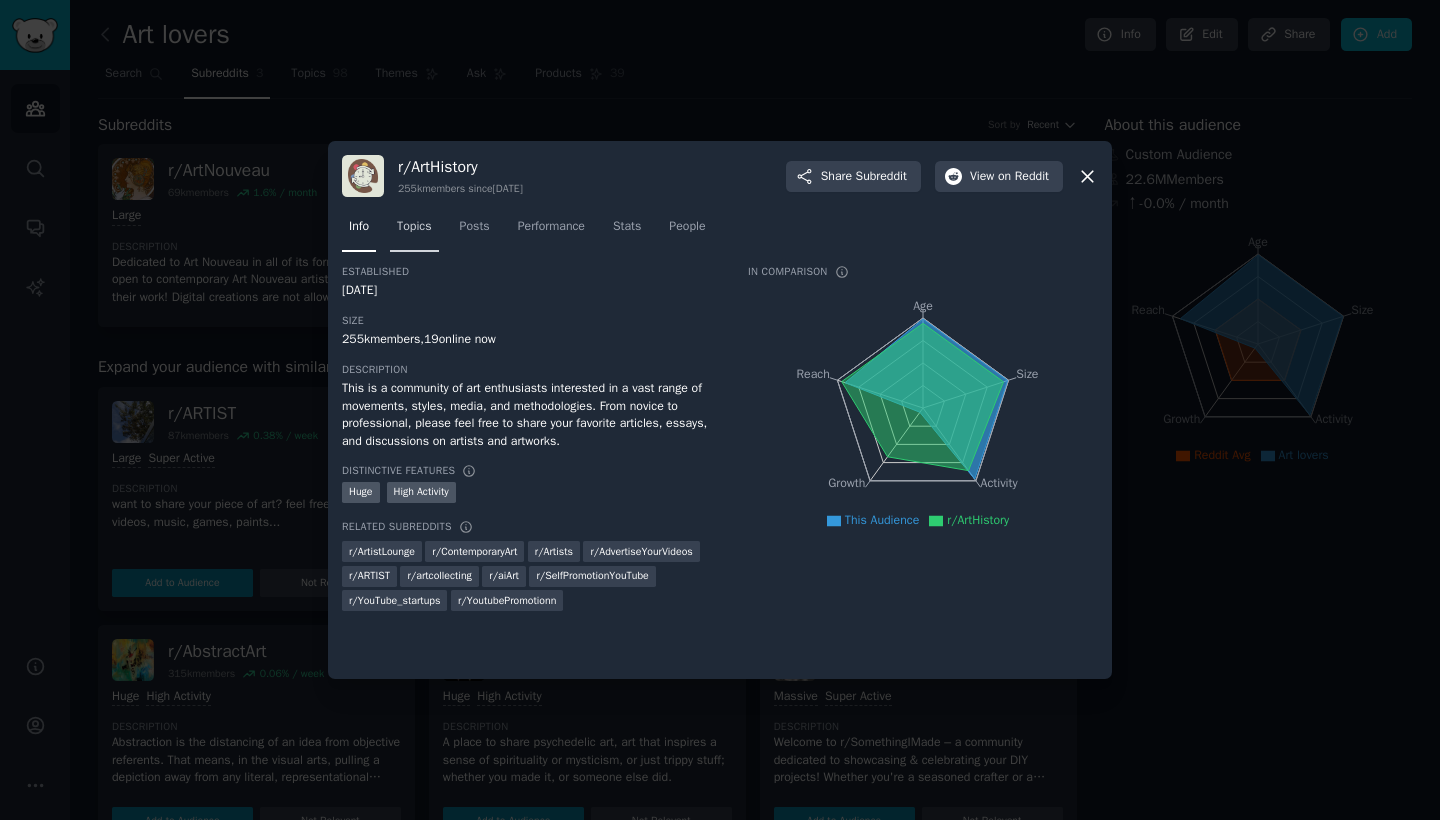 click on "Topics" at bounding box center (414, 227) 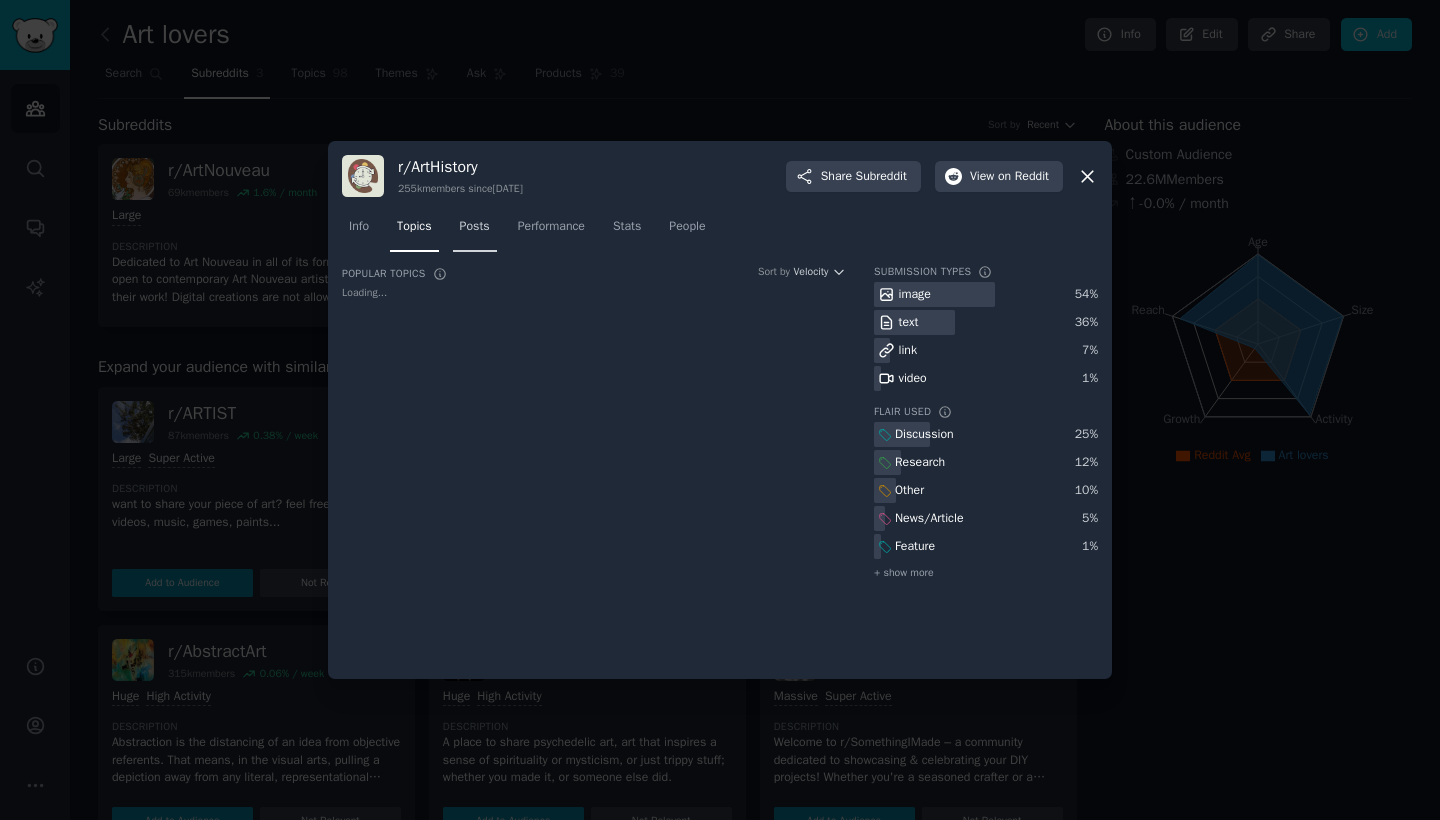 click on "Posts" at bounding box center [475, 227] 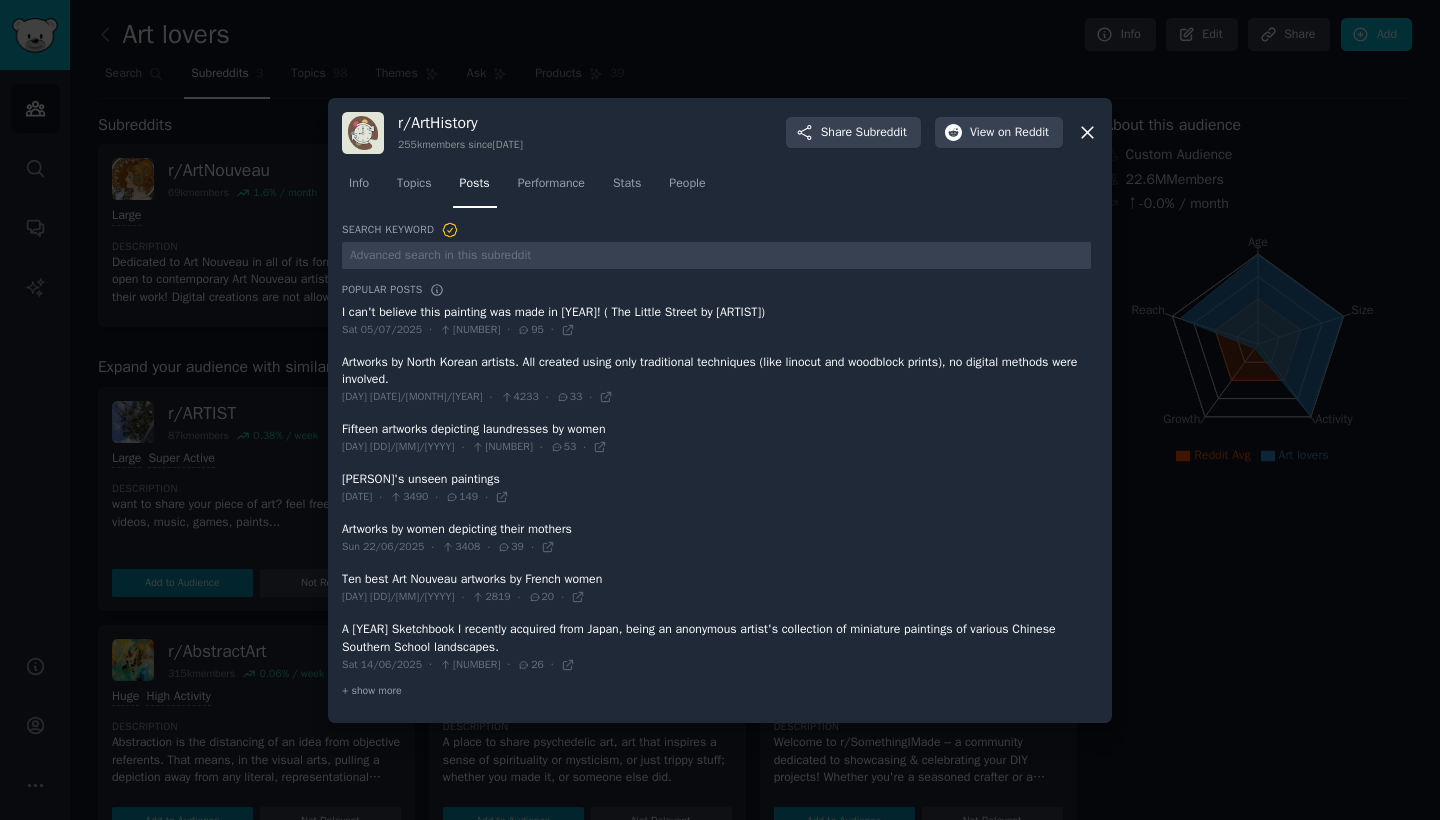 click at bounding box center (716, 321) 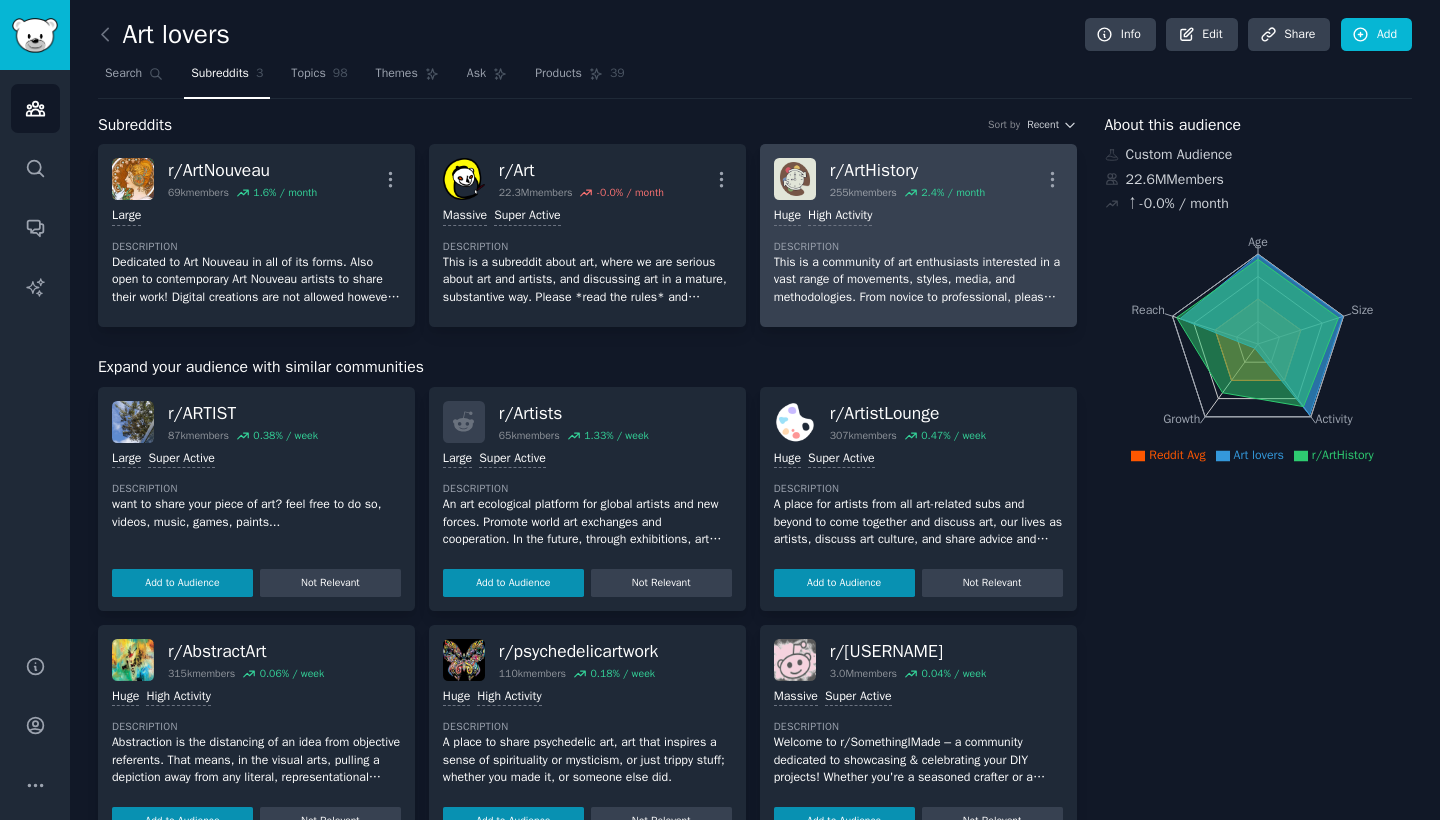 click on "r/ ArtHistory" at bounding box center [907, 170] 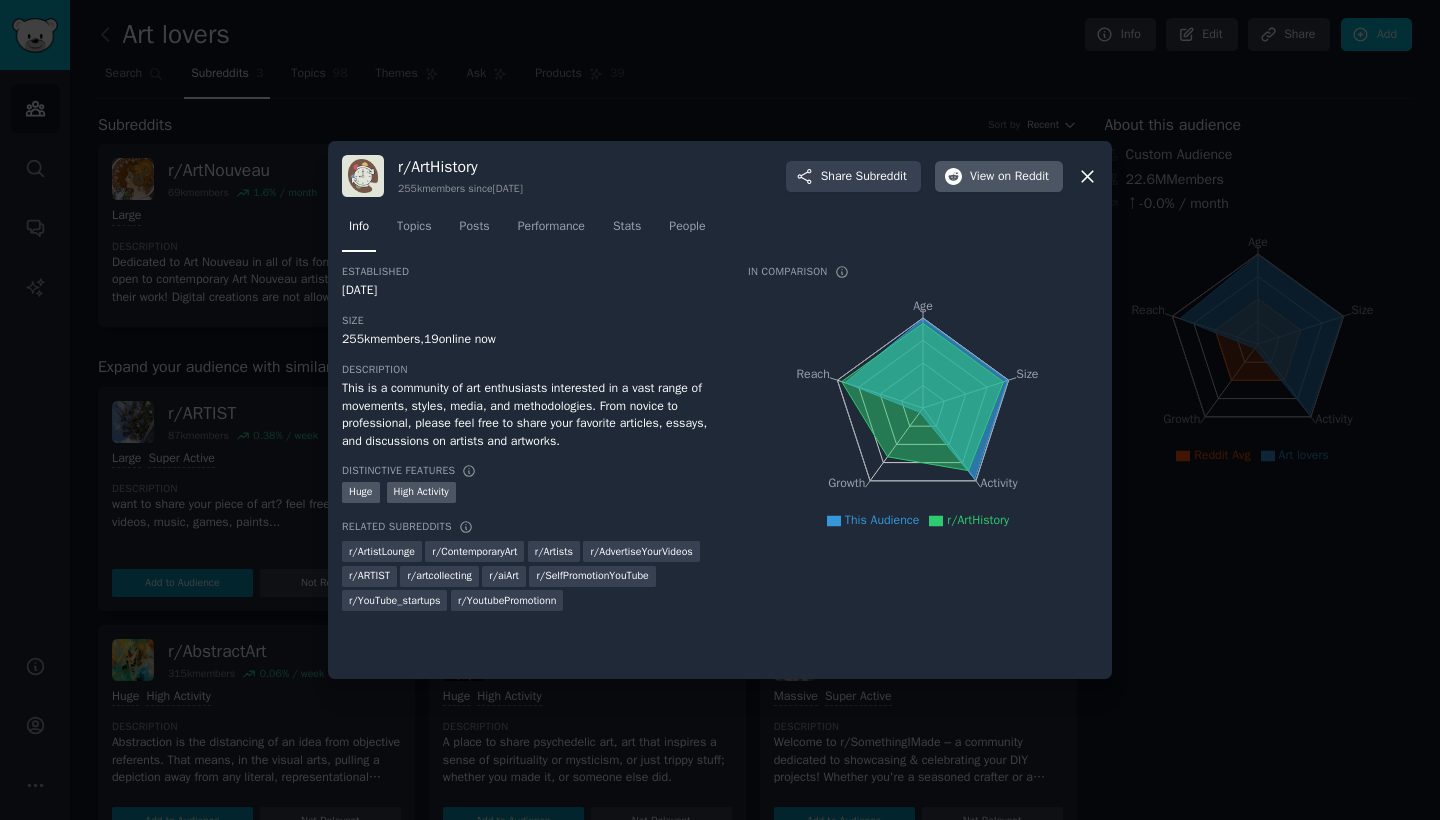 click on "View  on Reddit" at bounding box center [1009, 177] 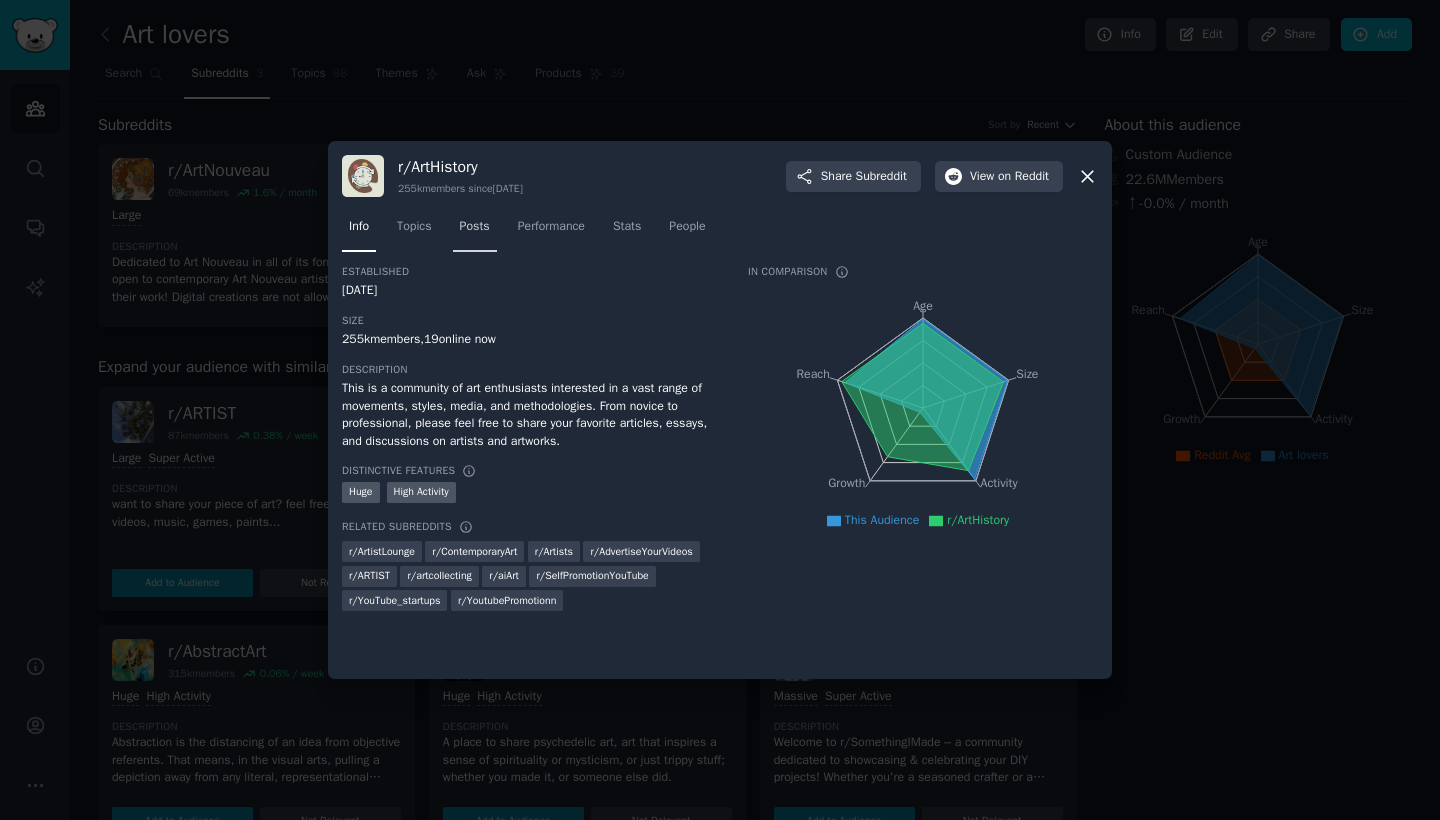 click on "Posts" at bounding box center [475, 227] 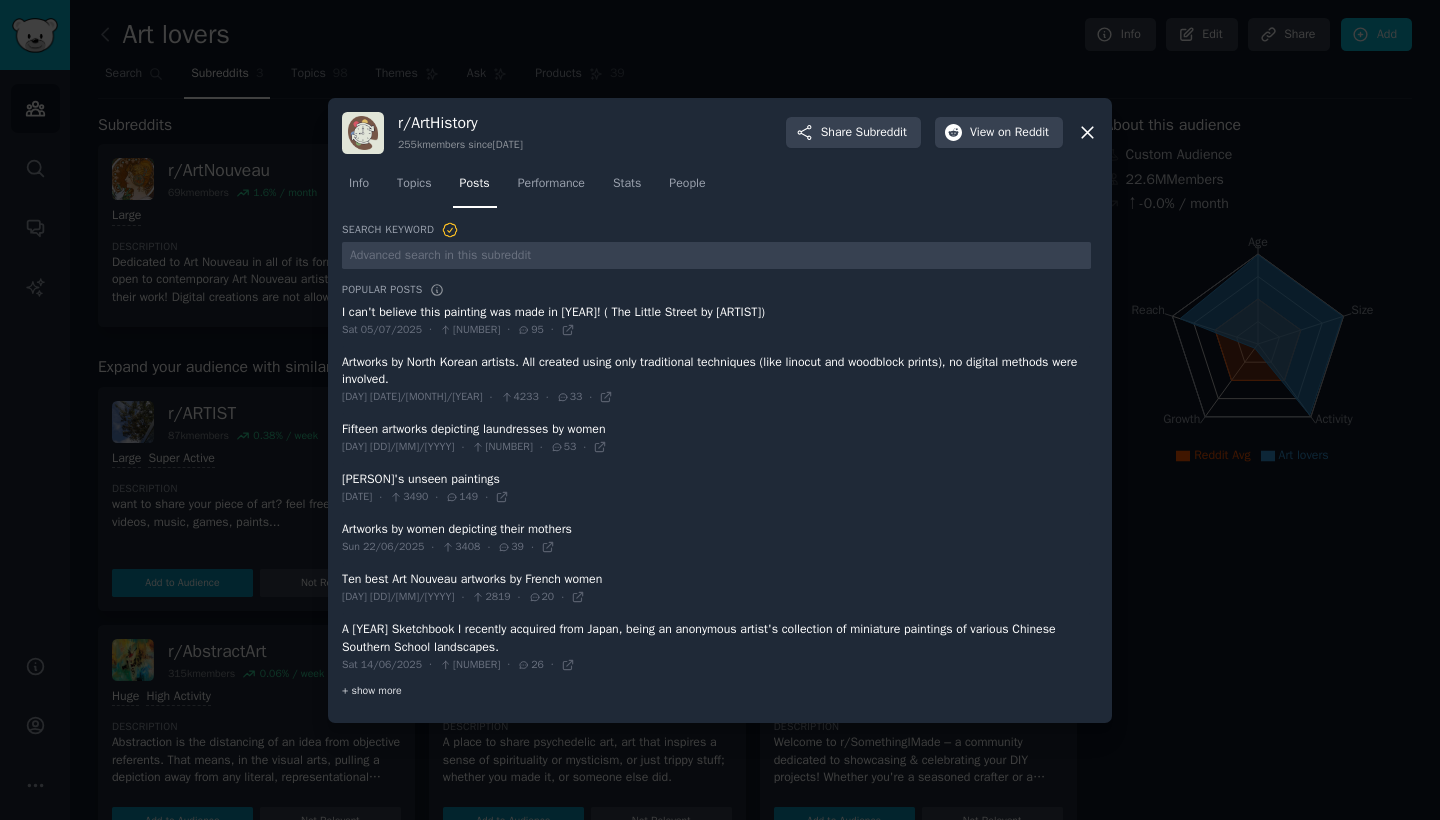 click on "+ show more" at bounding box center [372, 691] 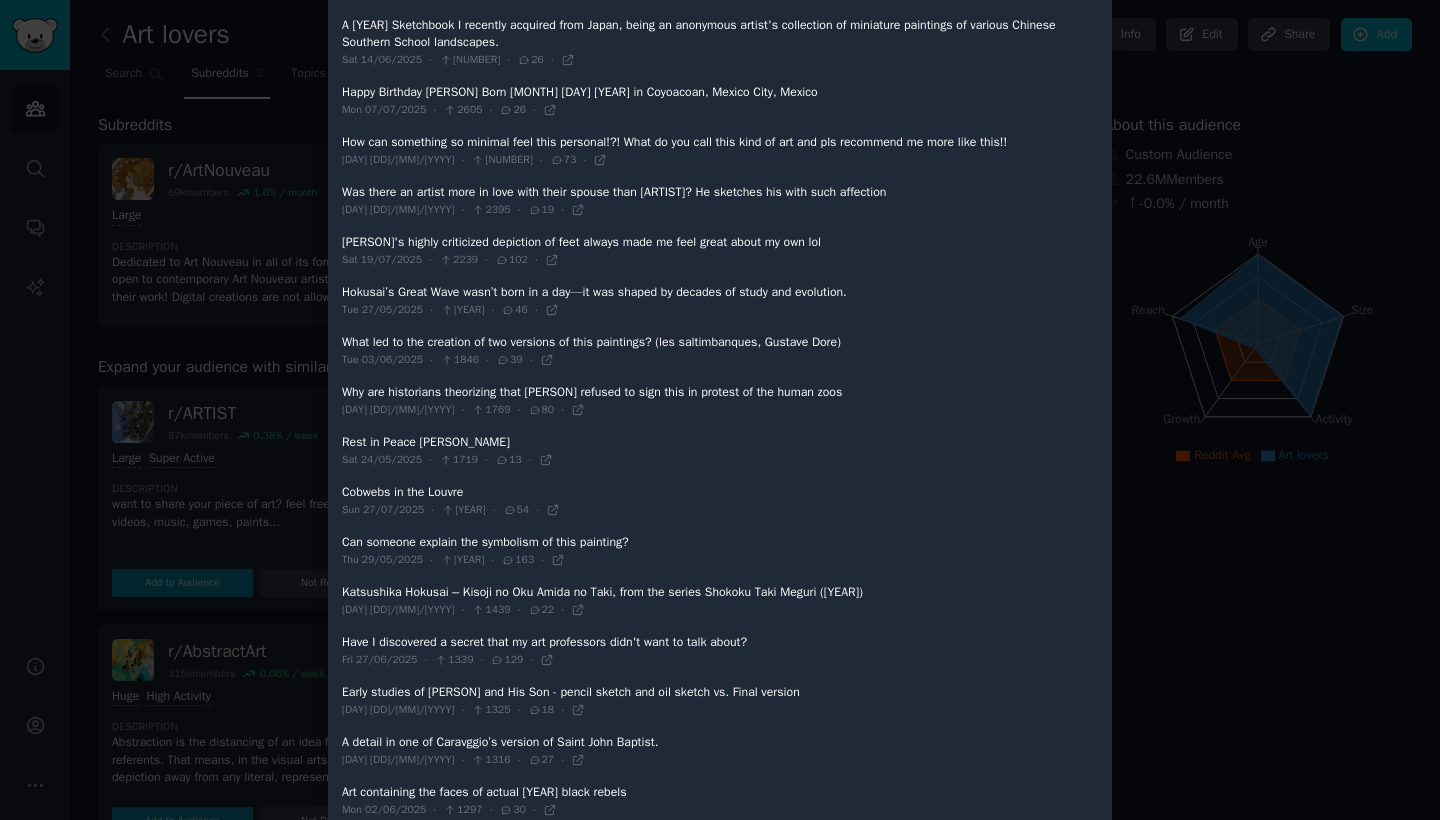 scroll, scrollTop: 522, scrollLeft: 0, axis: vertical 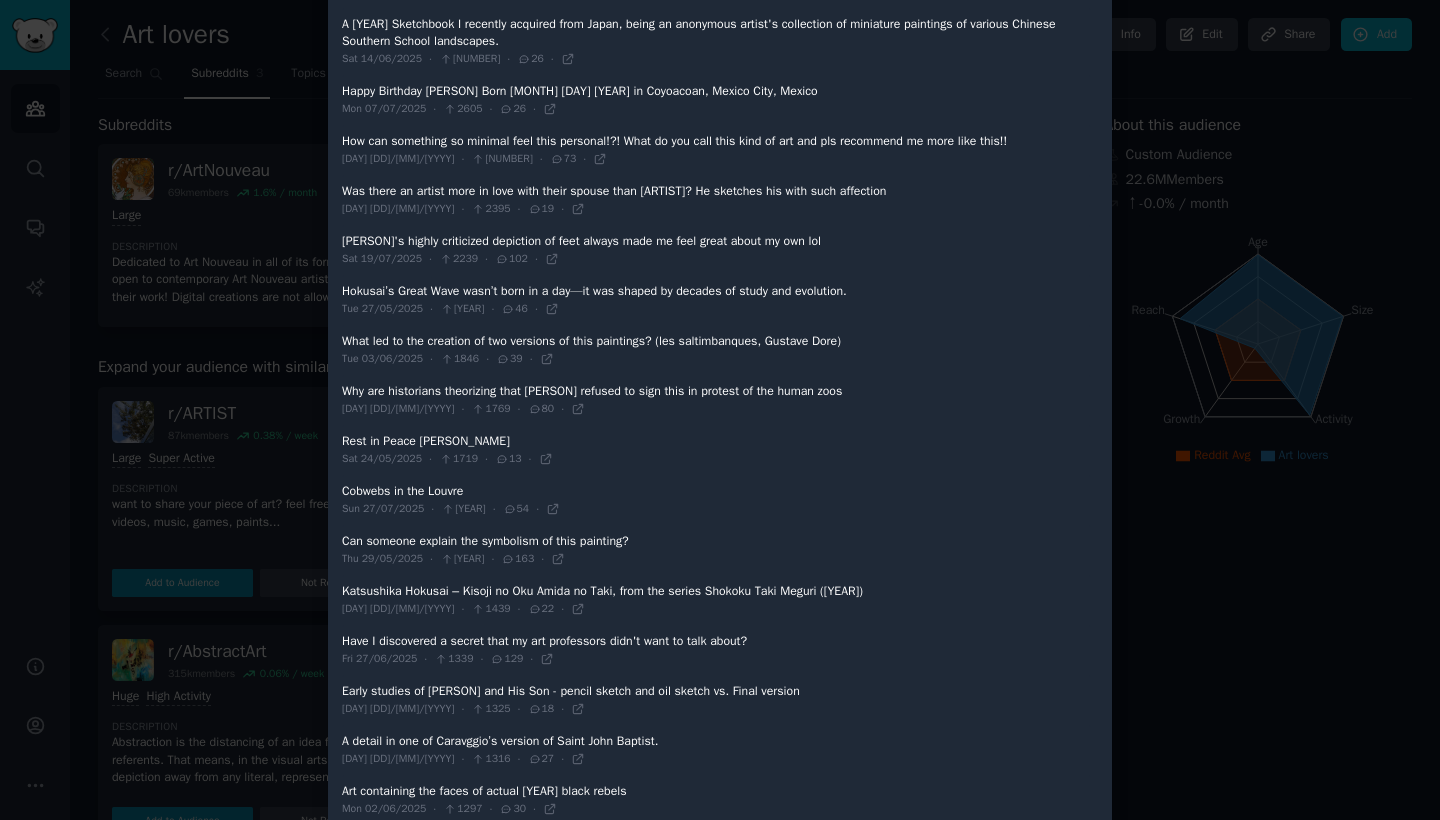 click at bounding box center [716, 550] 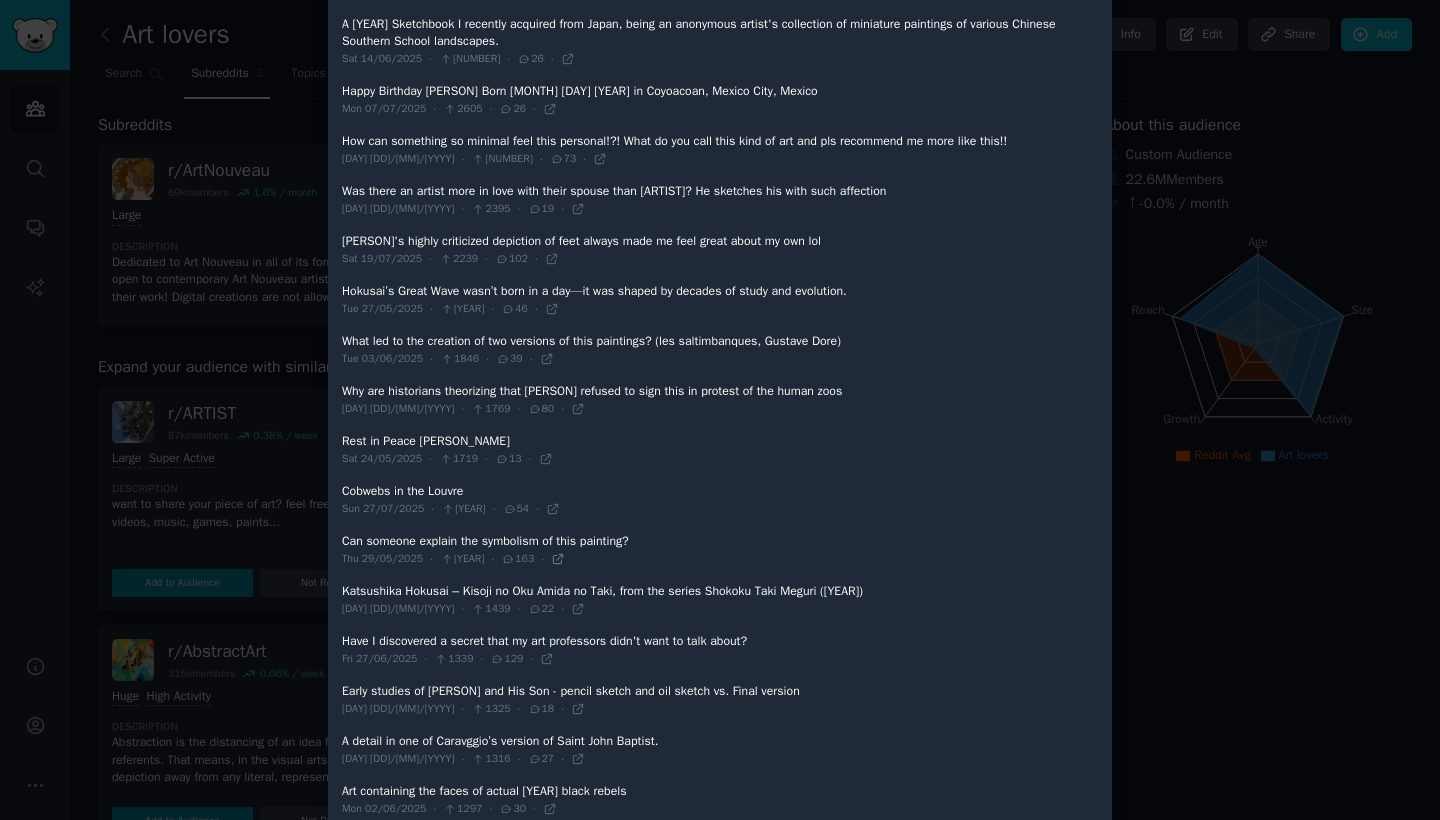 click 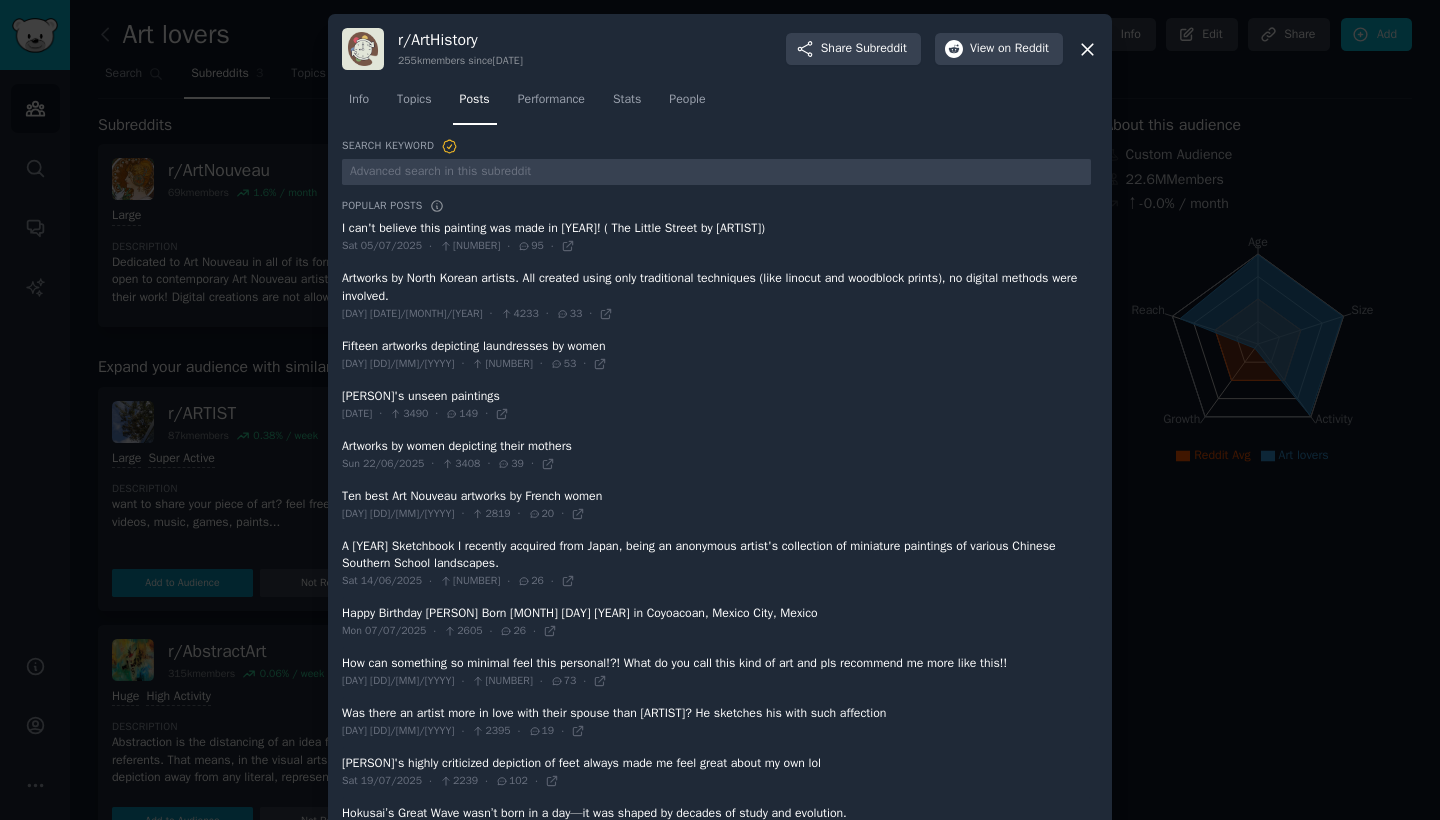scroll, scrollTop: 0, scrollLeft: 0, axis: both 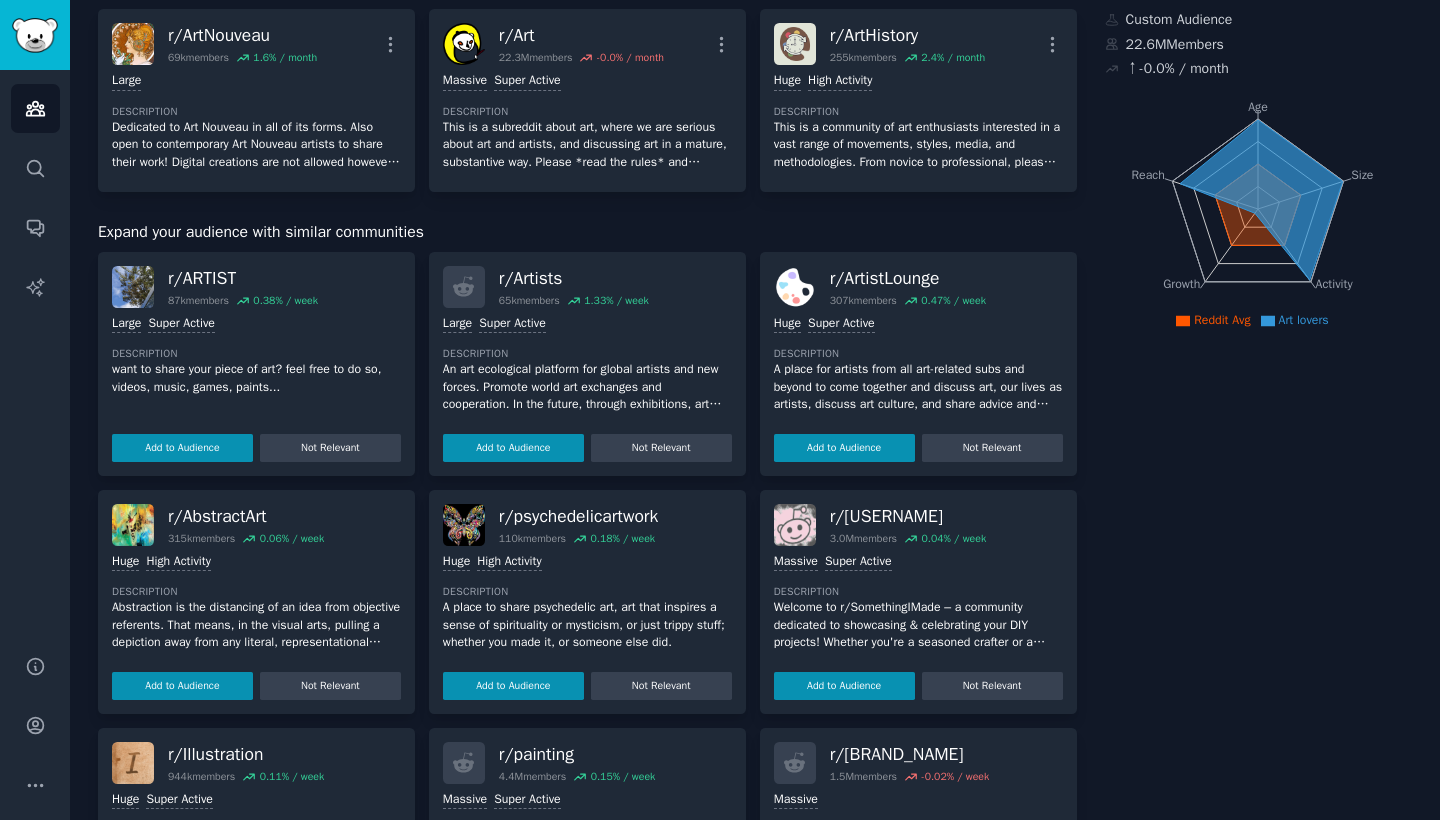 click on "Description" at bounding box center [256, 592] 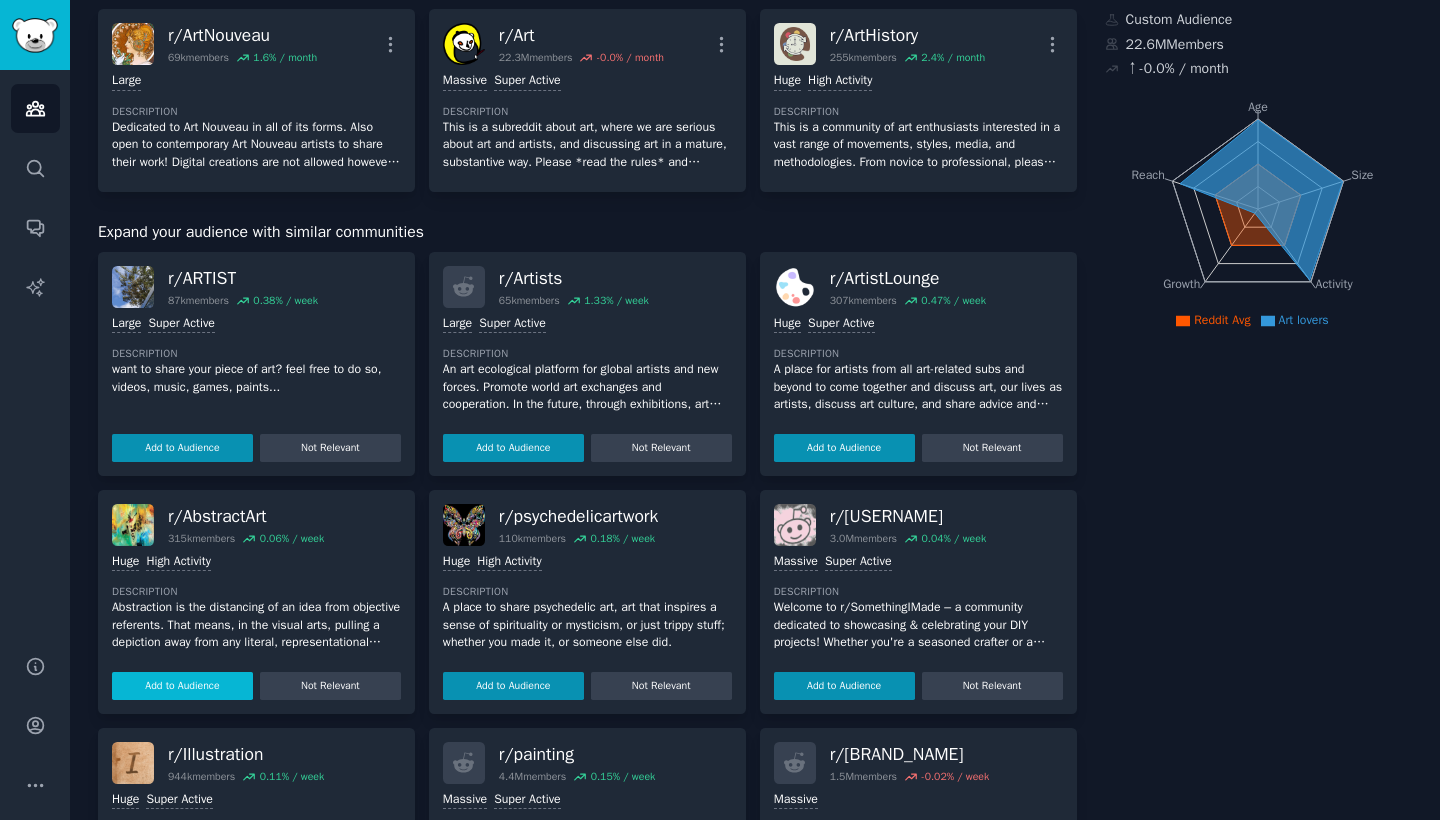 click on "Add to Audience" at bounding box center [182, 686] 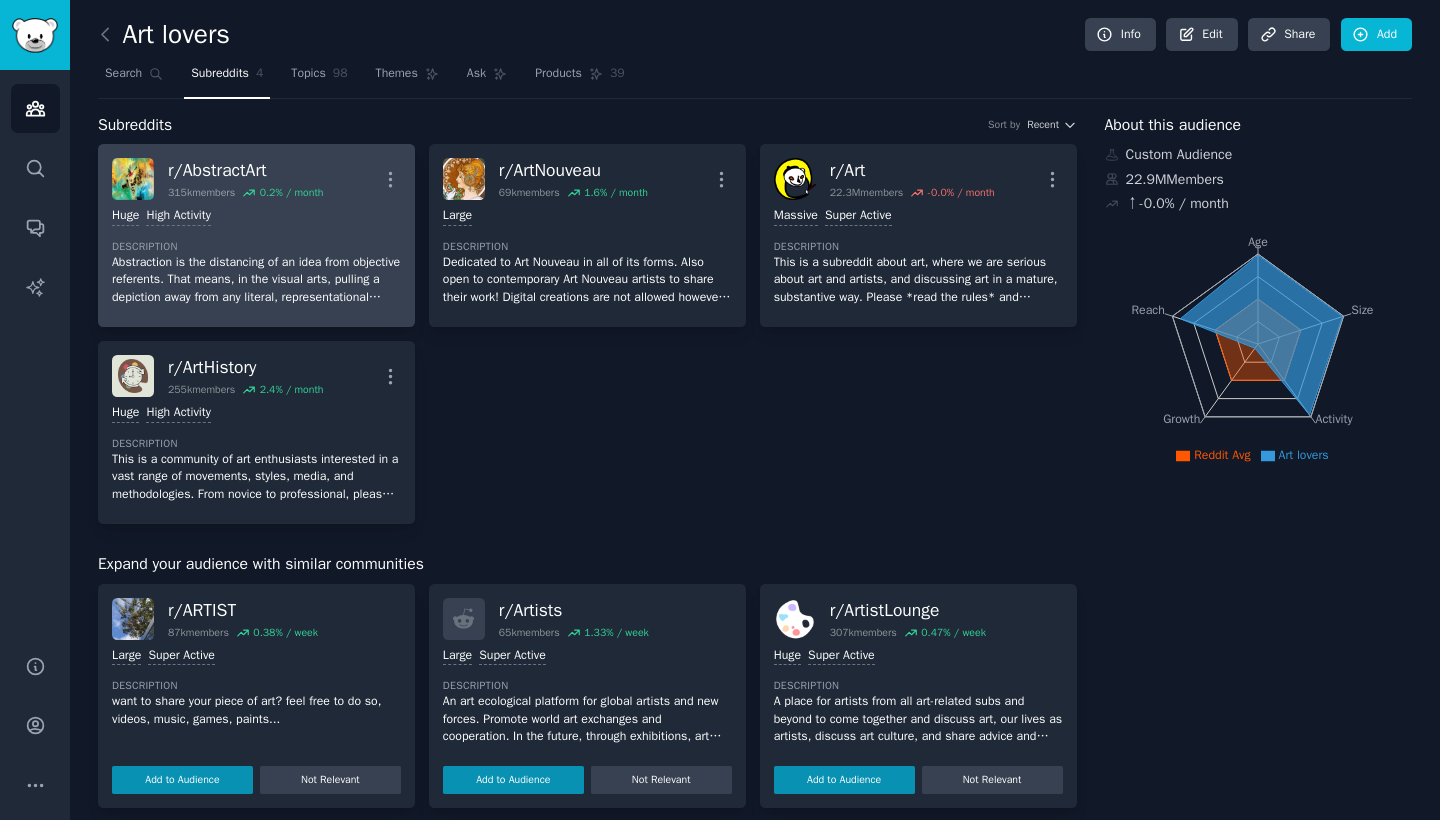scroll, scrollTop: 0, scrollLeft: 0, axis: both 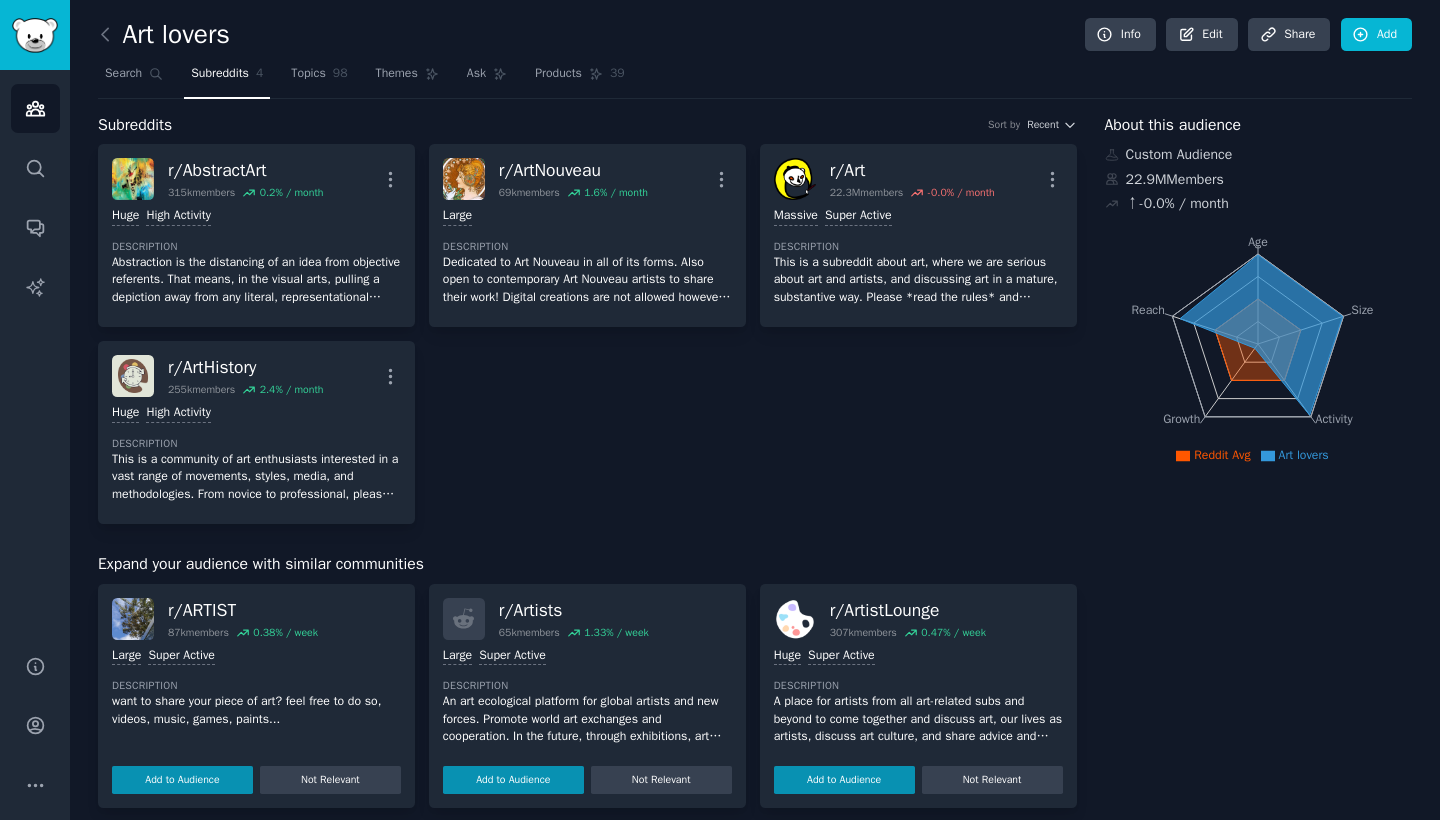 click at bounding box center (35, 35) 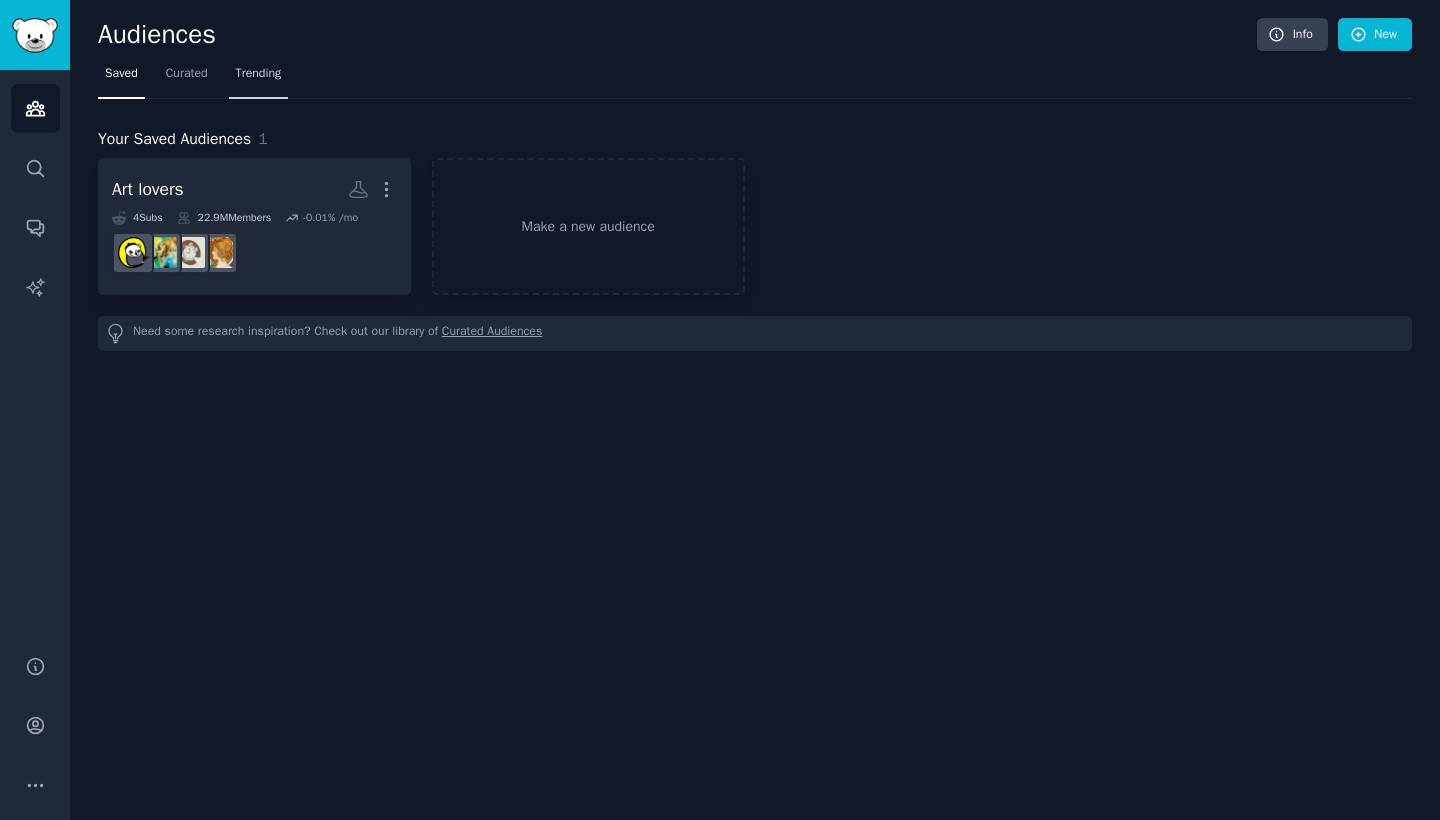 click on "Trending" at bounding box center (259, 78) 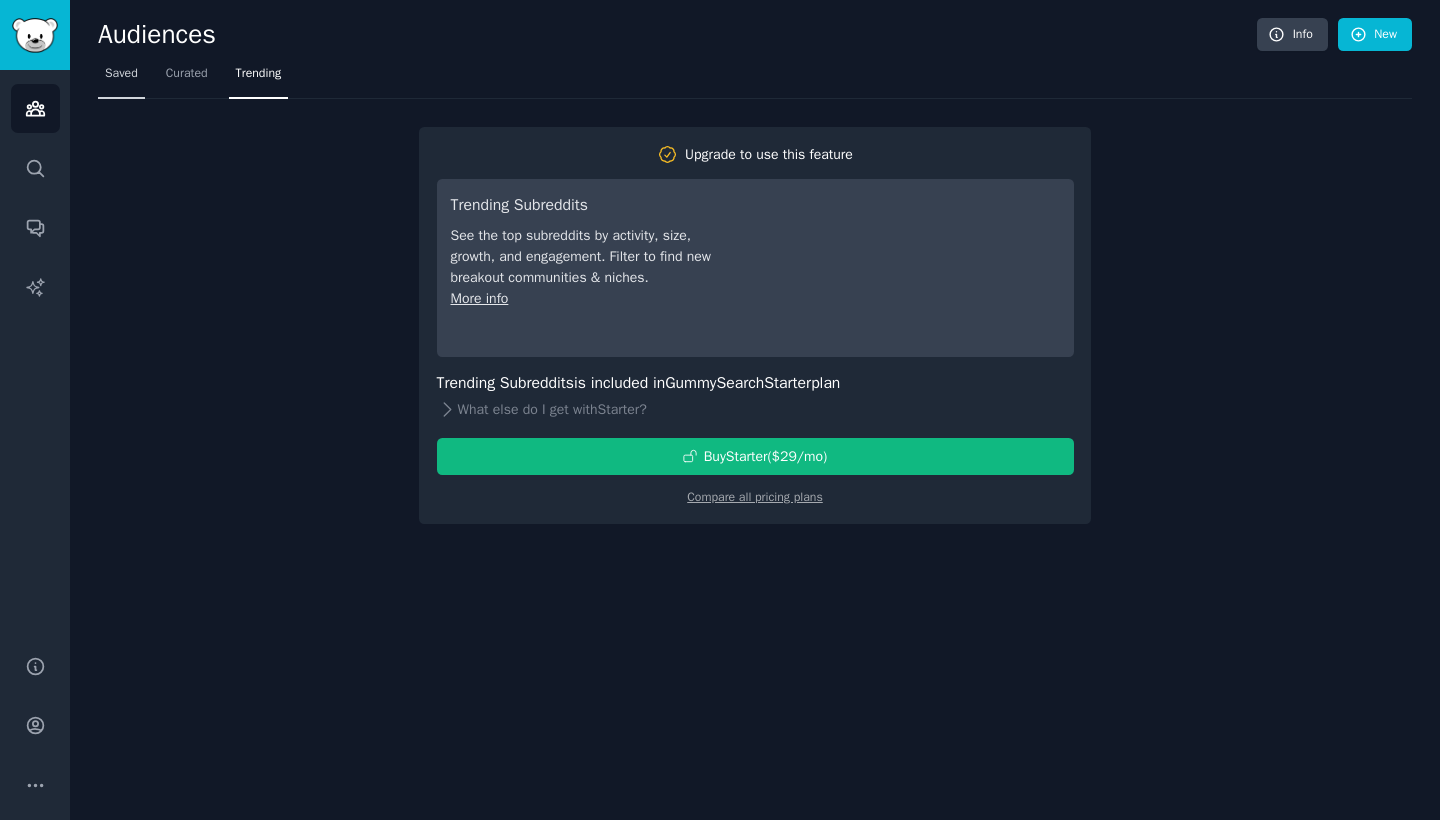 click on "Saved" at bounding box center [121, 74] 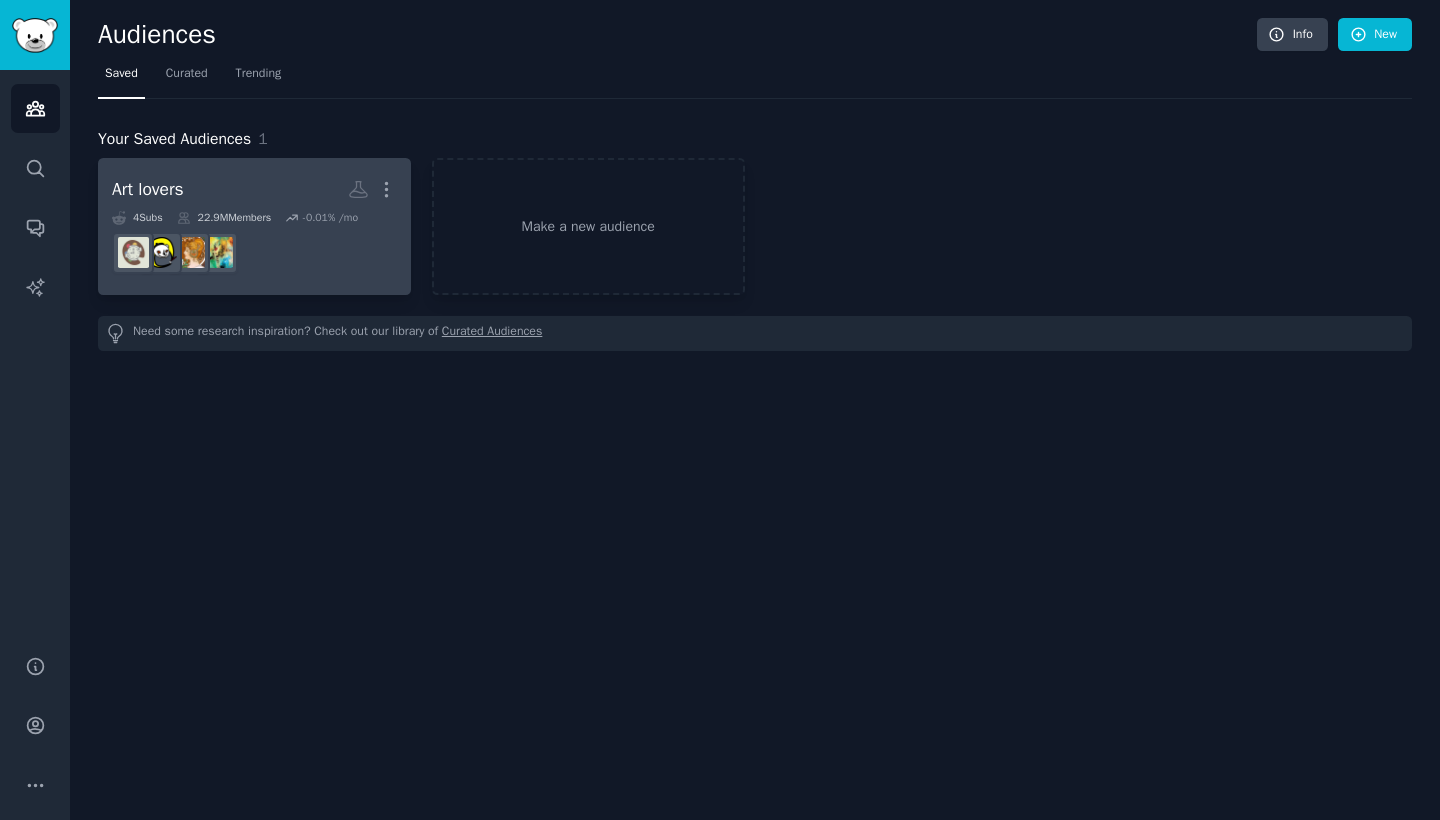 click on "Art lovers More" at bounding box center (254, 189) 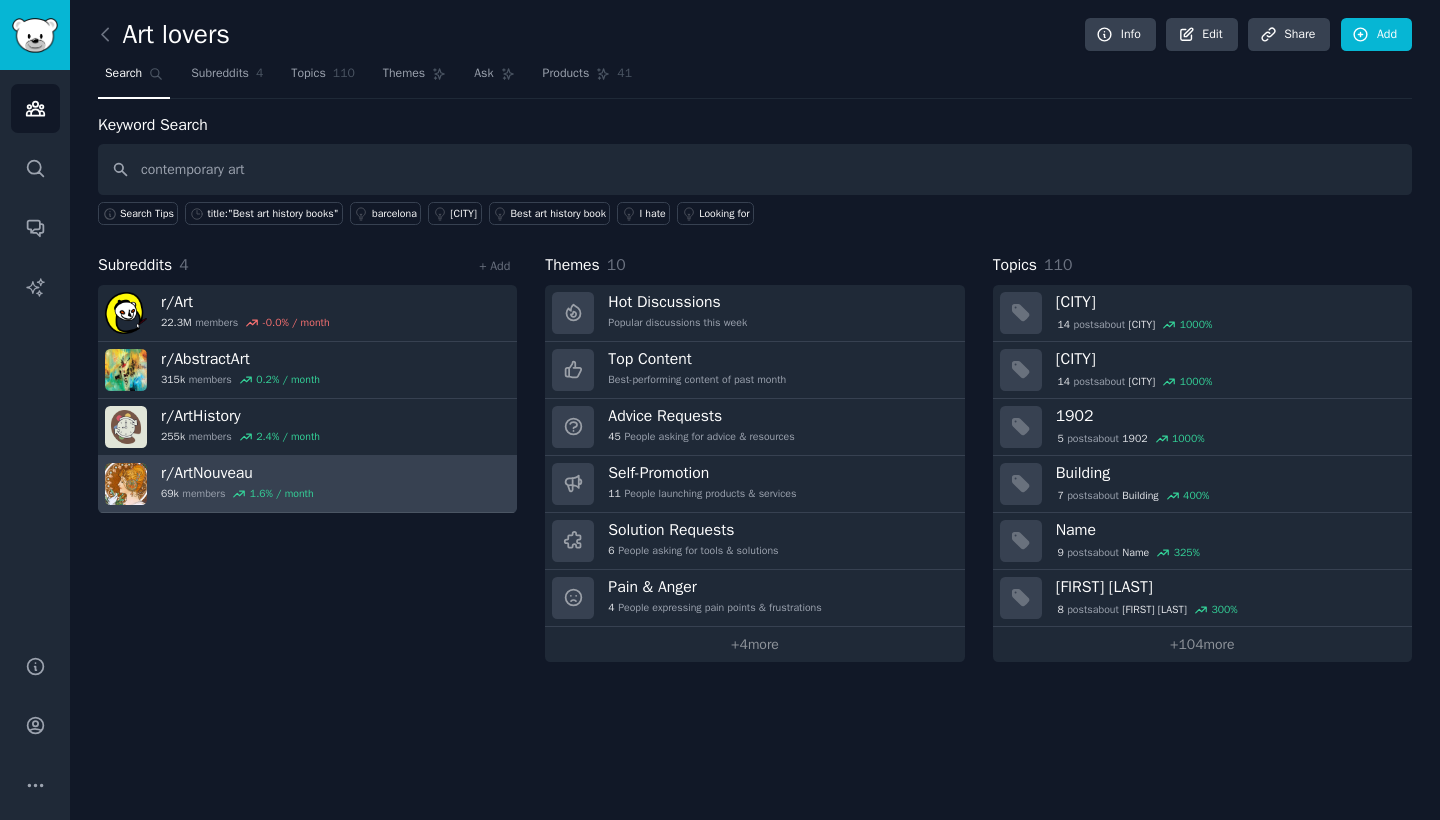 type on "contemporary art" 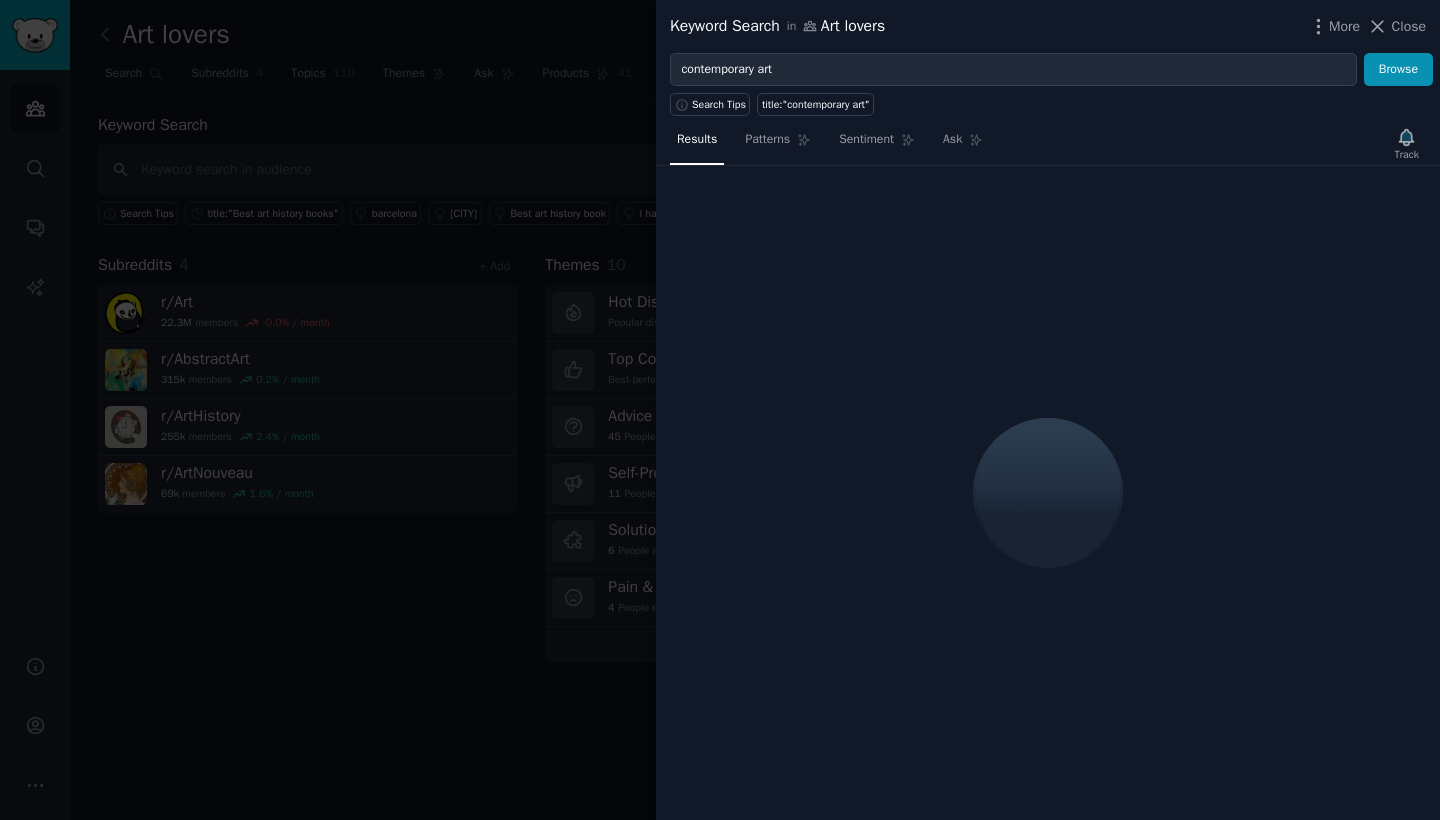 click at bounding box center [1048, 493] 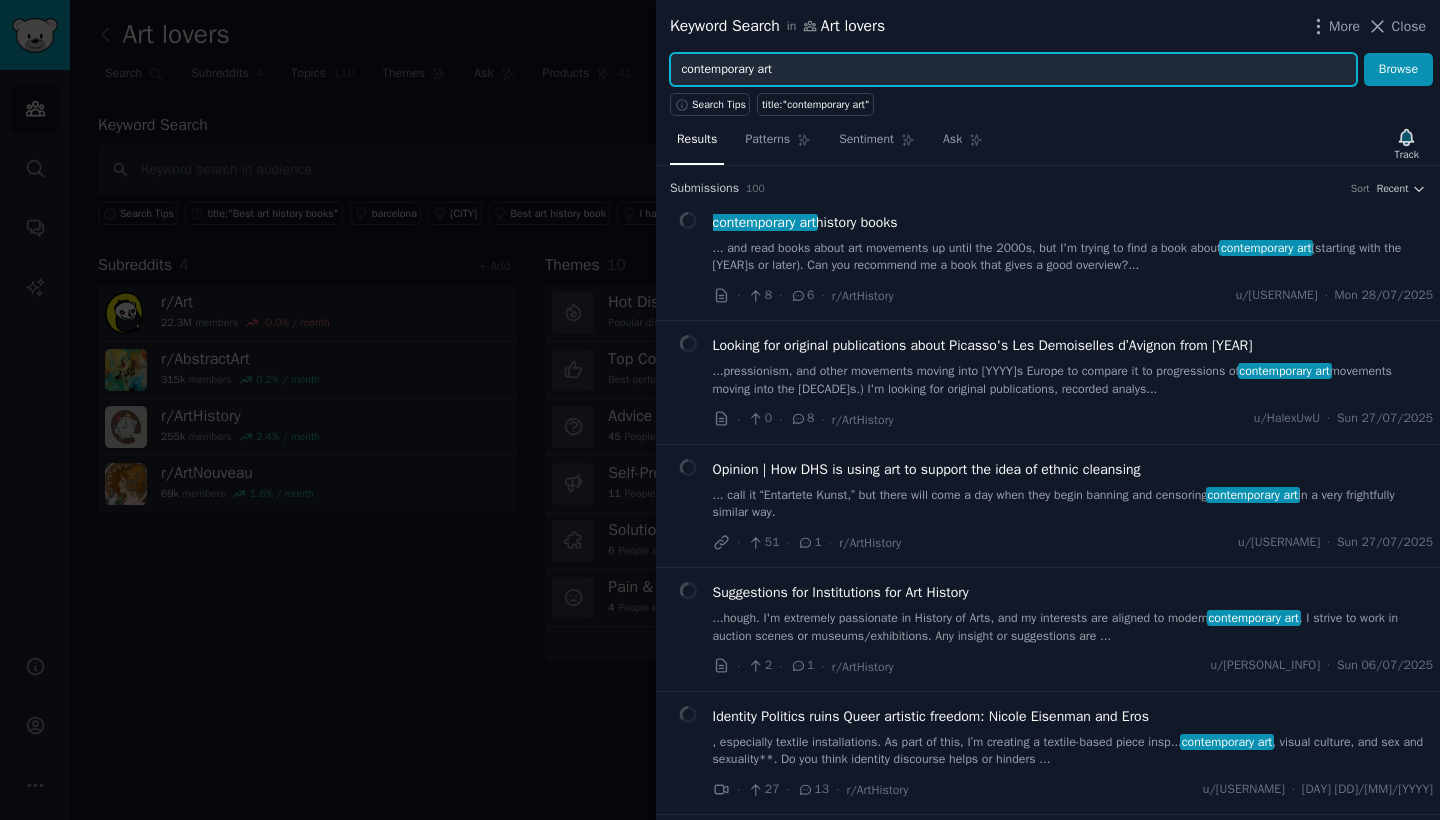 click on "contemporary art" at bounding box center [1013, 70] 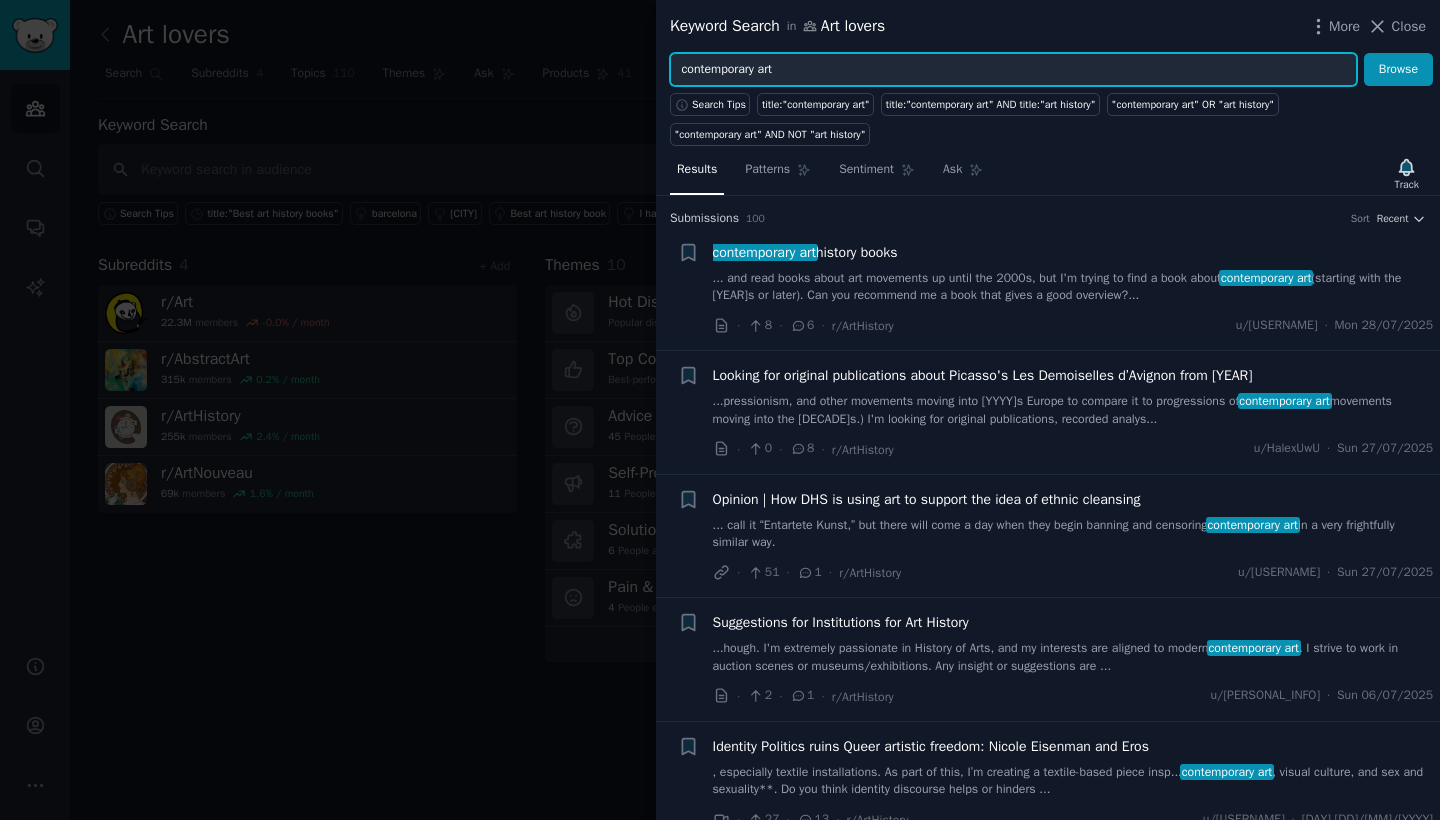 drag, startPoint x: 852, startPoint y: 64, endPoint x: 587, endPoint y: 64, distance: 265 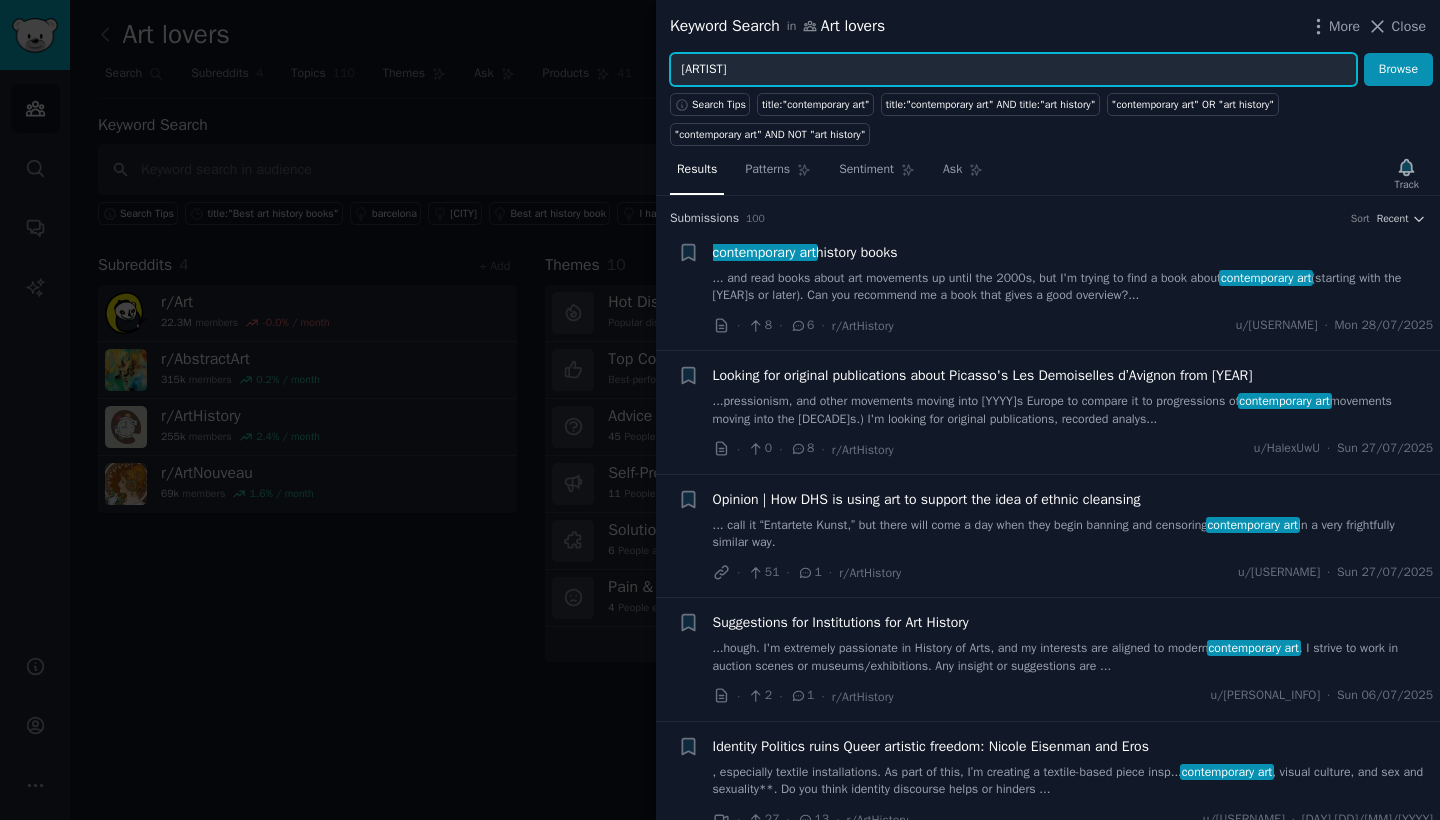 type on "[ARTIST]" 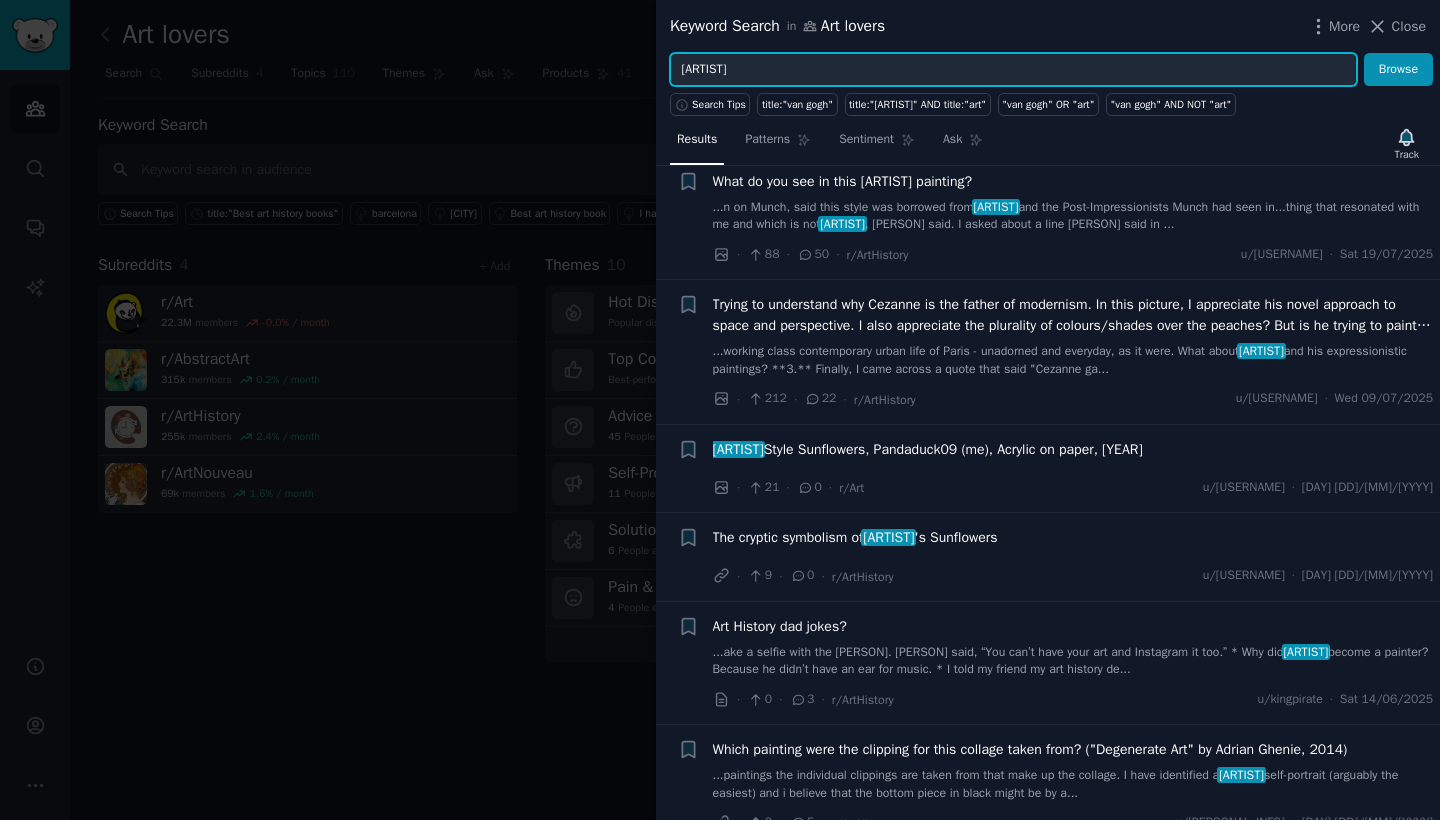 scroll, scrollTop: 139, scrollLeft: 0, axis: vertical 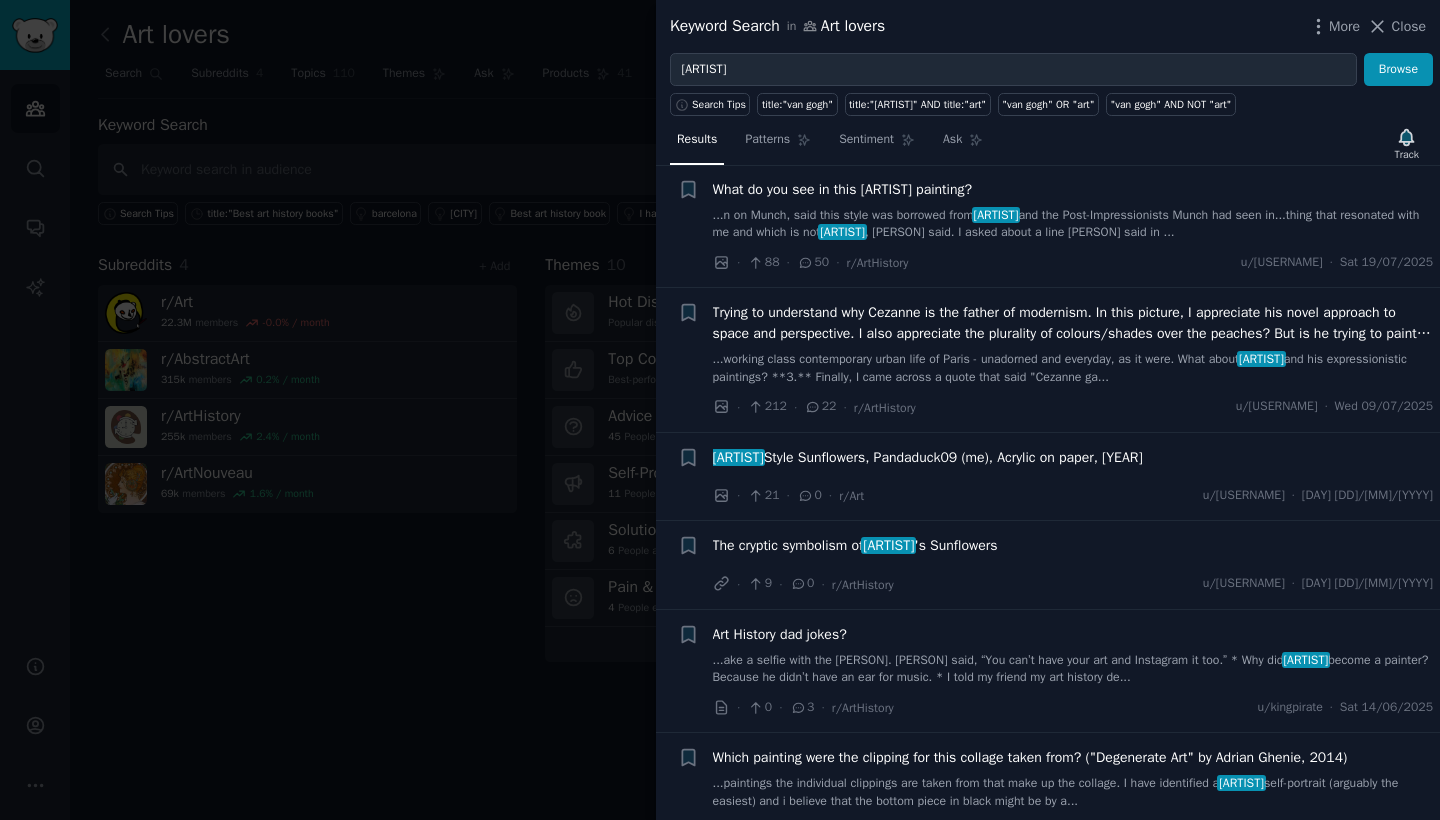click on "Trying to understand why Cezanne is the father of modernism. In this picture, I appreciate his novel approach to space and perspective. I also appreciate the plurality of colours/shades over the peaches? But is he trying to paint something that doesn't correspond to reality? See my post in thread." at bounding box center (1073, 323) 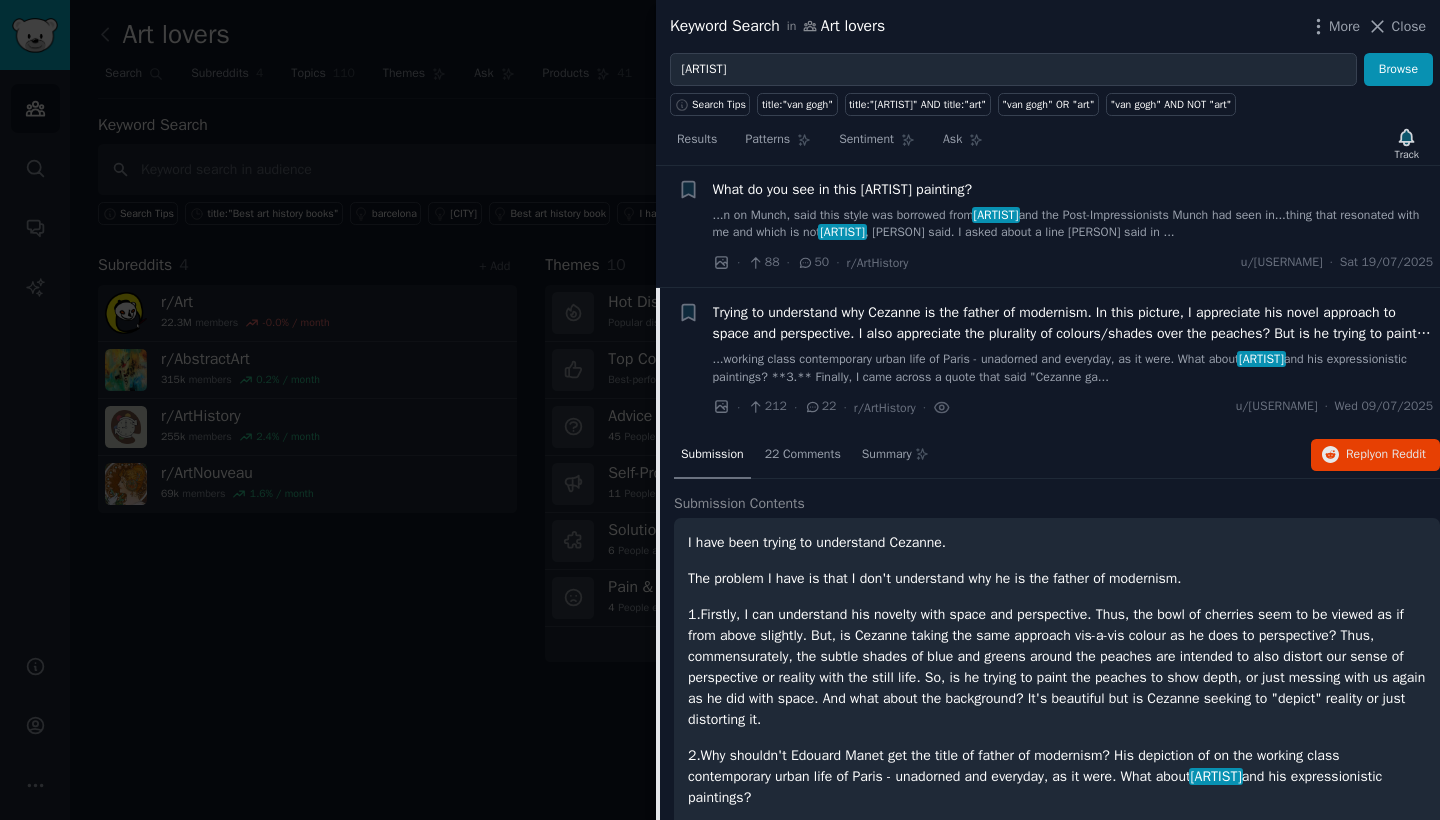 scroll, scrollTop: 276, scrollLeft: 0, axis: vertical 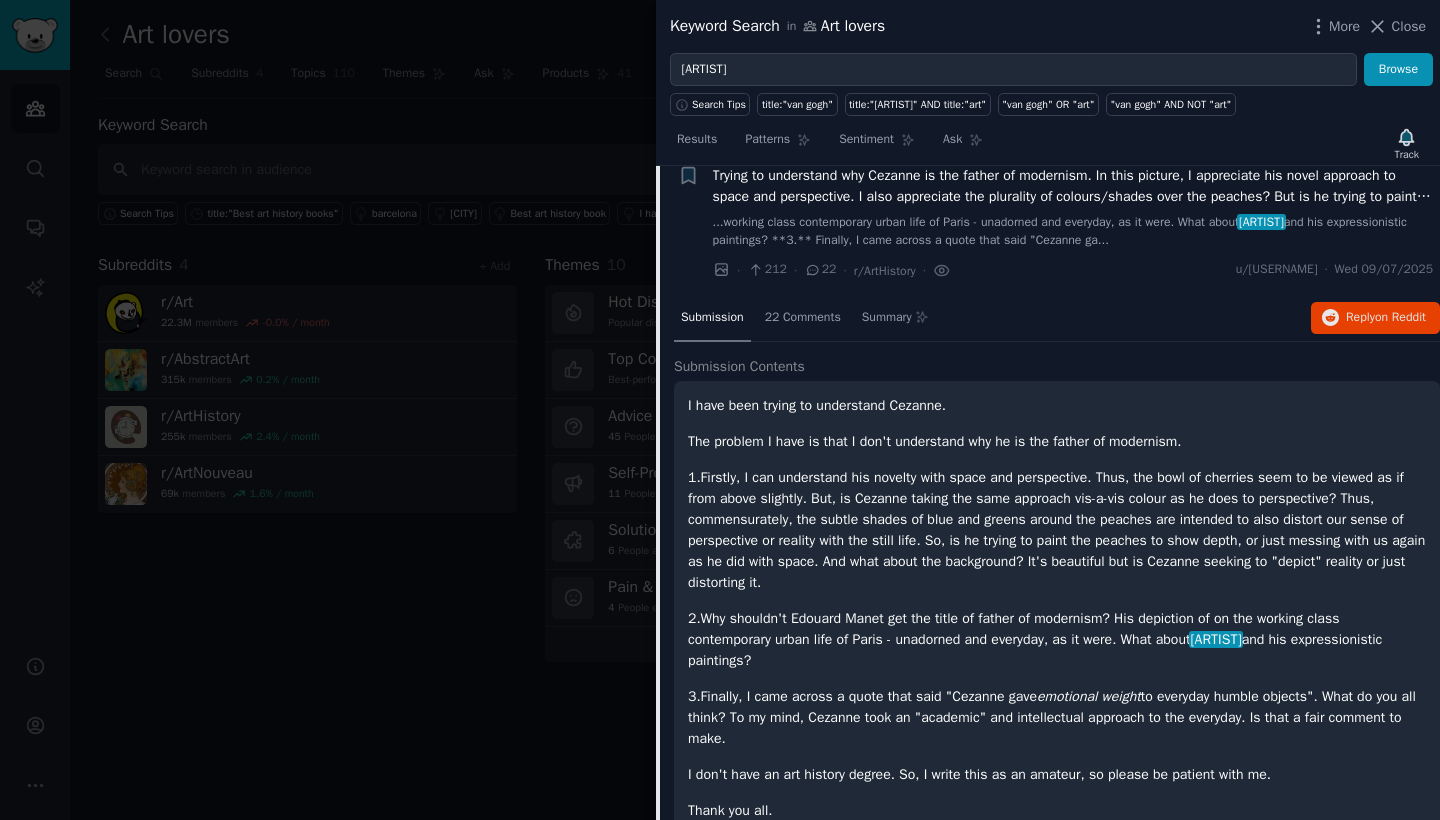 click at bounding box center (720, 410) 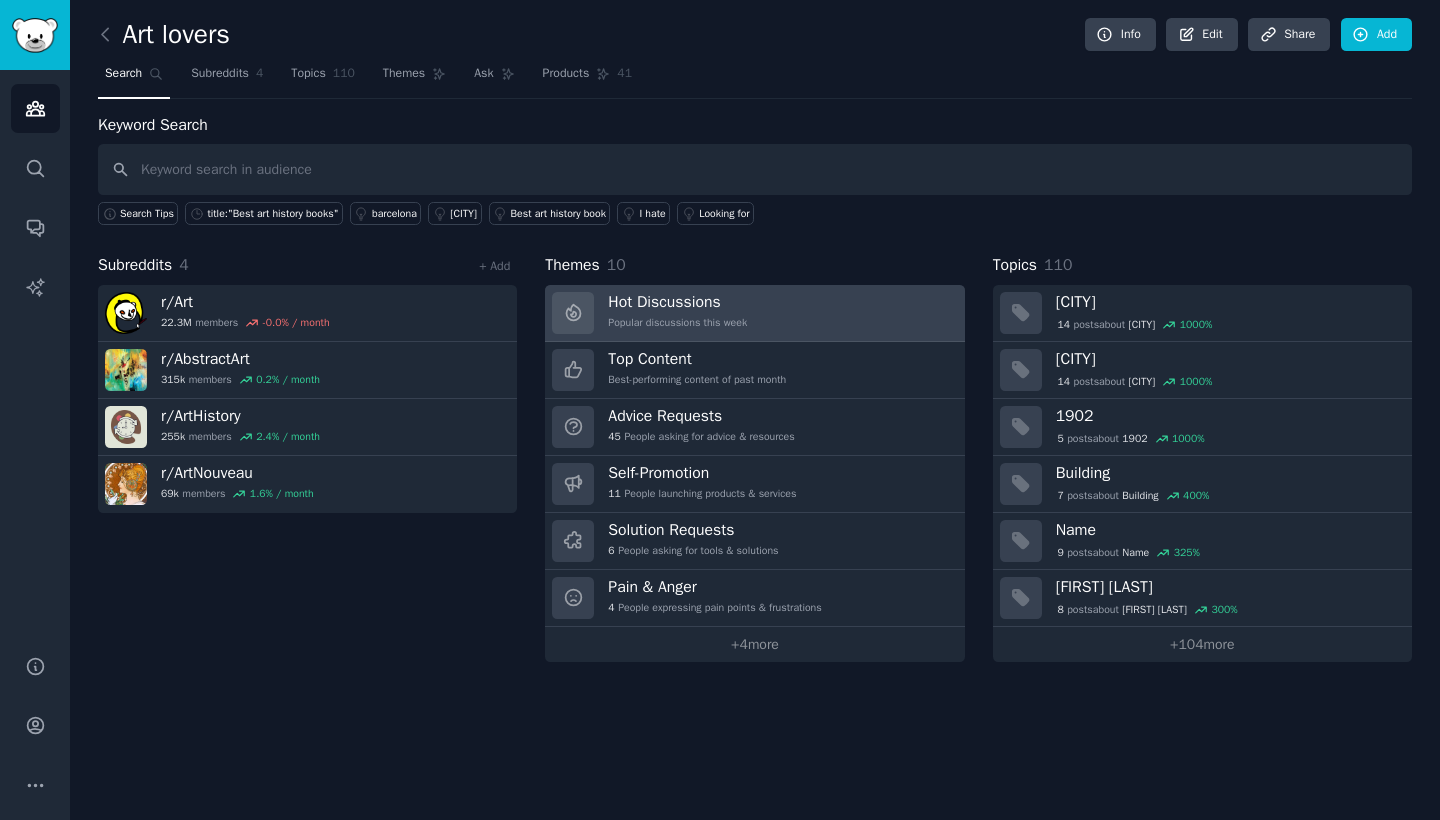 click on "Hot Discussions Popular discussions this week" at bounding box center (677, 313) 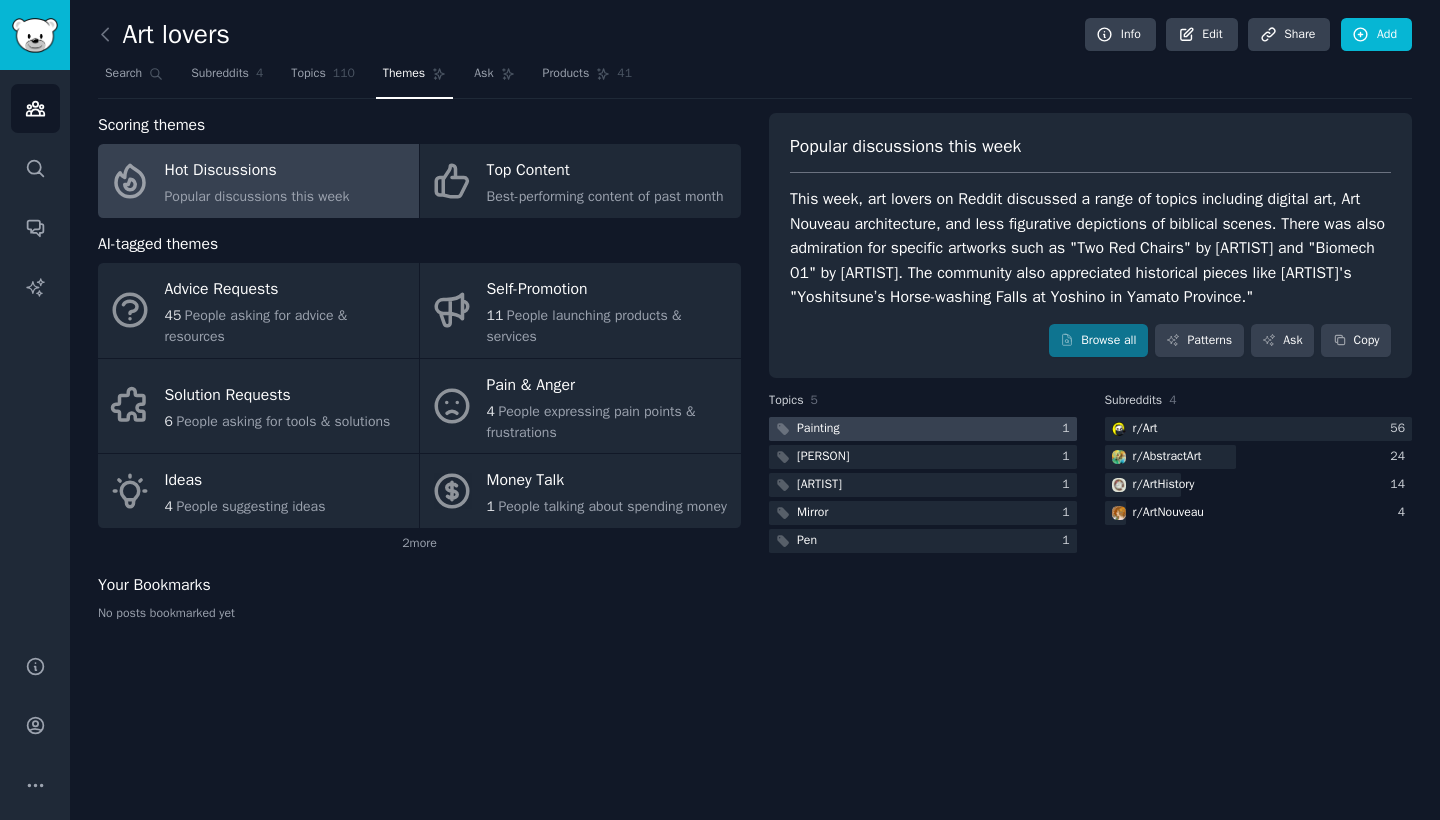 click on "Painting" at bounding box center (818, 429) 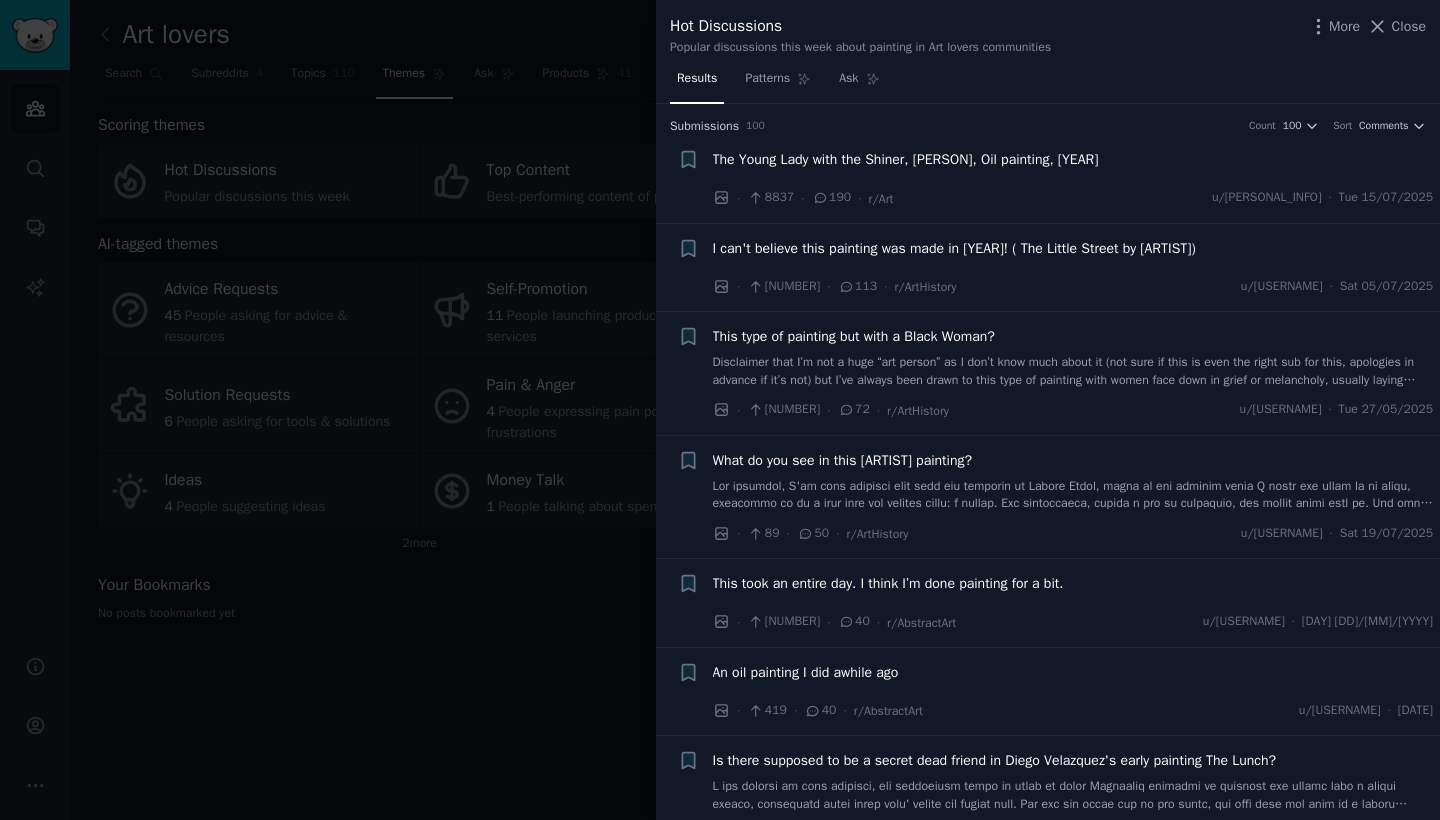 type 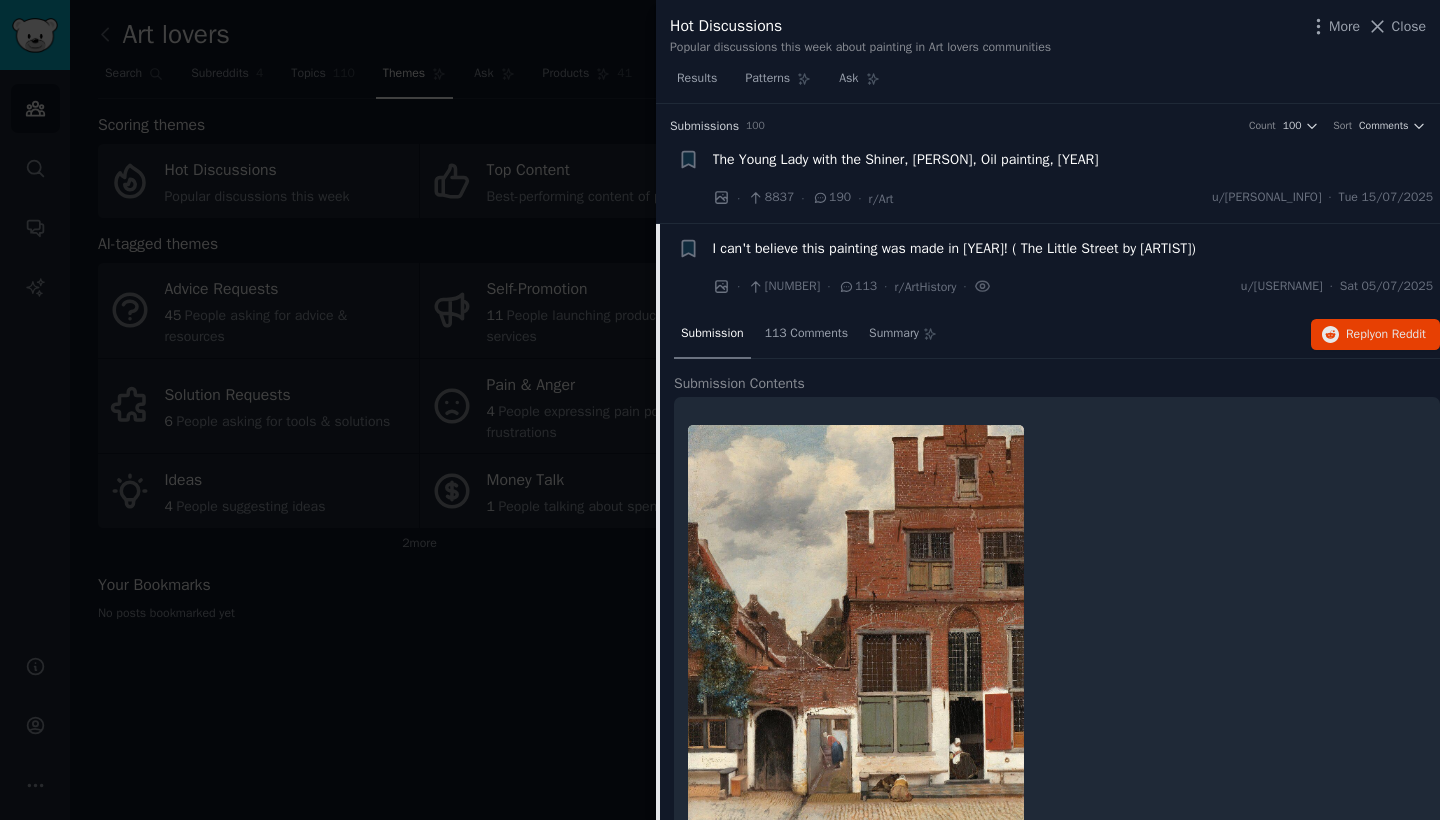 scroll, scrollTop: 0, scrollLeft: 0, axis: both 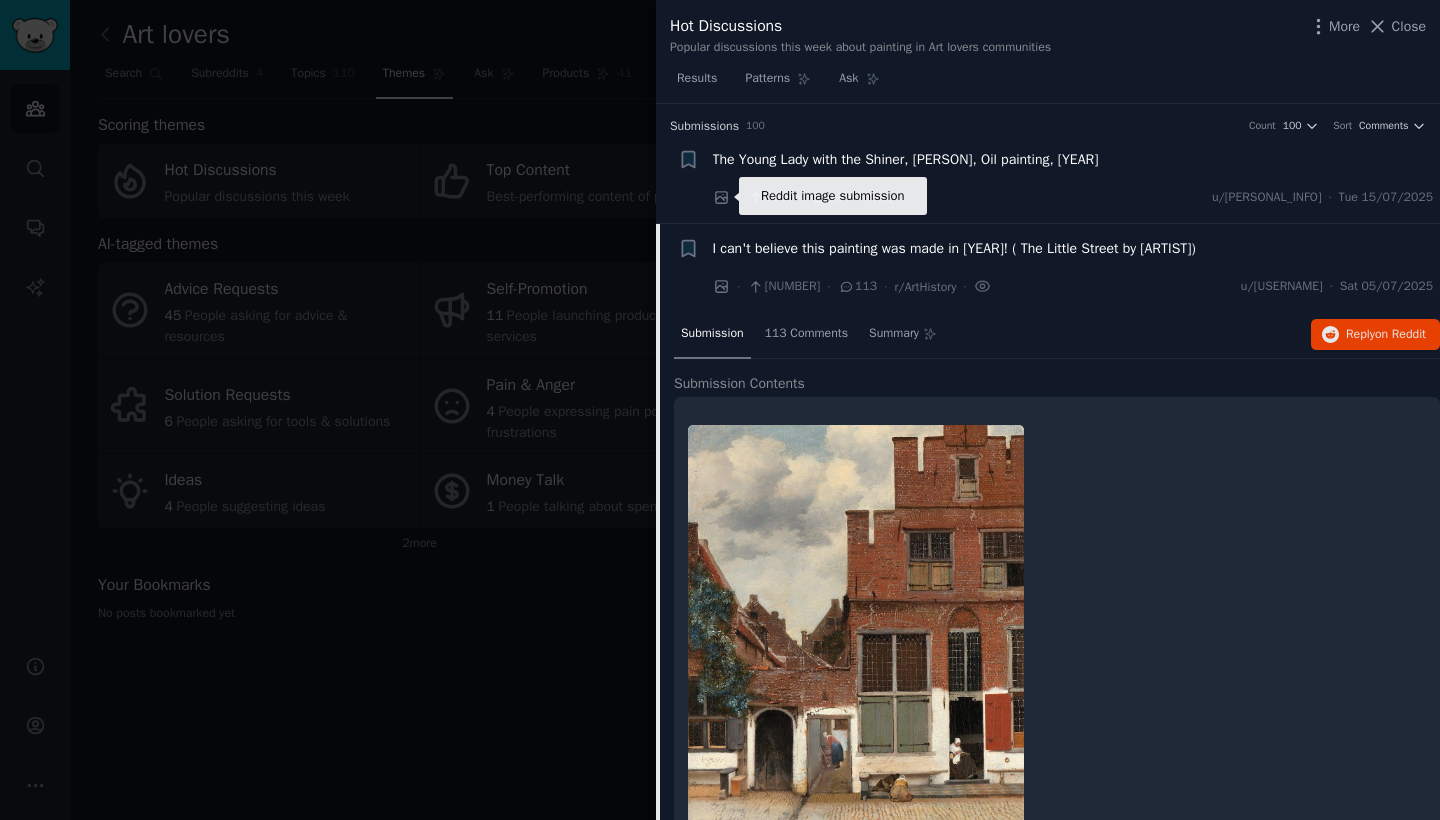 click 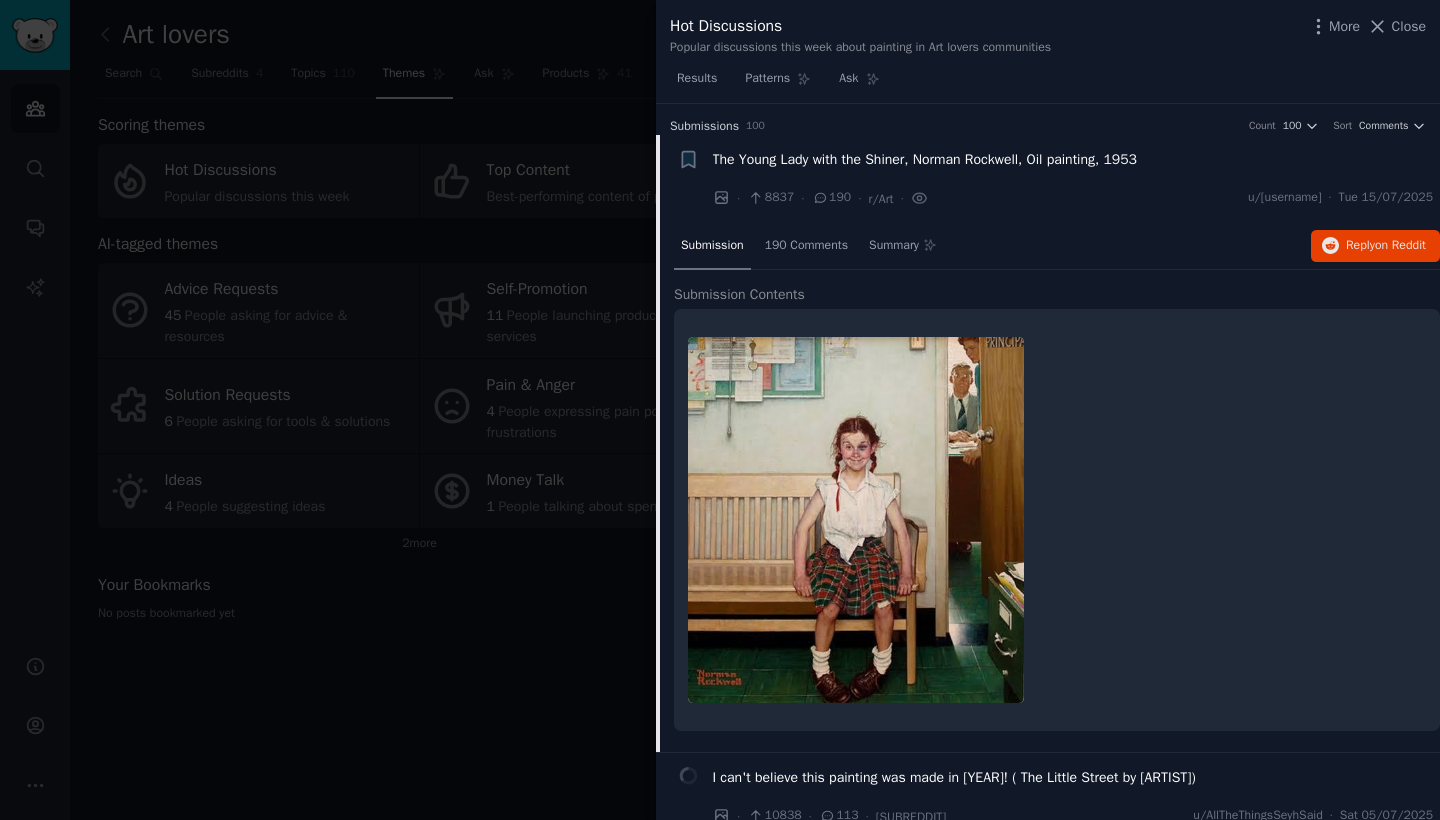scroll, scrollTop: 0, scrollLeft: 0, axis: both 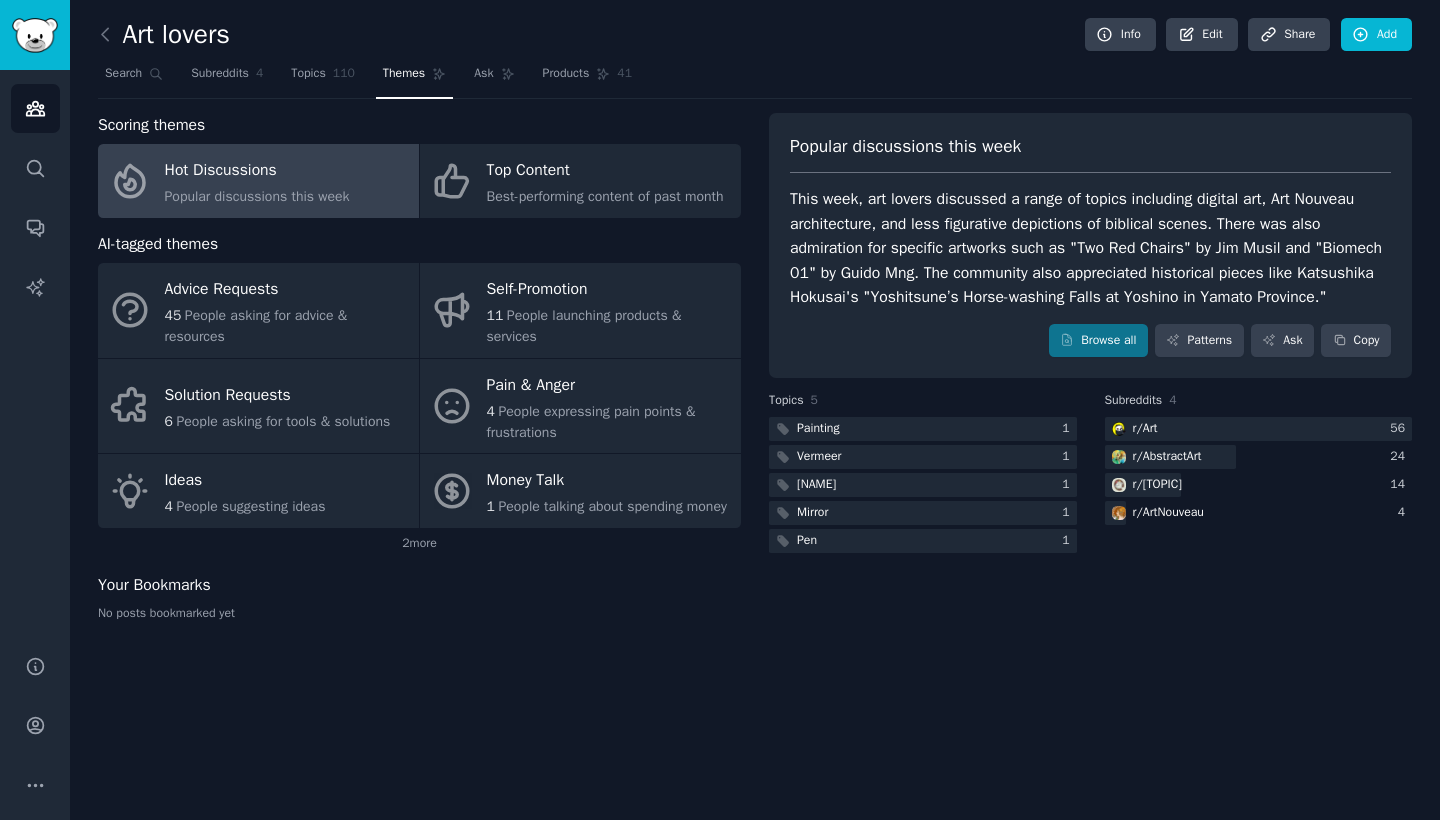 click on "Art lovers Info Edit Share Add Search Subreddits 4 Topics 110 Themes Ask Products 41 Scoring themes Hot Discussions Popular discussions this week Top Content Best-performing content of past month AI-tagged themes Advice Requests 45 People asking for advice & resources Self-Promotion 11 People launching products & services Solution Requests 6 People asking for tools & solutions Pain & Anger 4 People expressing pain points & frustrations Ideas 4 People suggesting ideas Money Talk 1 People talking about spending money 2  more Your Bookmarks No posts bookmarked yet Popular discussions this week This week, art lovers discussed a range of topics including digital art, Art Nouveau architecture, and less figurative depictions of biblical scenes. There was also admiration for specific artworks such as "Two Red Chairs" by Jim Musil and "Biomech 01" by Guido Mng. The community also appreciated historical pieces like Katsushika Hokusai's "Yoshitsune’s Horse-washing Falls at Yoshino in Yamato Province." Browse all Ask 5" 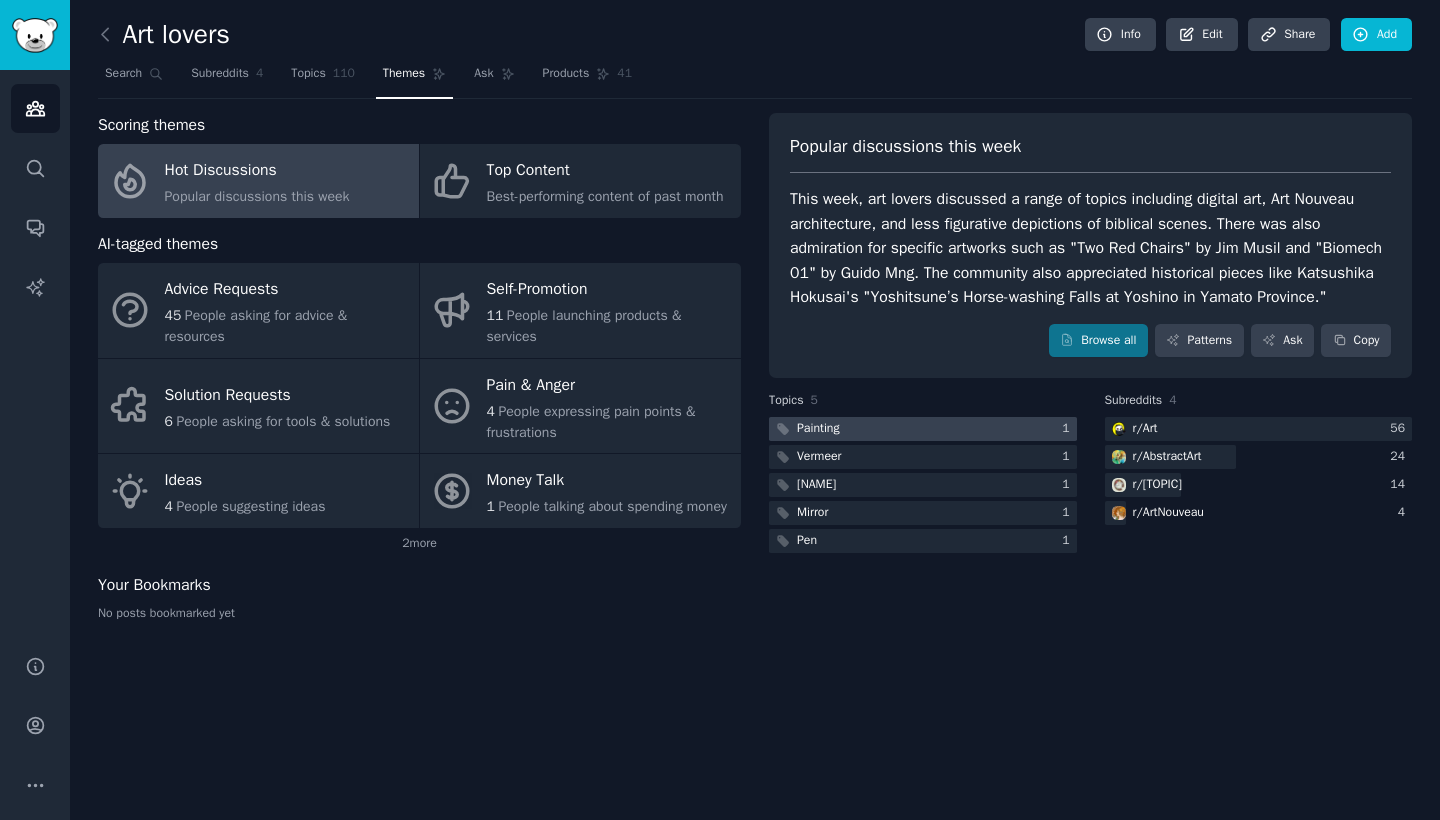 click at bounding box center [923, 429] 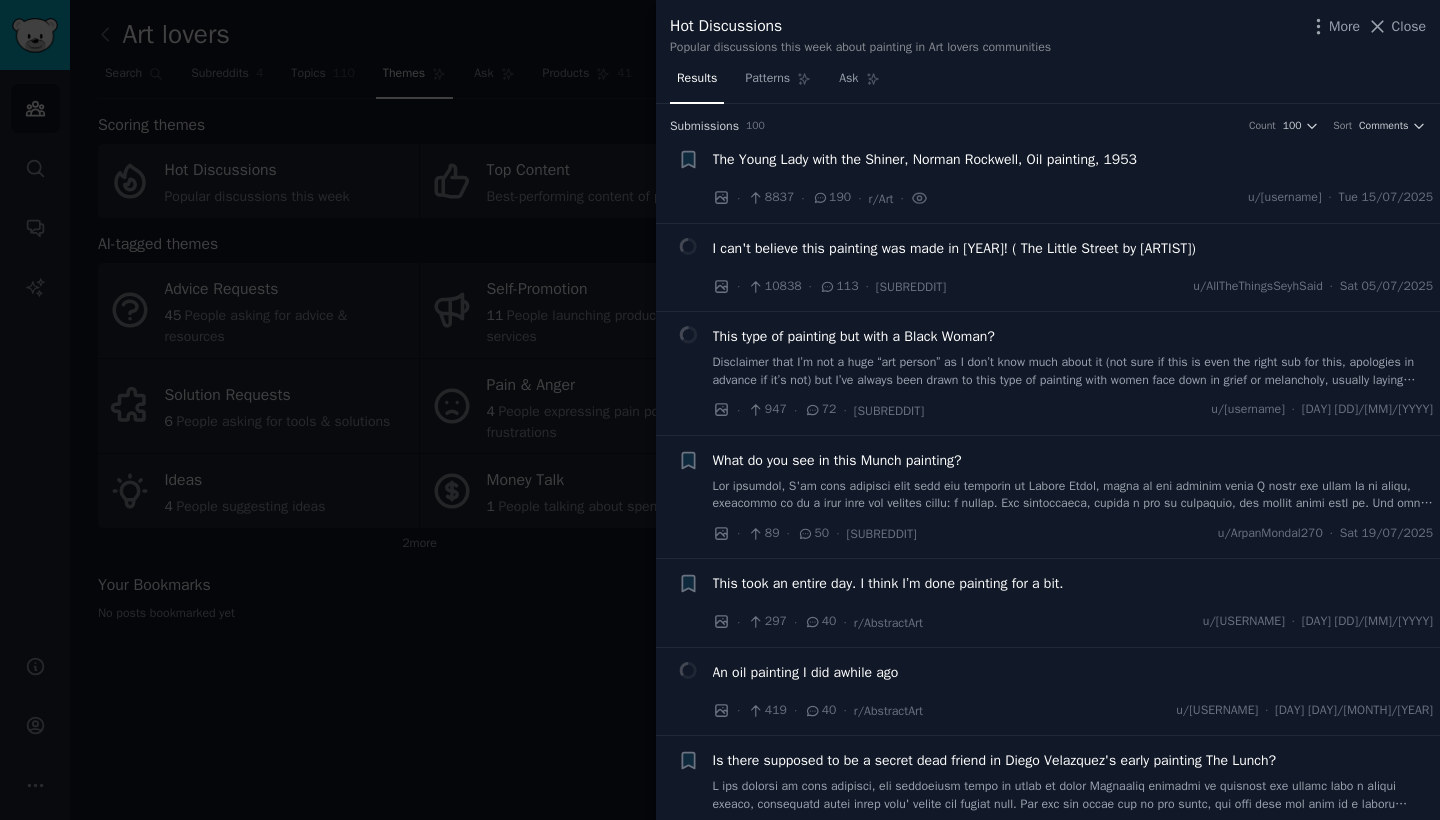 click at bounding box center (720, 410) 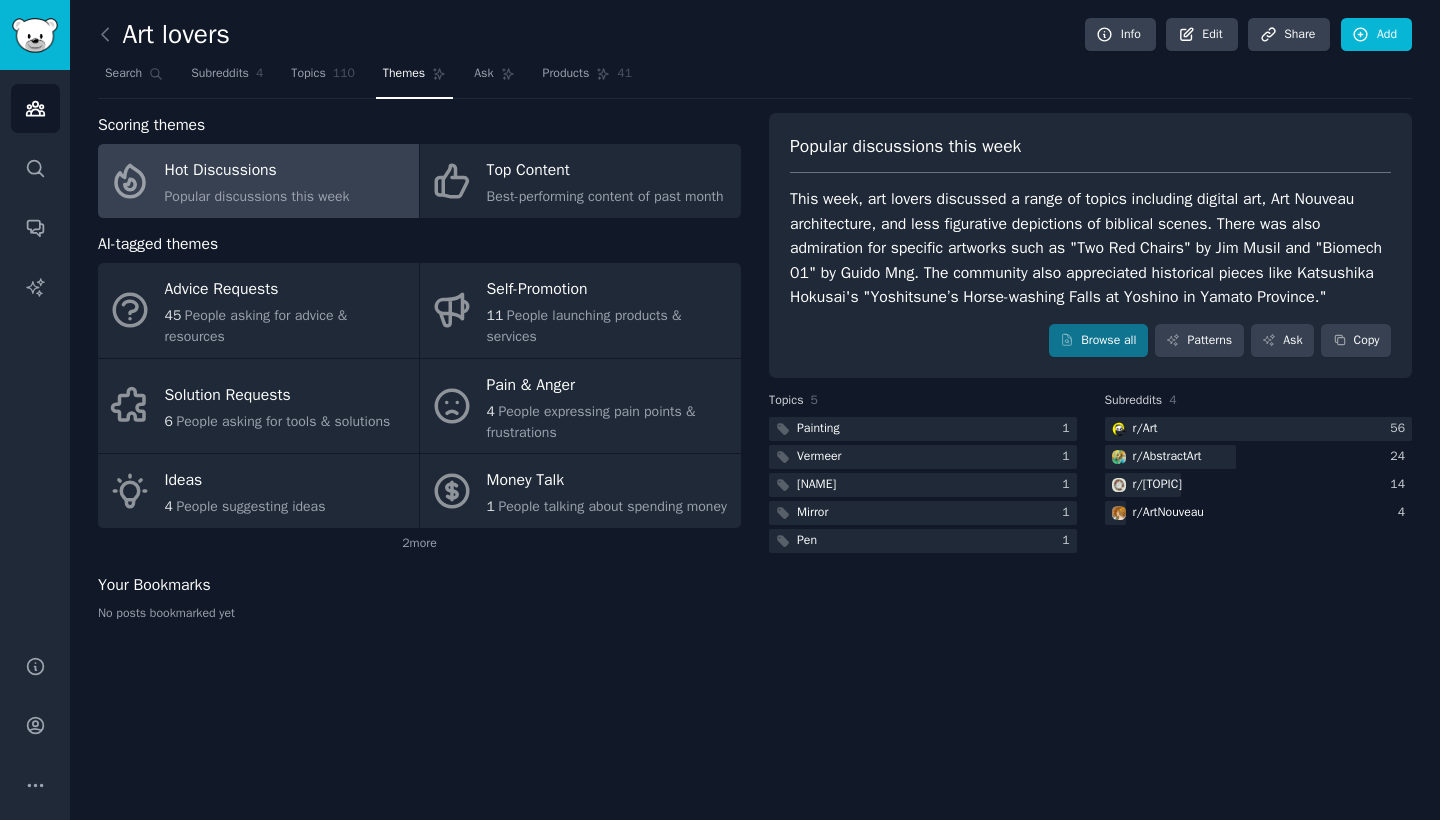click on "Scoring themes Hot Discussions Popular discussions this week Top Content Best-performing content of past month AI-tagged themes Advice Requests 45 People asking for advice & resources Self-Promotion 11 People launching products & services Solution Requests 6 People asking for tools & solutions Pain & Anger 4 People expressing pain points & frustrations Ideas 4 People suggesting ideas Money Talk 1 People talking about spending money 2  more Your Bookmarks No posts bookmarked yet" at bounding box center (419, 375) 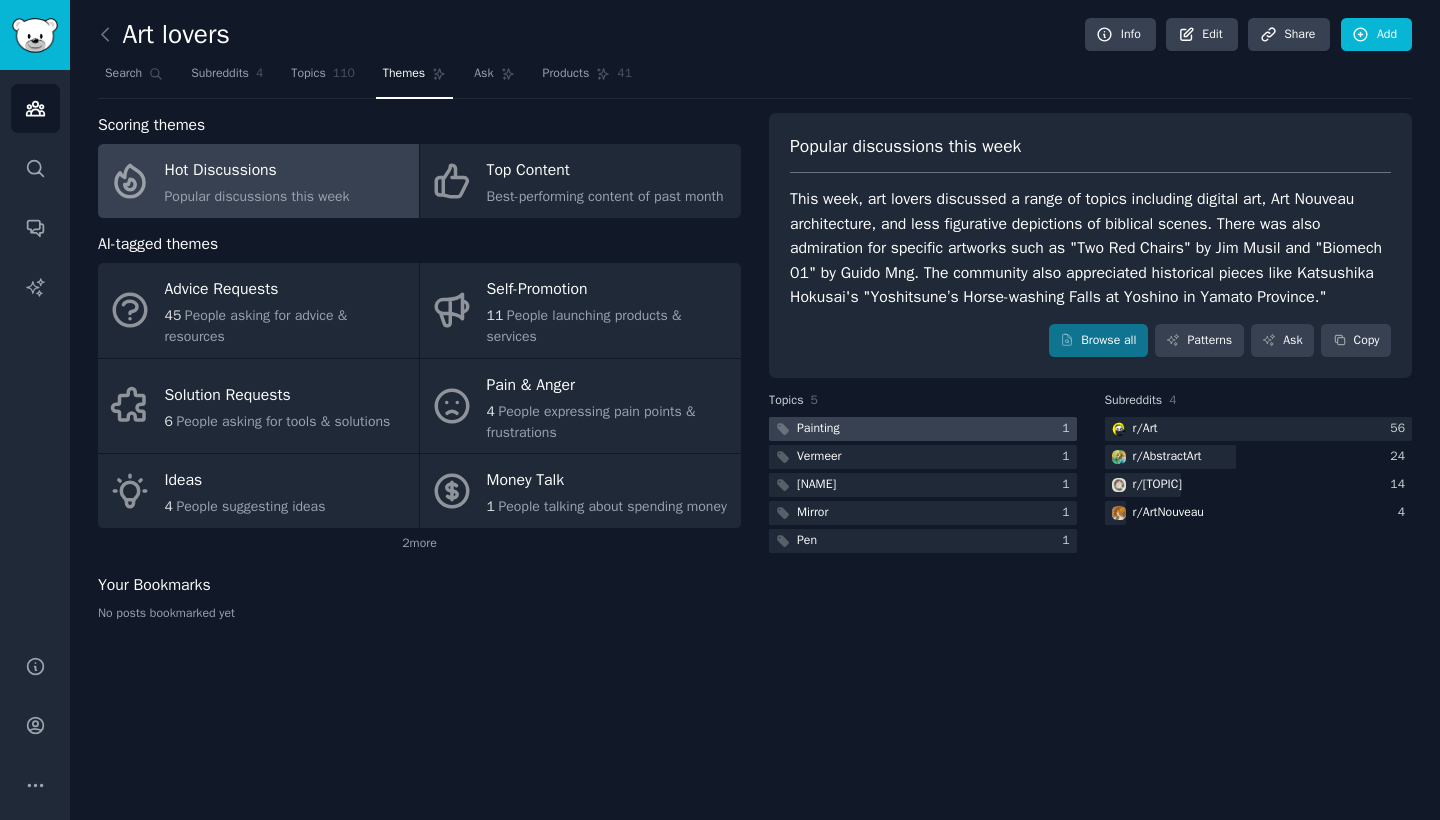 click on "Painting" at bounding box center (818, 429) 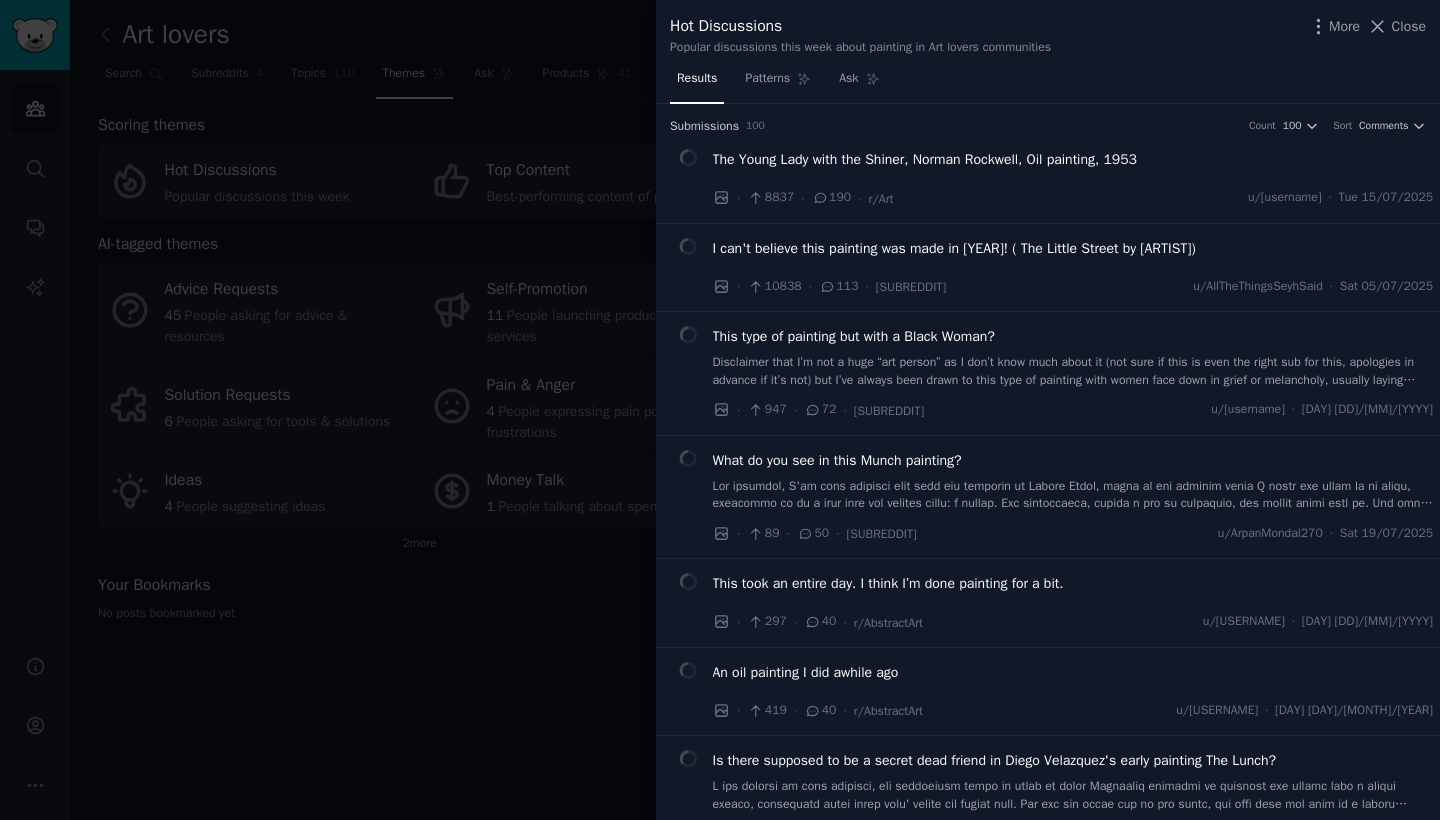 type 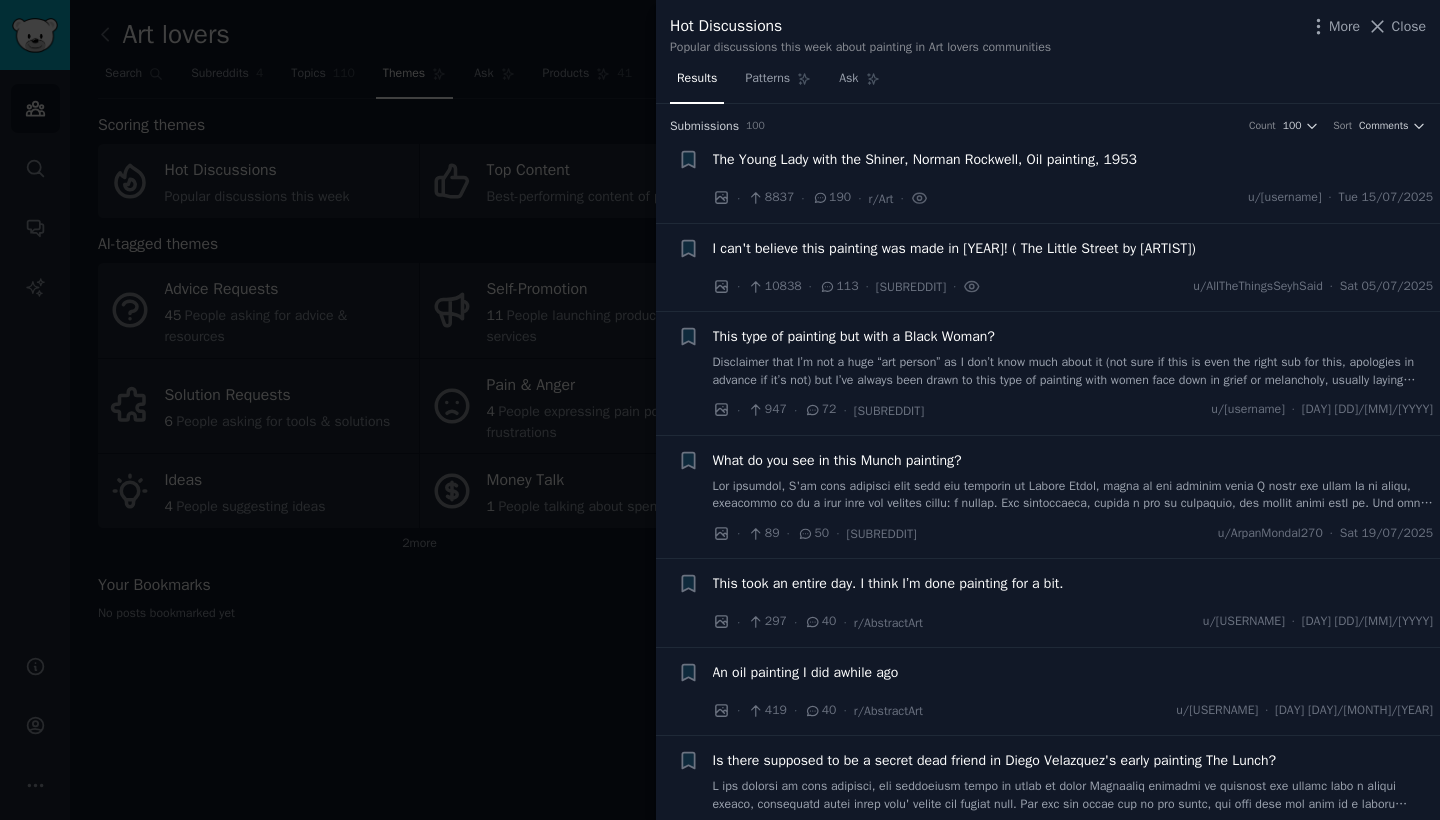 click at bounding box center (720, 410) 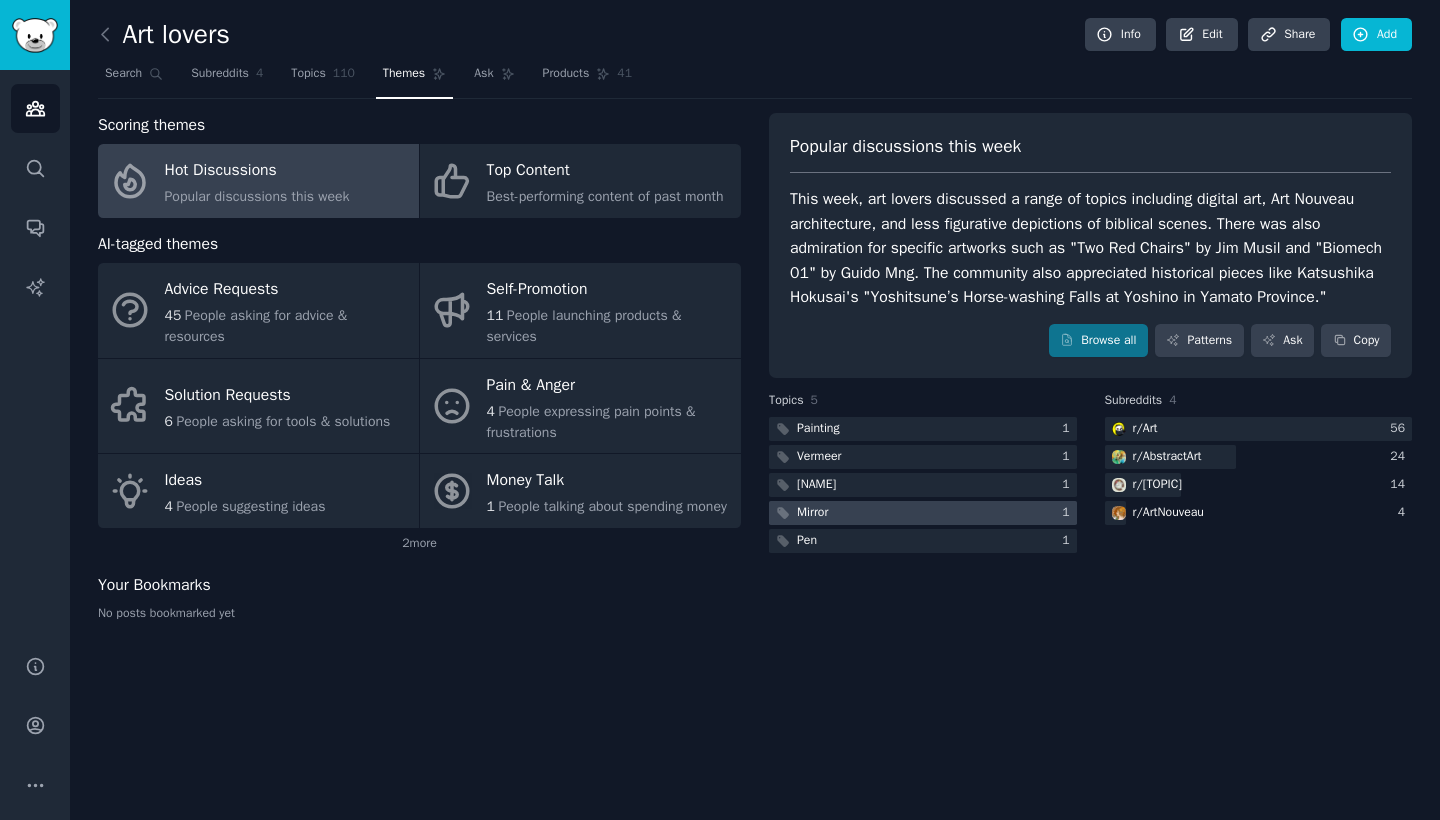 click at bounding box center [923, 513] 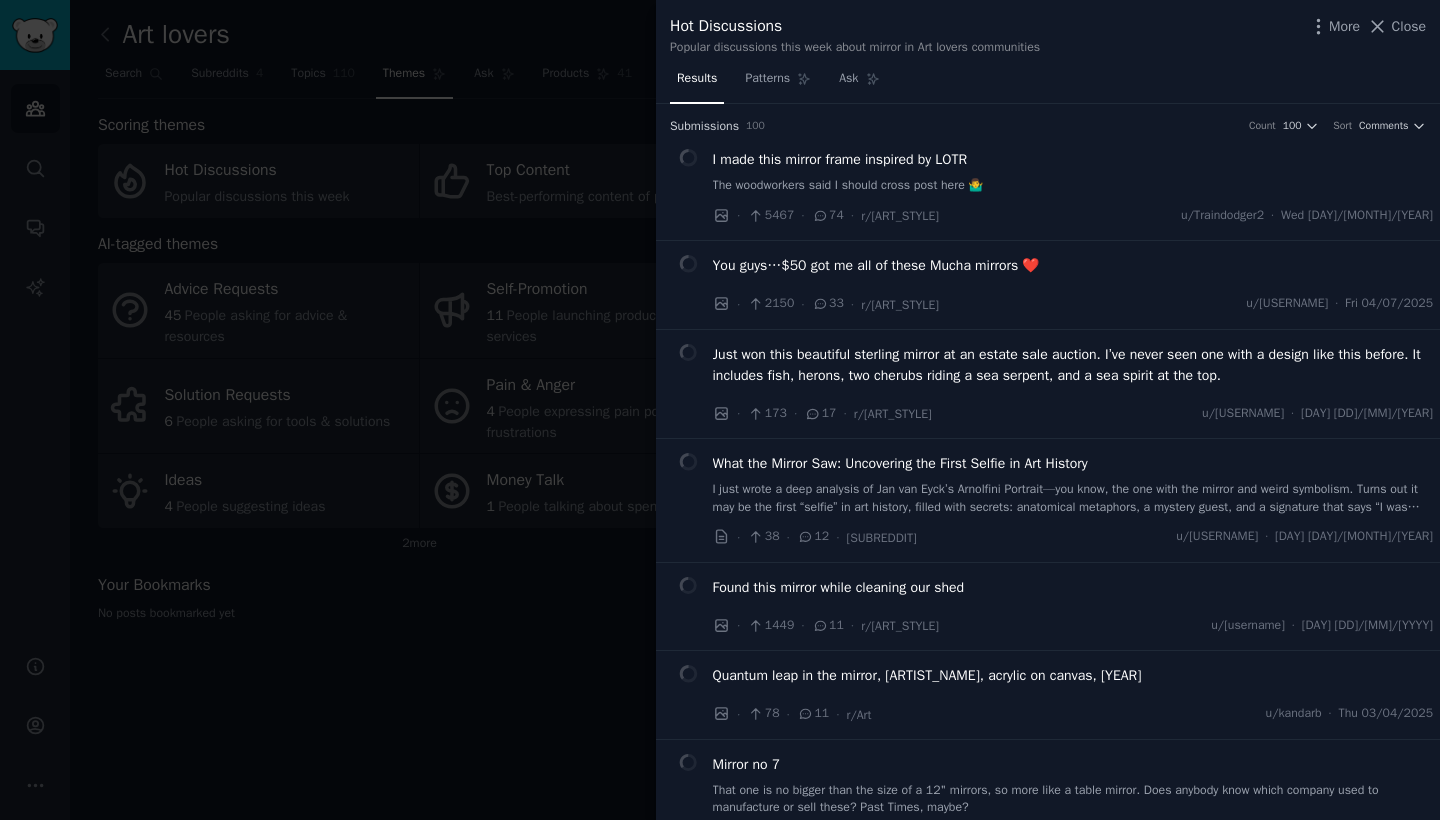 click at bounding box center [720, 410] 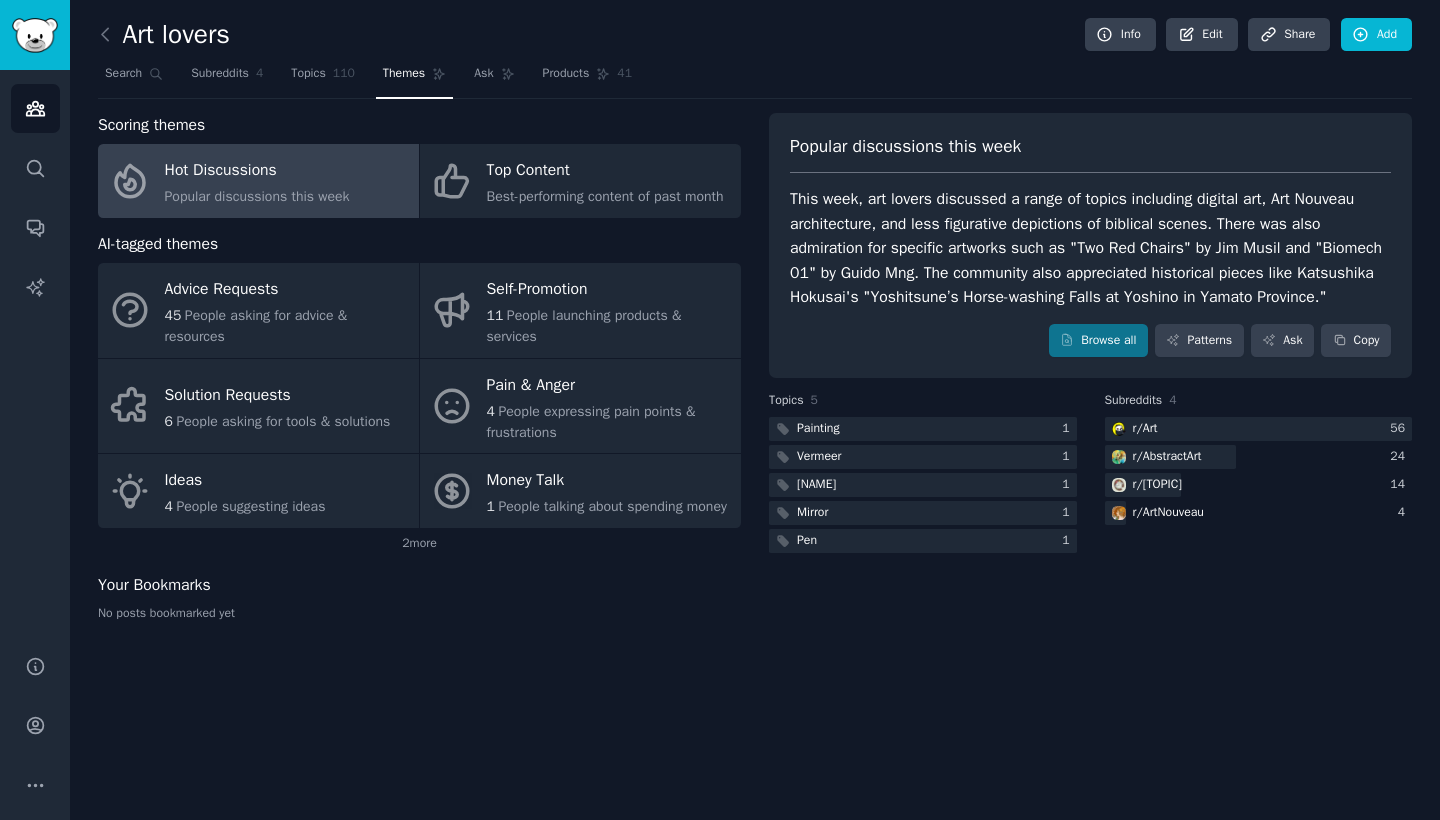 click on "No posts bookmarked yet" 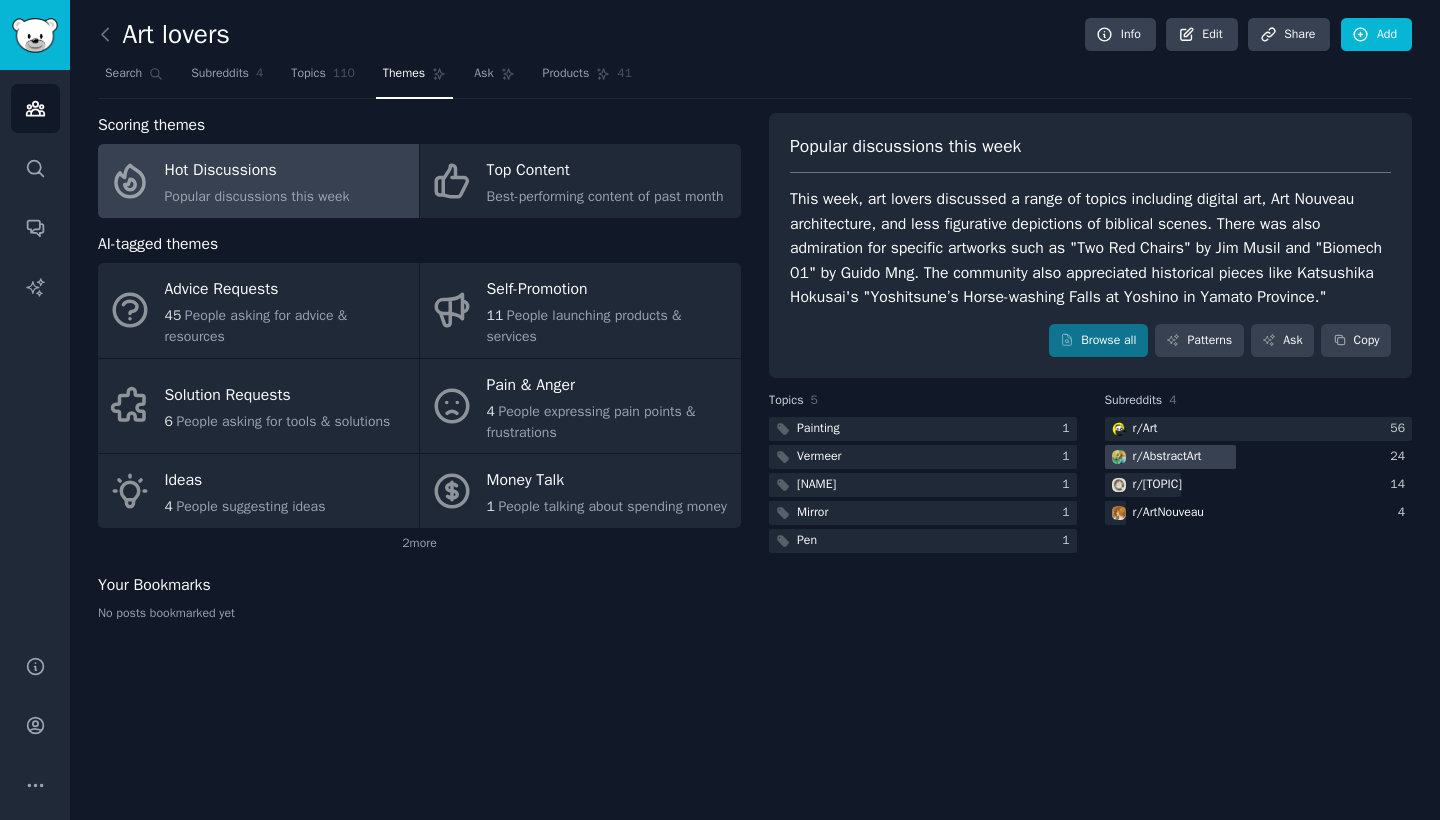 click on "r/ AbstractArt" at bounding box center [1167, 457] 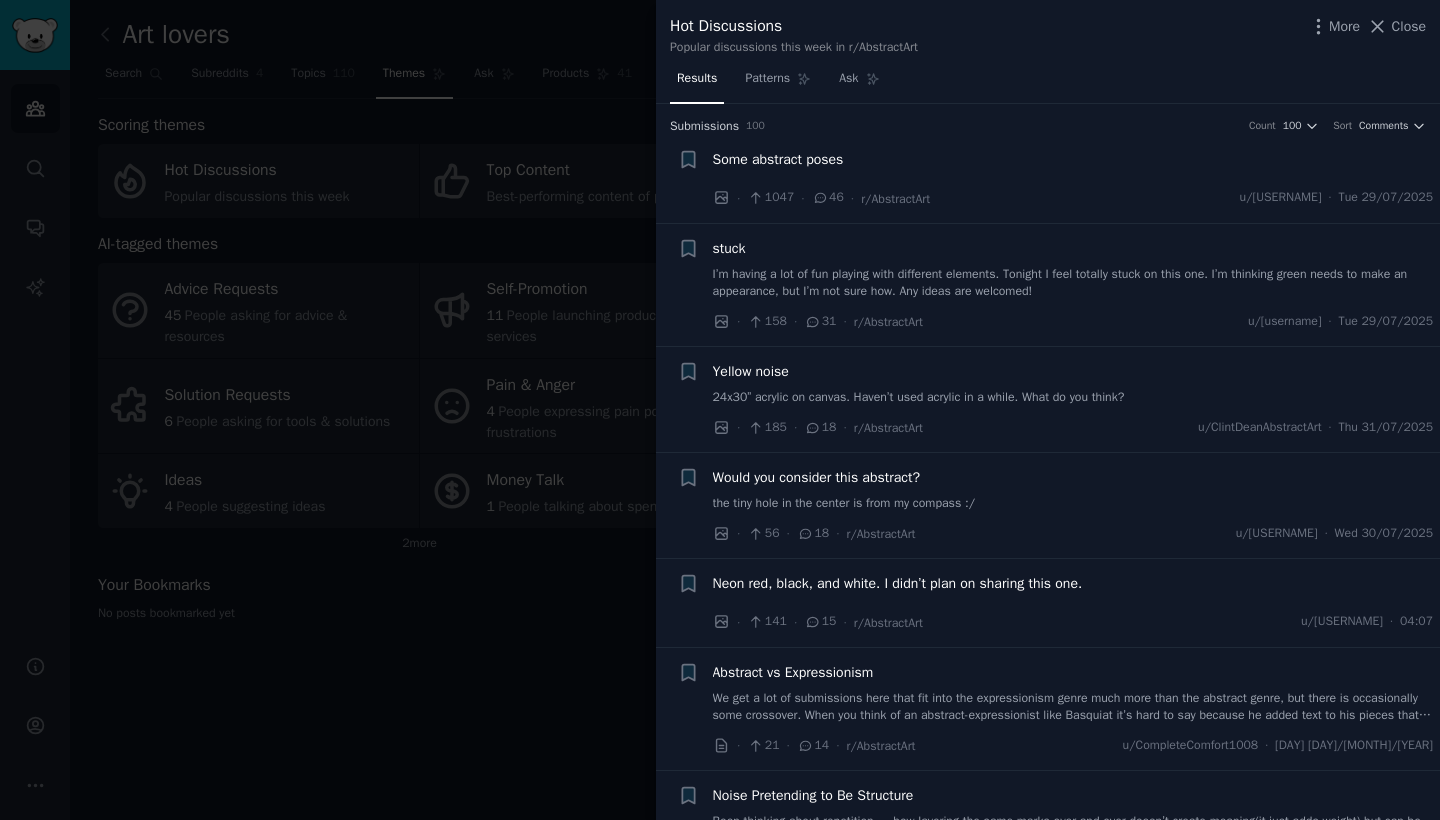 click on "Some abstract poses · 1047 · 46 · r/AbstractArt u/GroundbreakingDay317 · Tue 29/07/2025" at bounding box center (1073, 179) 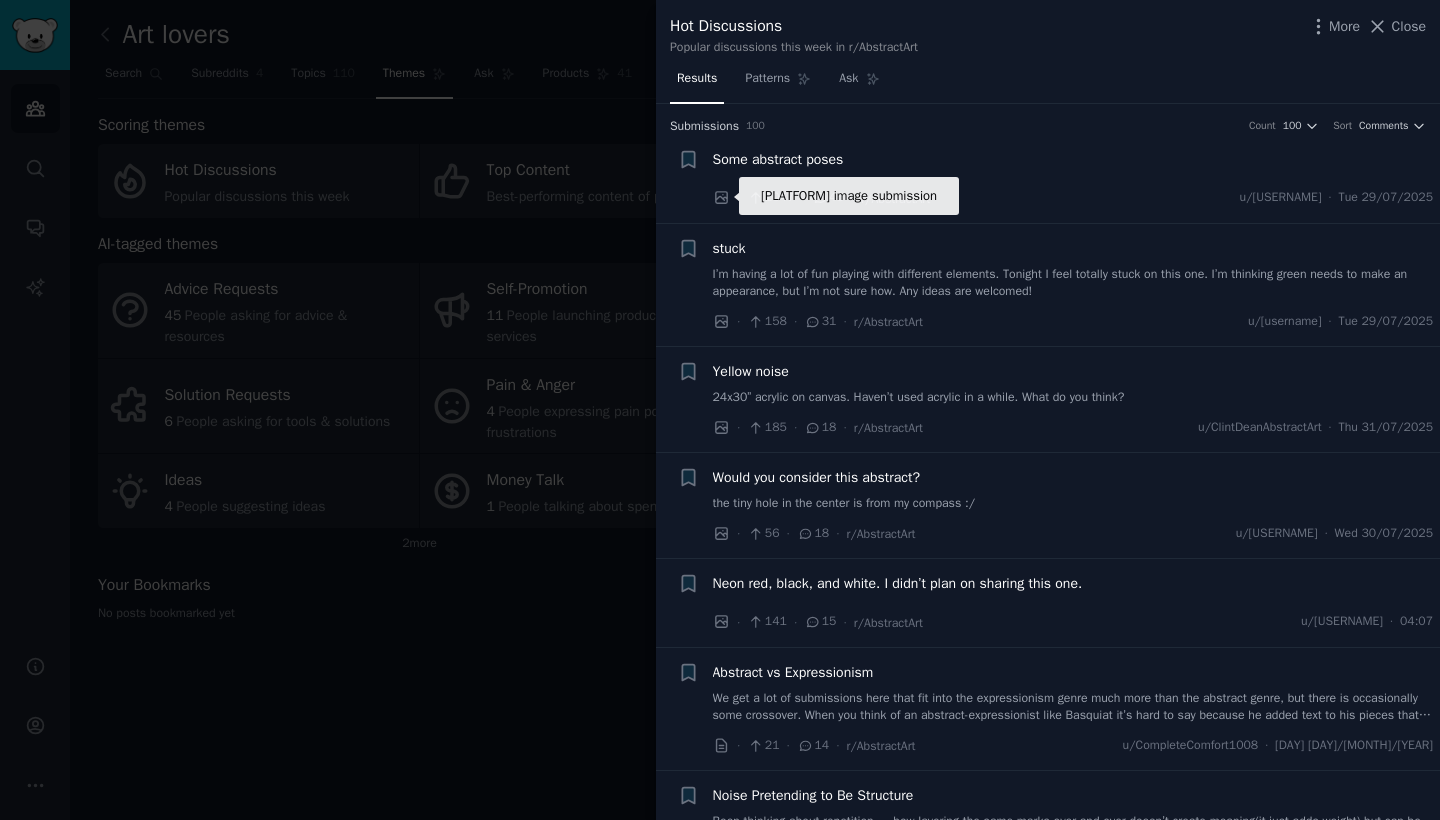 click 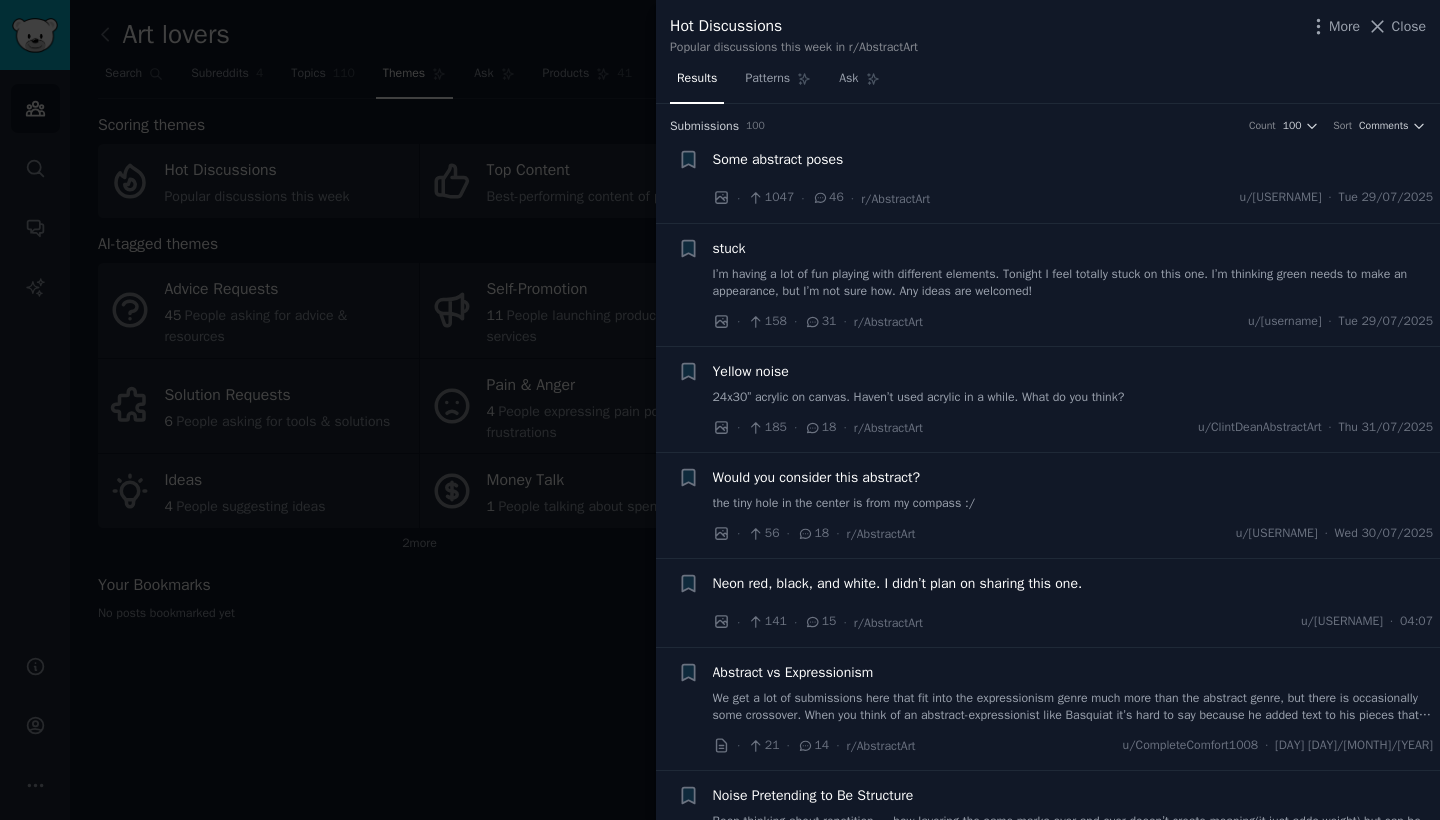 click at bounding box center (720, 410) 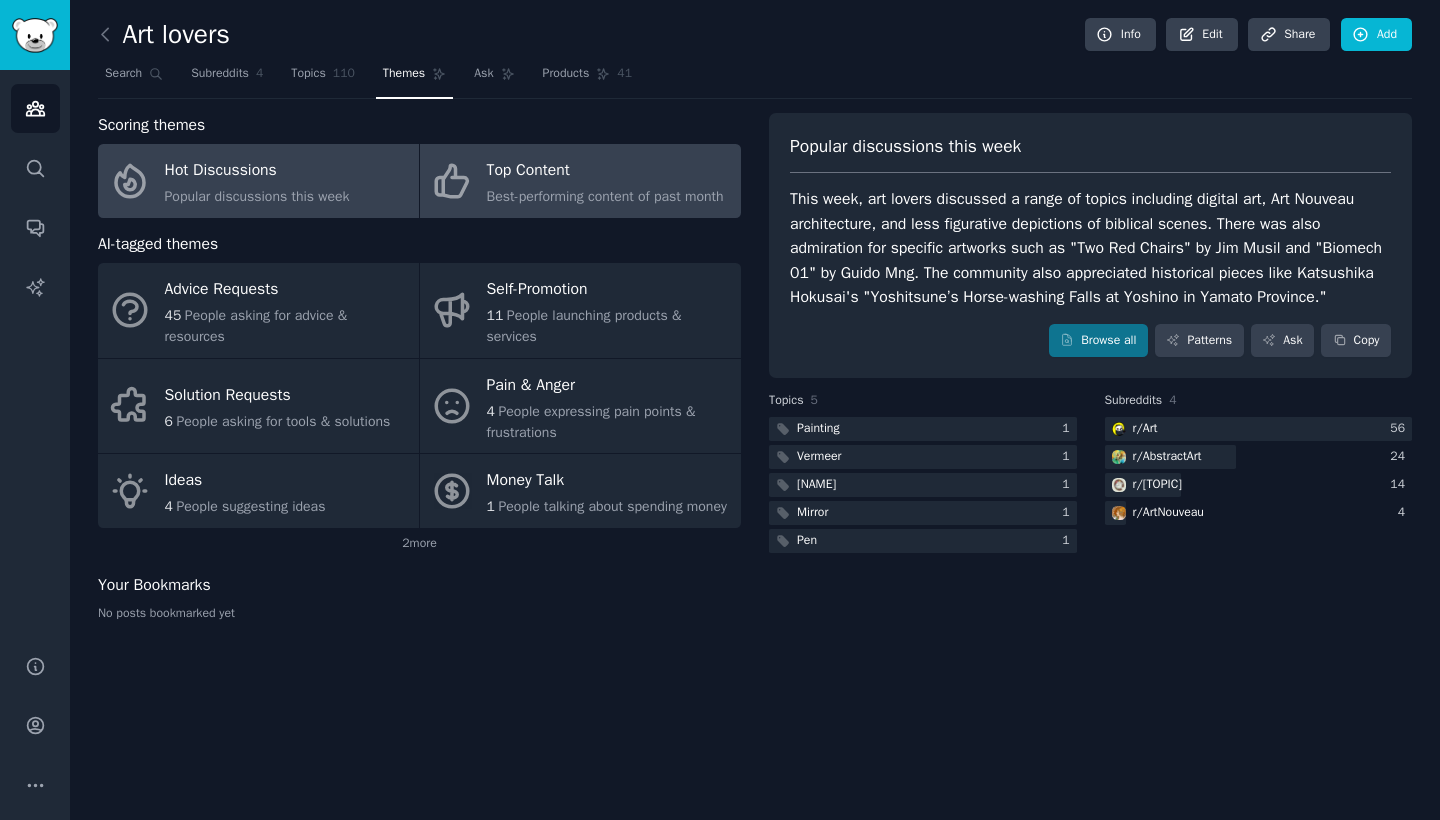 click on "Top Content" at bounding box center [605, 171] 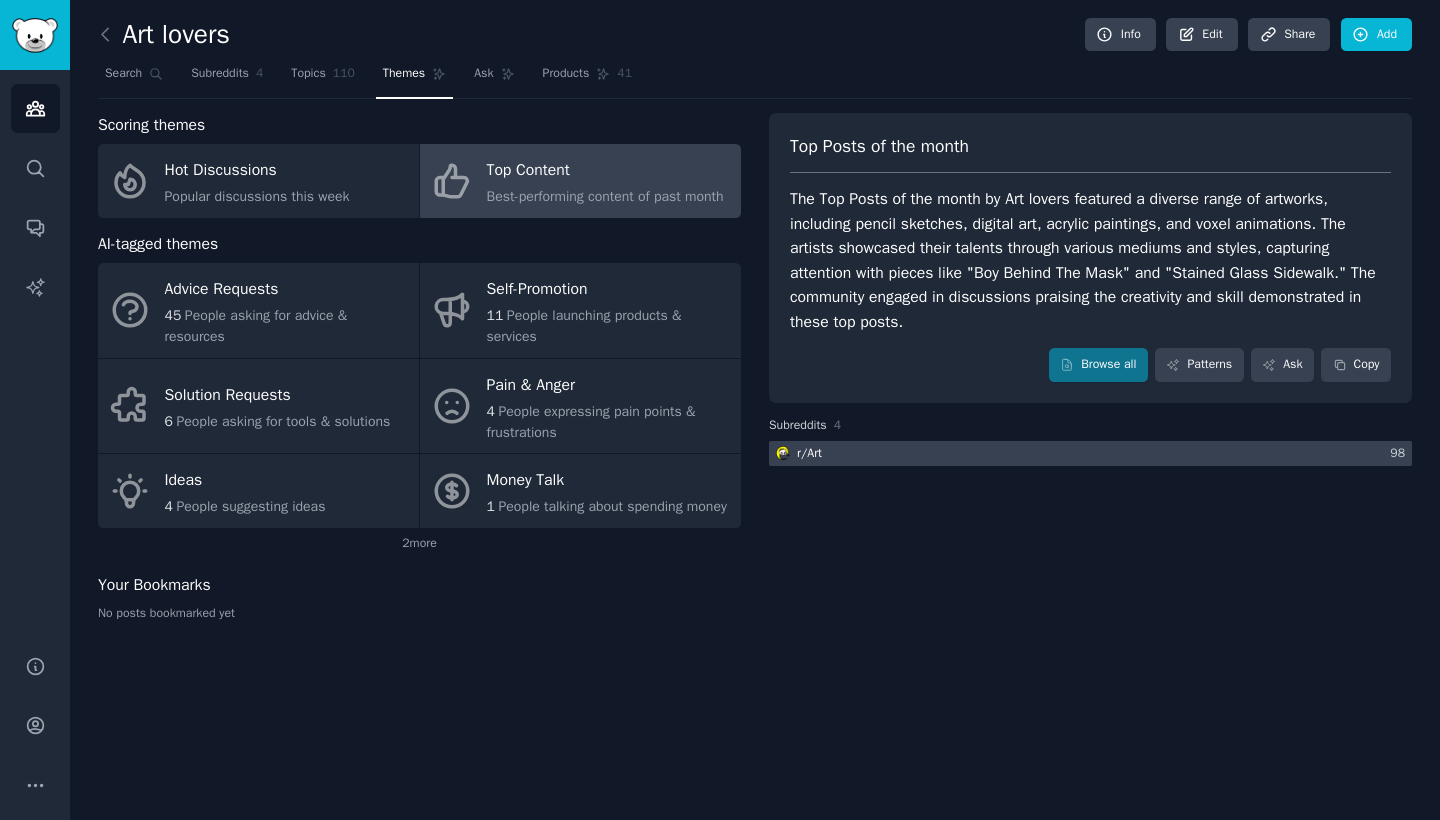 click at bounding box center (1090, 453) 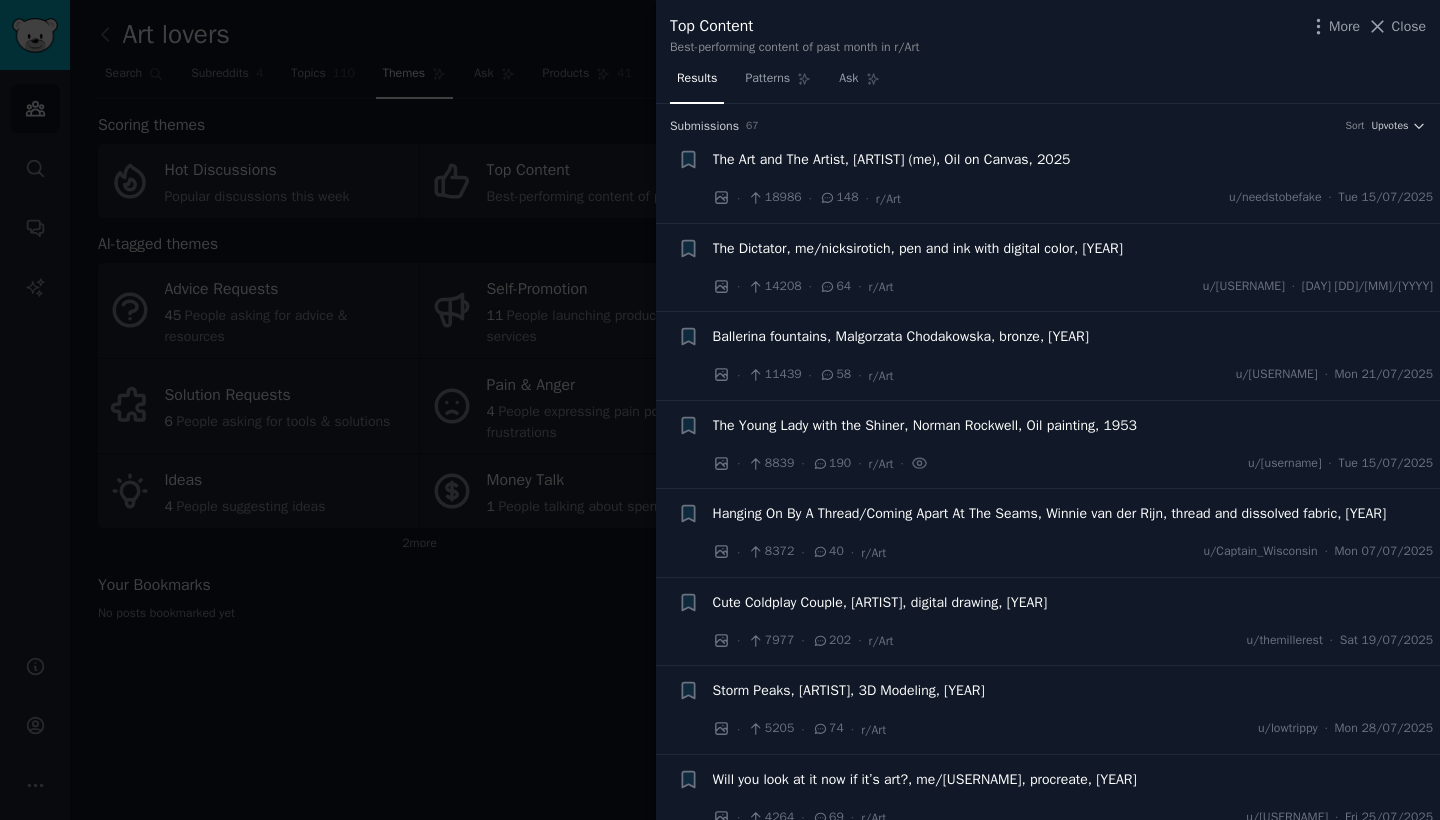 click on "The Art and The Artist, Rafael Beckel (me), Oil on Canvas, 2025" at bounding box center [892, 159] 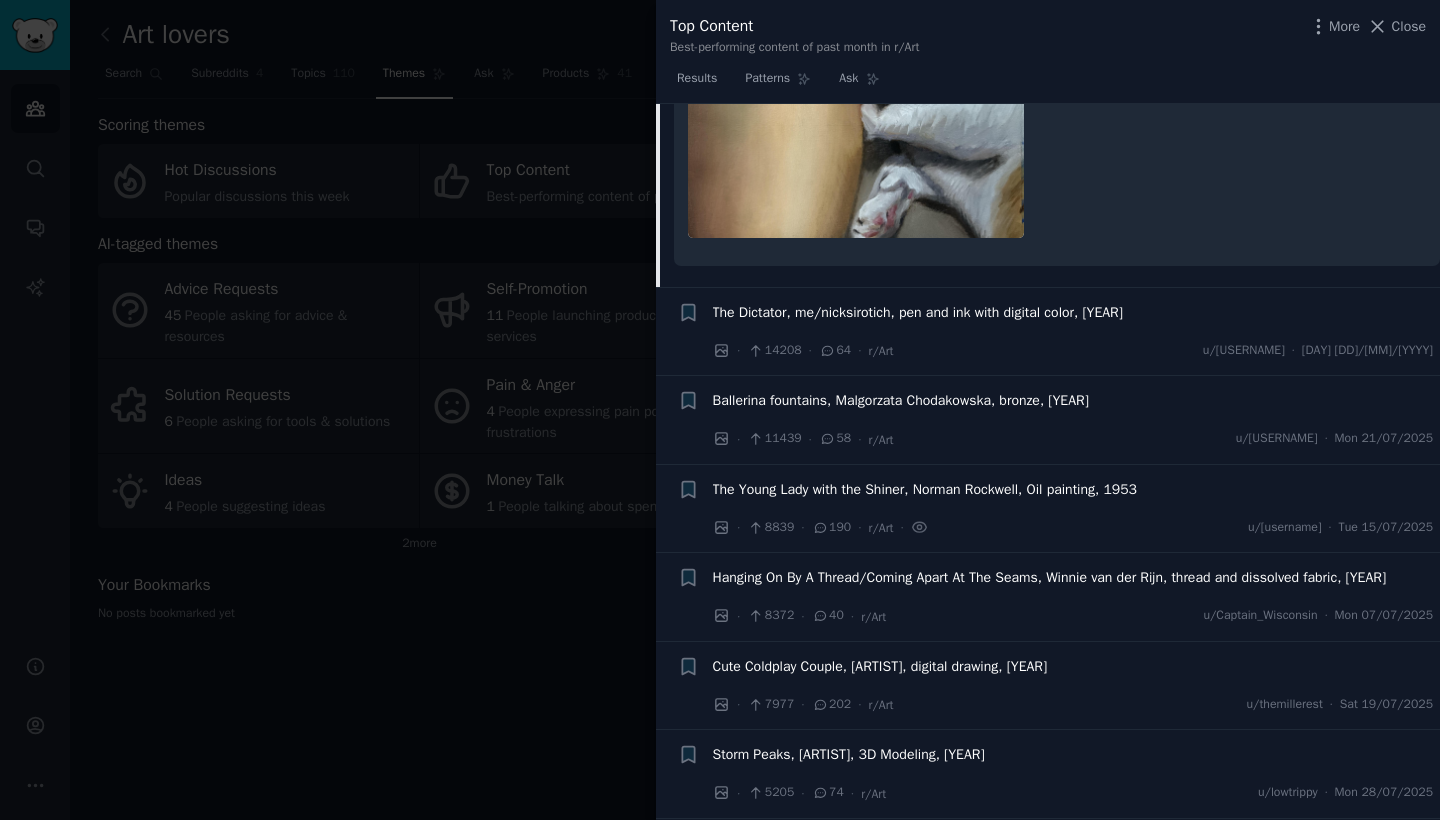 scroll, scrollTop: 581, scrollLeft: 0, axis: vertical 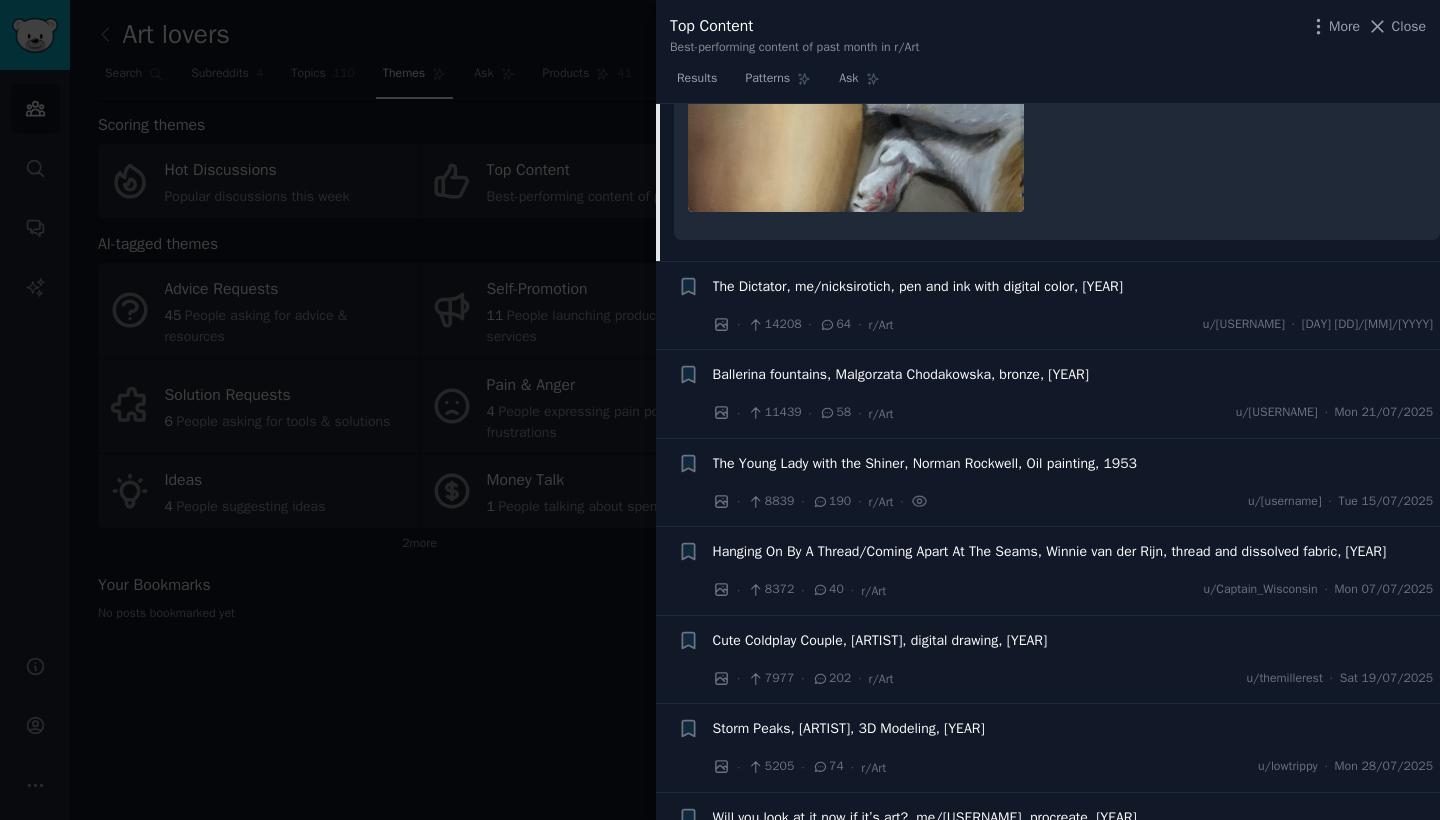 click on "· 11439 · 58 · r/Art u/ooO00X00Ooo · Mon 21/07/2025" at bounding box center [1073, 413] 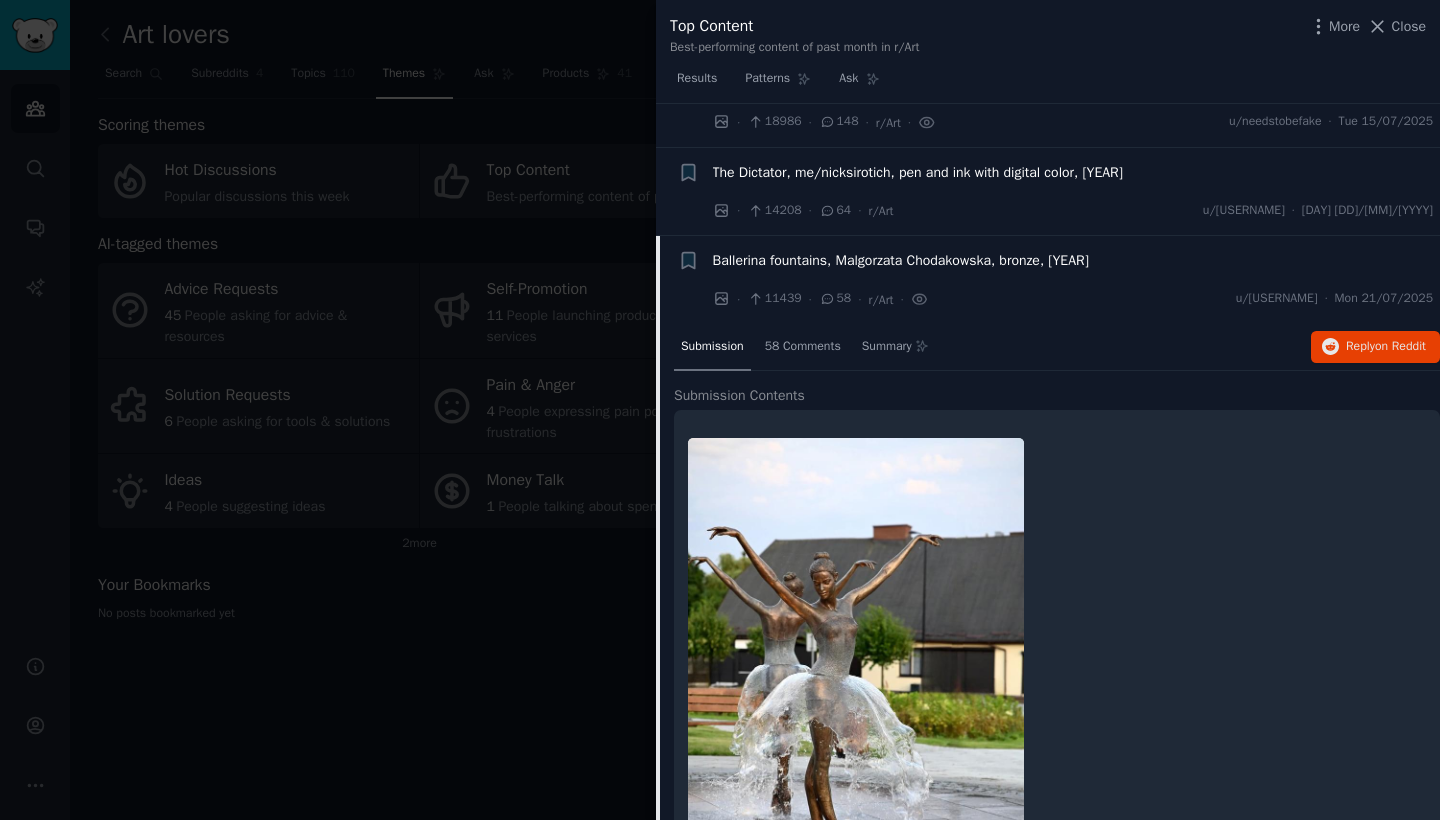 scroll, scrollTop: 77, scrollLeft: 0, axis: vertical 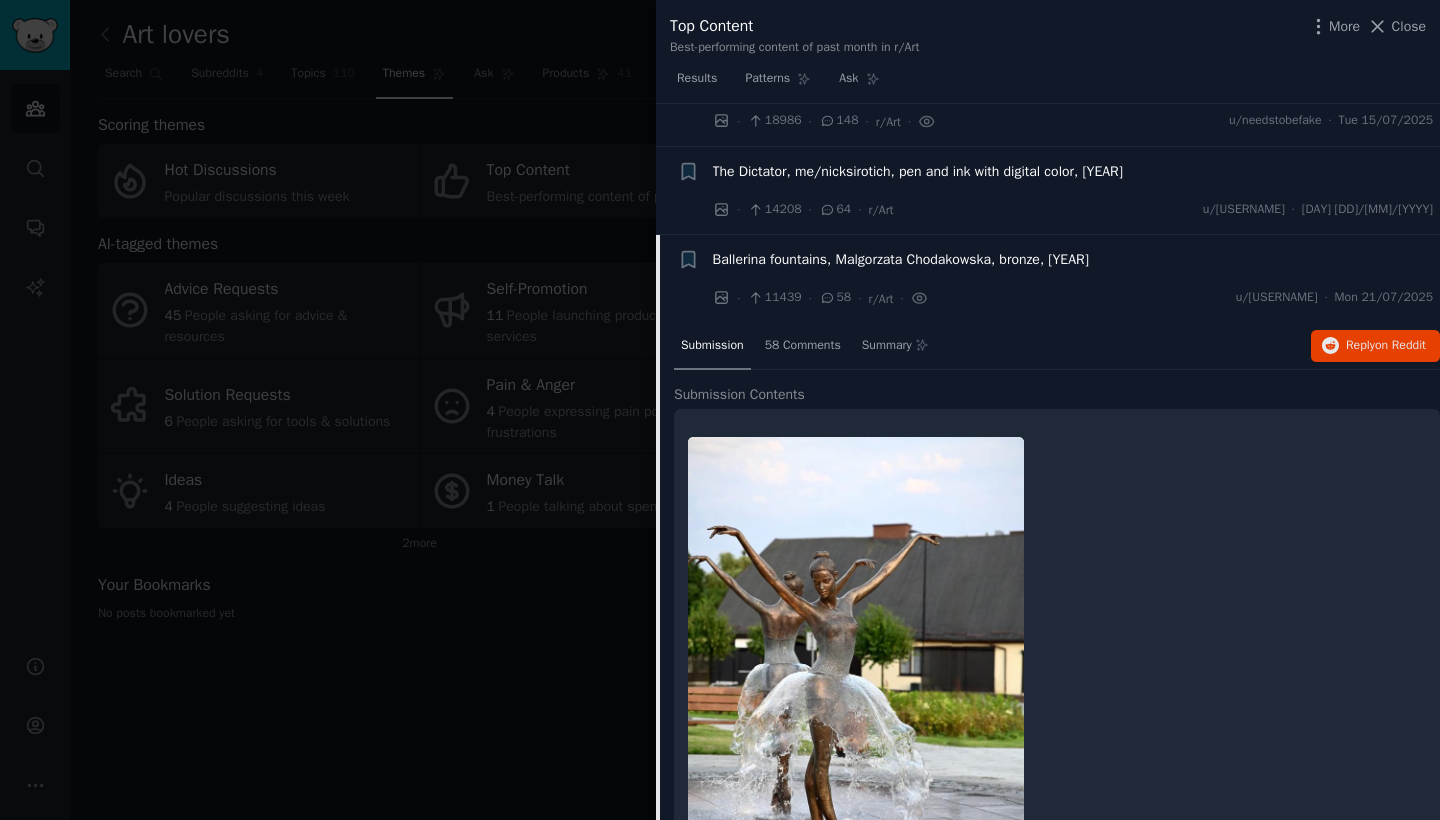 click on "The Dictator, me/nicksirotich, pen and ink with digital color, 2015" at bounding box center (918, 171) 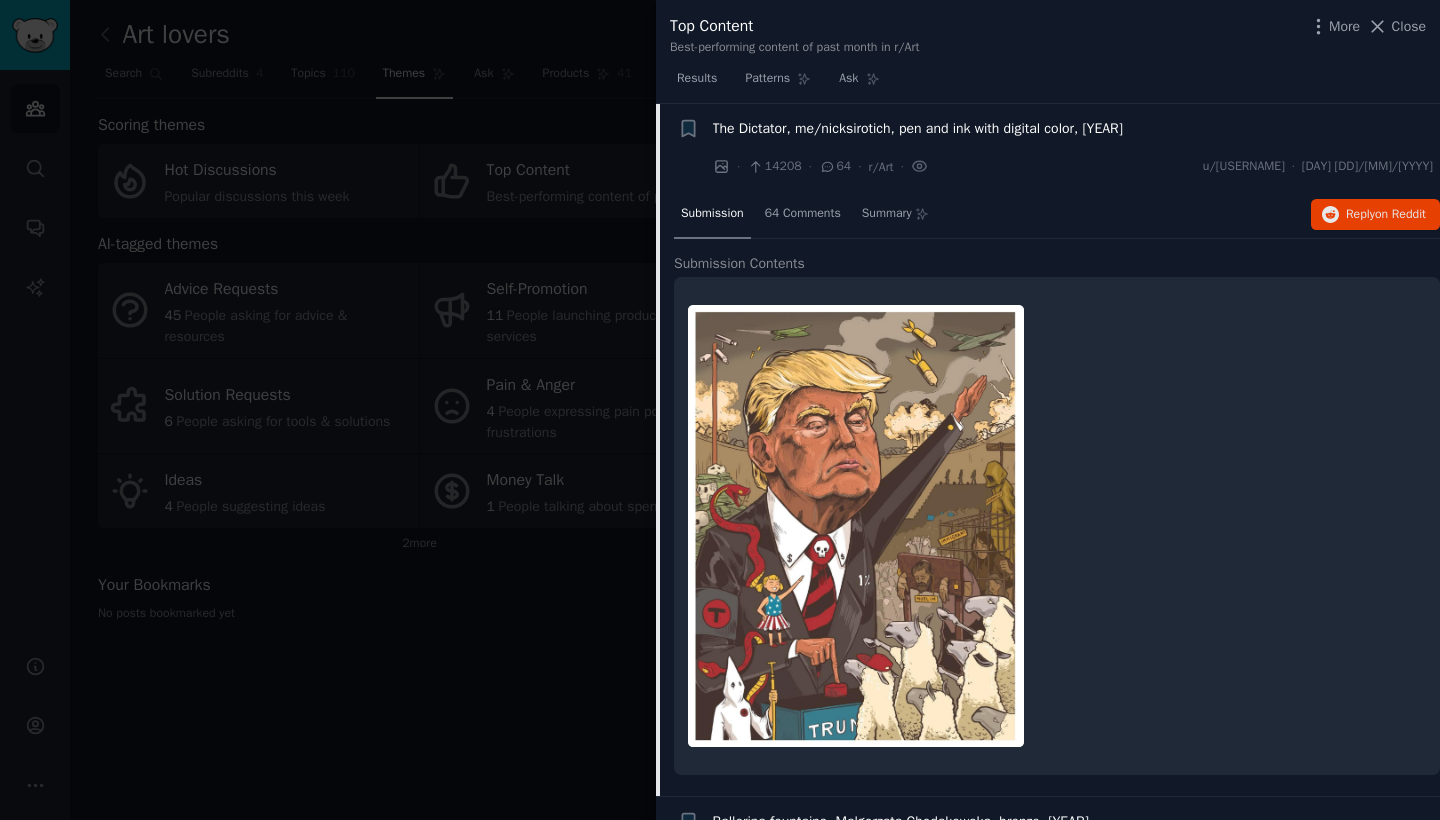 scroll, scrollTop: 364, scrollLeft: 0, axis: vertical 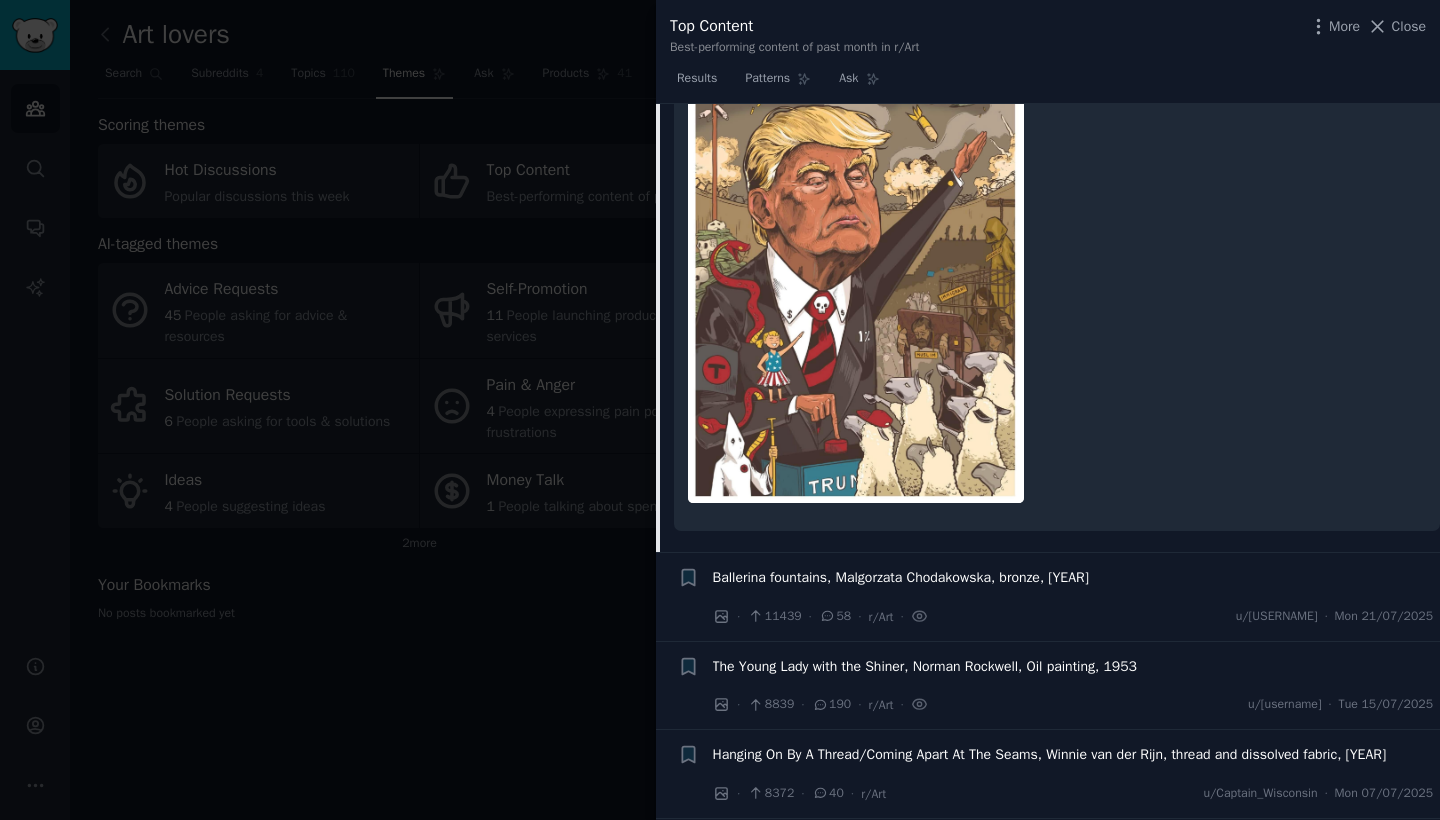 click on "Ballerina fountains, Malgorzata Chodakowska, bronze, 2024" at bounding box center (901, 577) 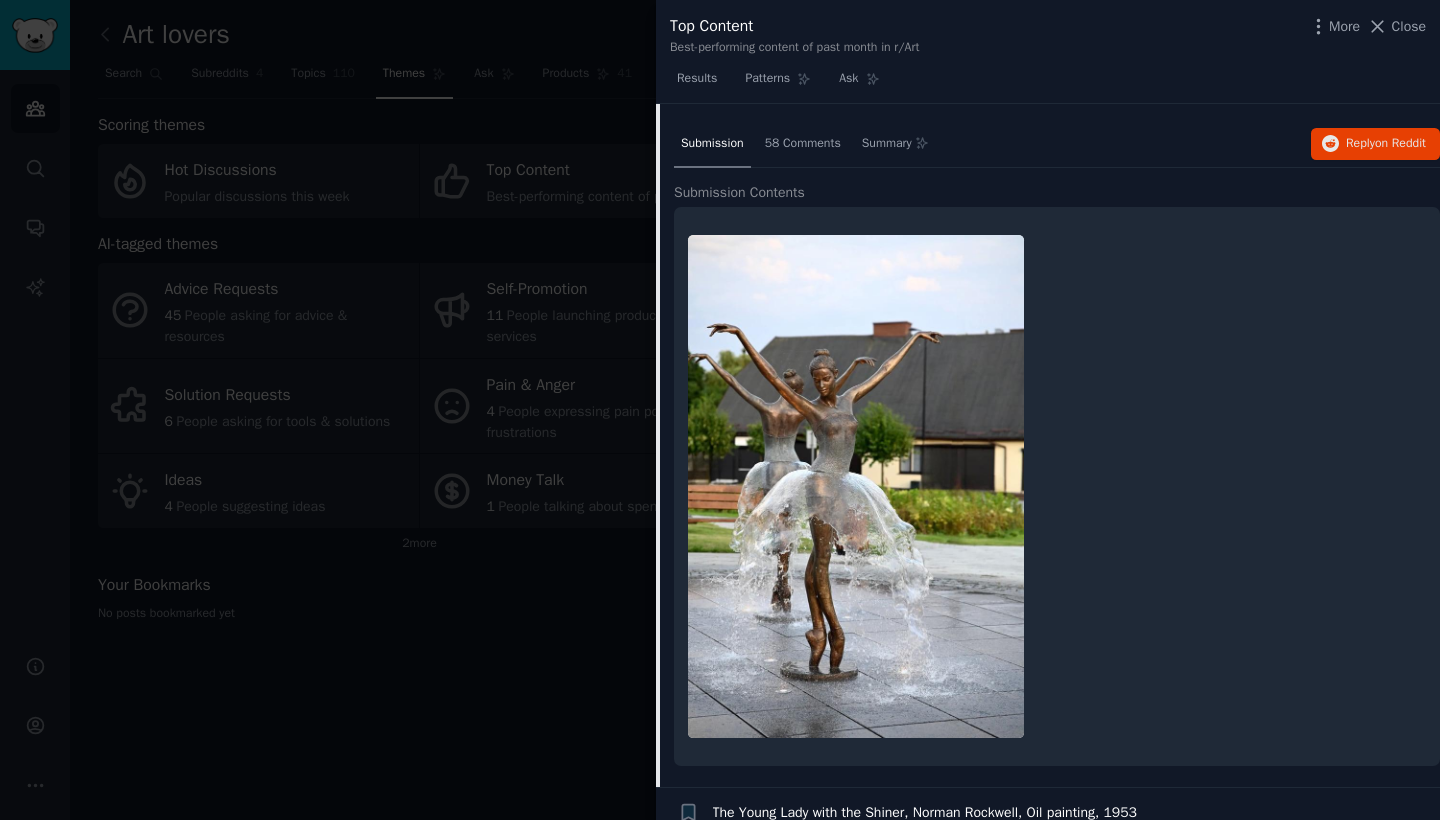 scroll, scrollTop: 308, scrollLeft: 0, axis: vertical 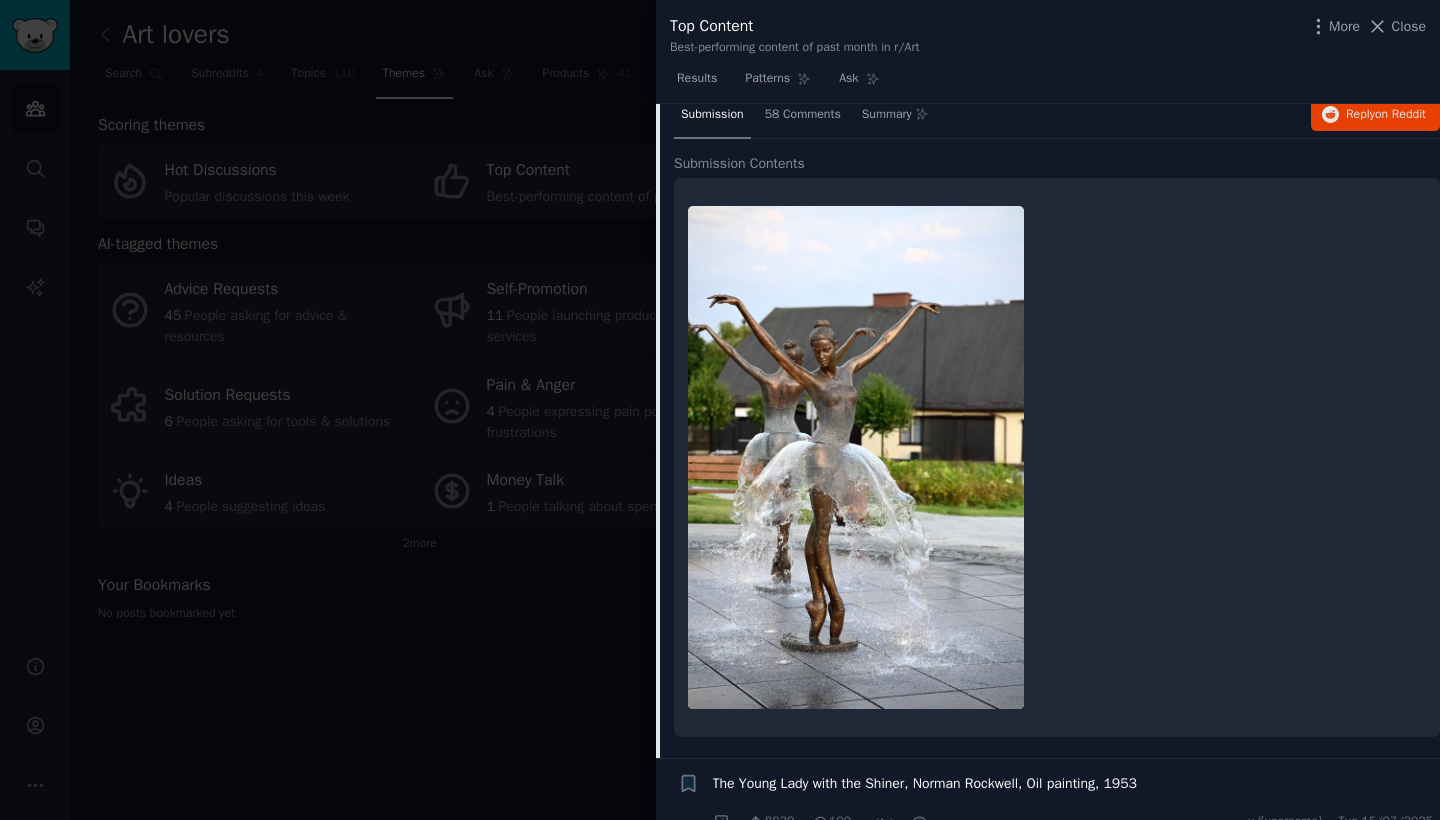 click at bounding box center (720, 410) 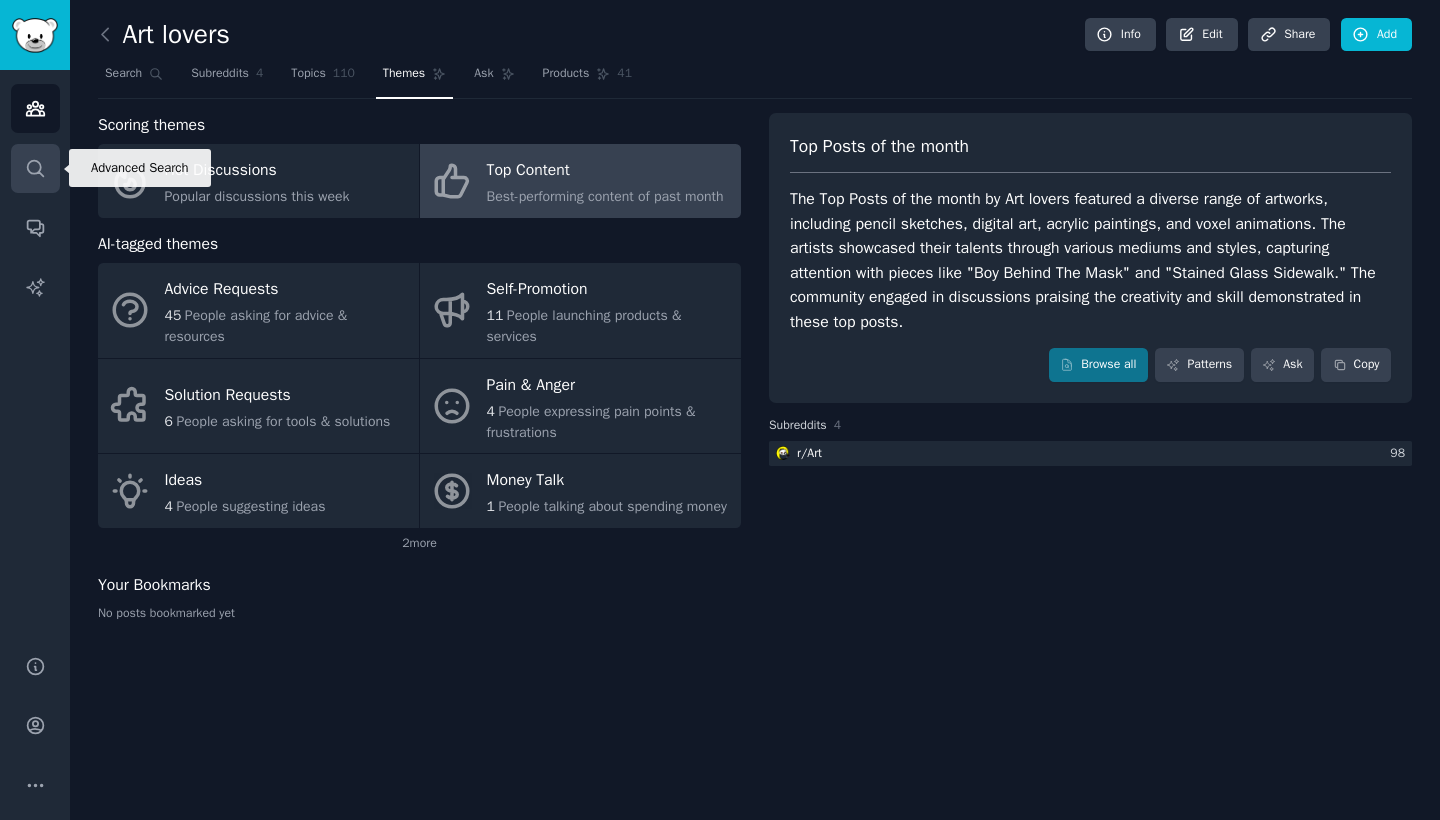 click 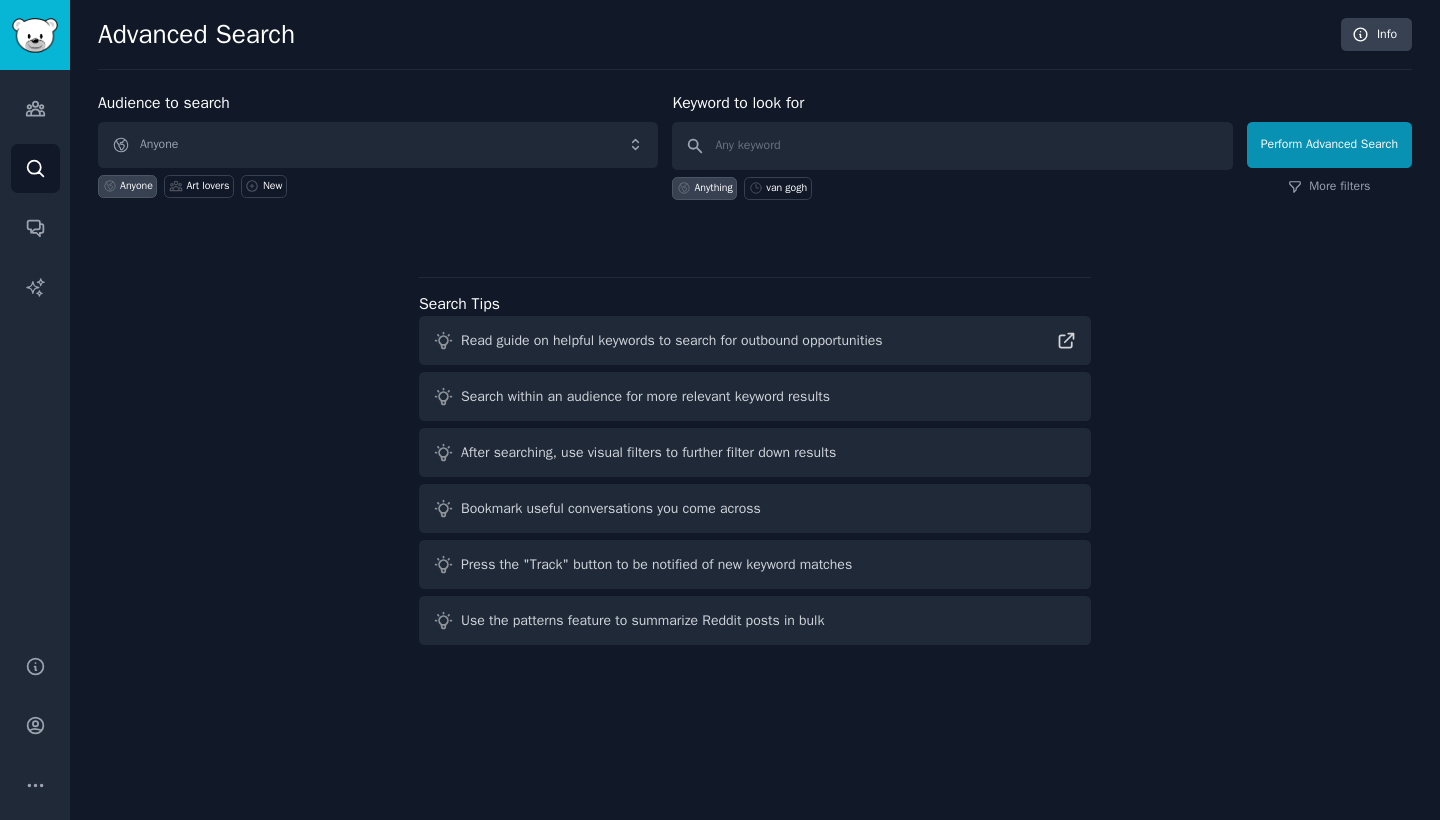 click on "Anyone" at bounding box center [378, 145] 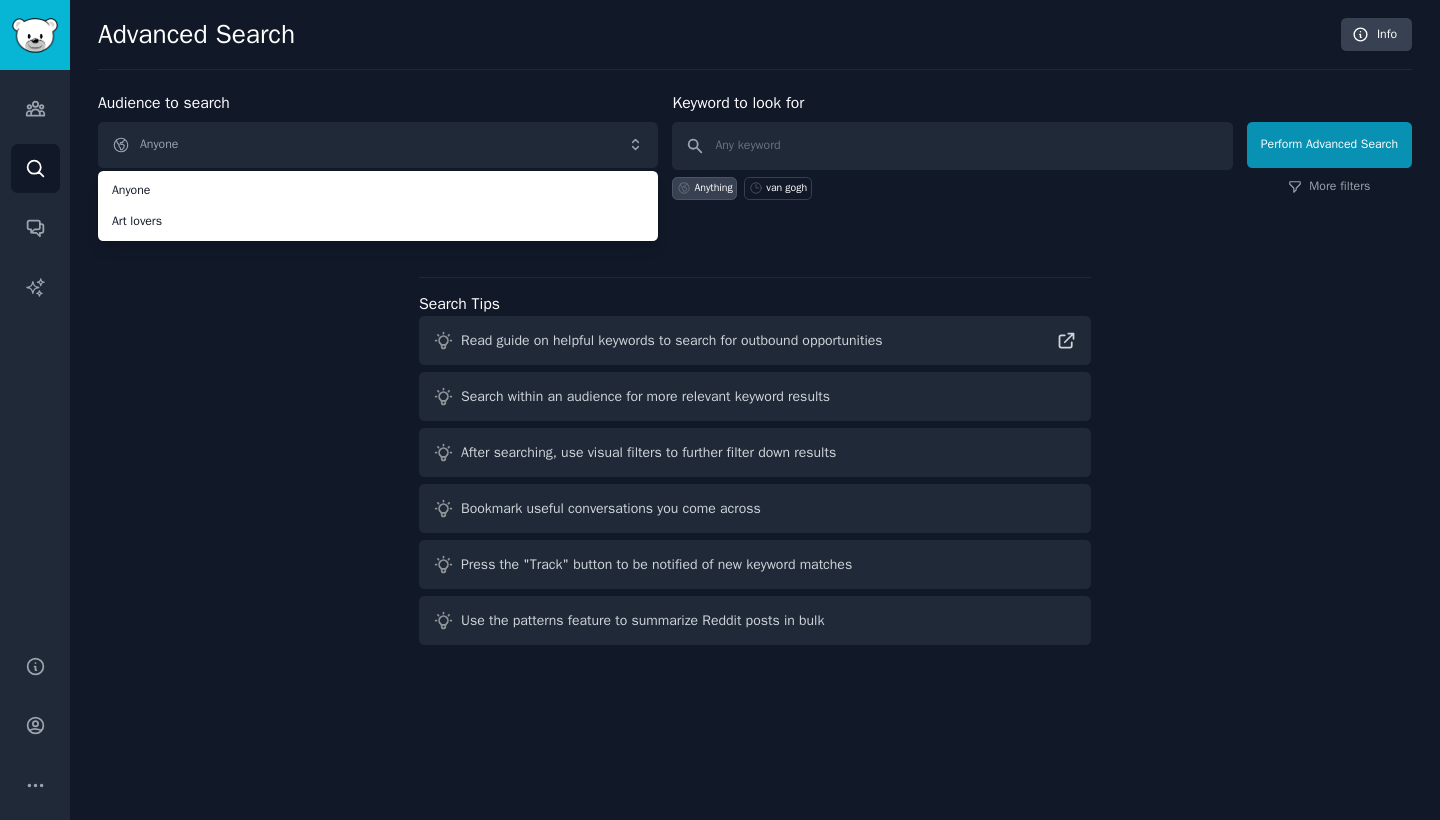 click on "Audience to search Anyone Anyone Art lovers Anyone Art lovers New Keyword to look for Anything van gogh   Perform Advanced Search More filters Search Tips Read guide on helpful keywords to search for outbound opportunities Search within an audience for more relevant keyword results After searching, use visual filters to further filter down results Bookmark useful conversations you come across Press the "Track" button to be notified of new keyword matches Use the patterns feature to summarize Reddit posts in bulk" at bounding box center (755, 372) 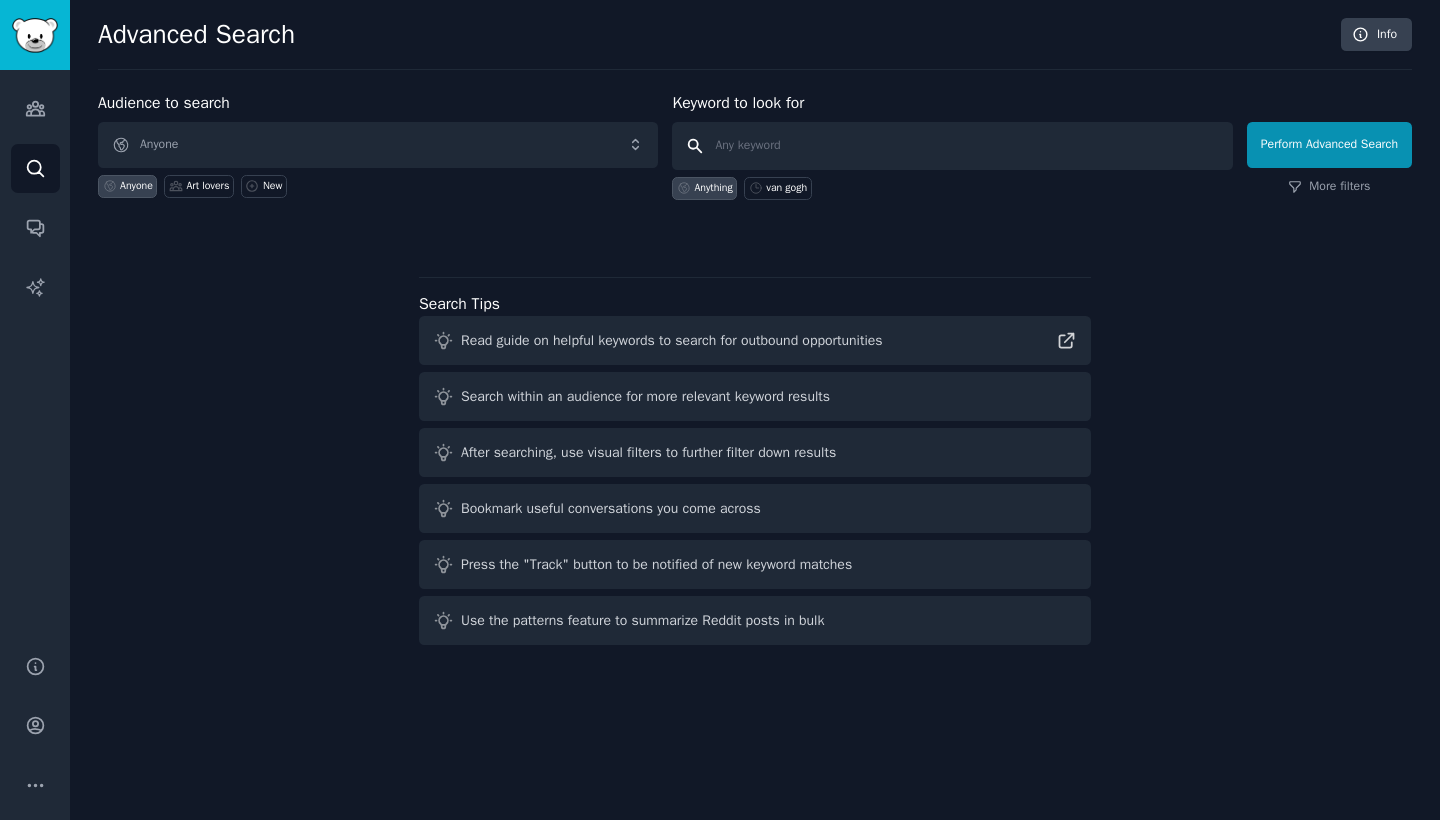 click at bounding box center [952, 146] 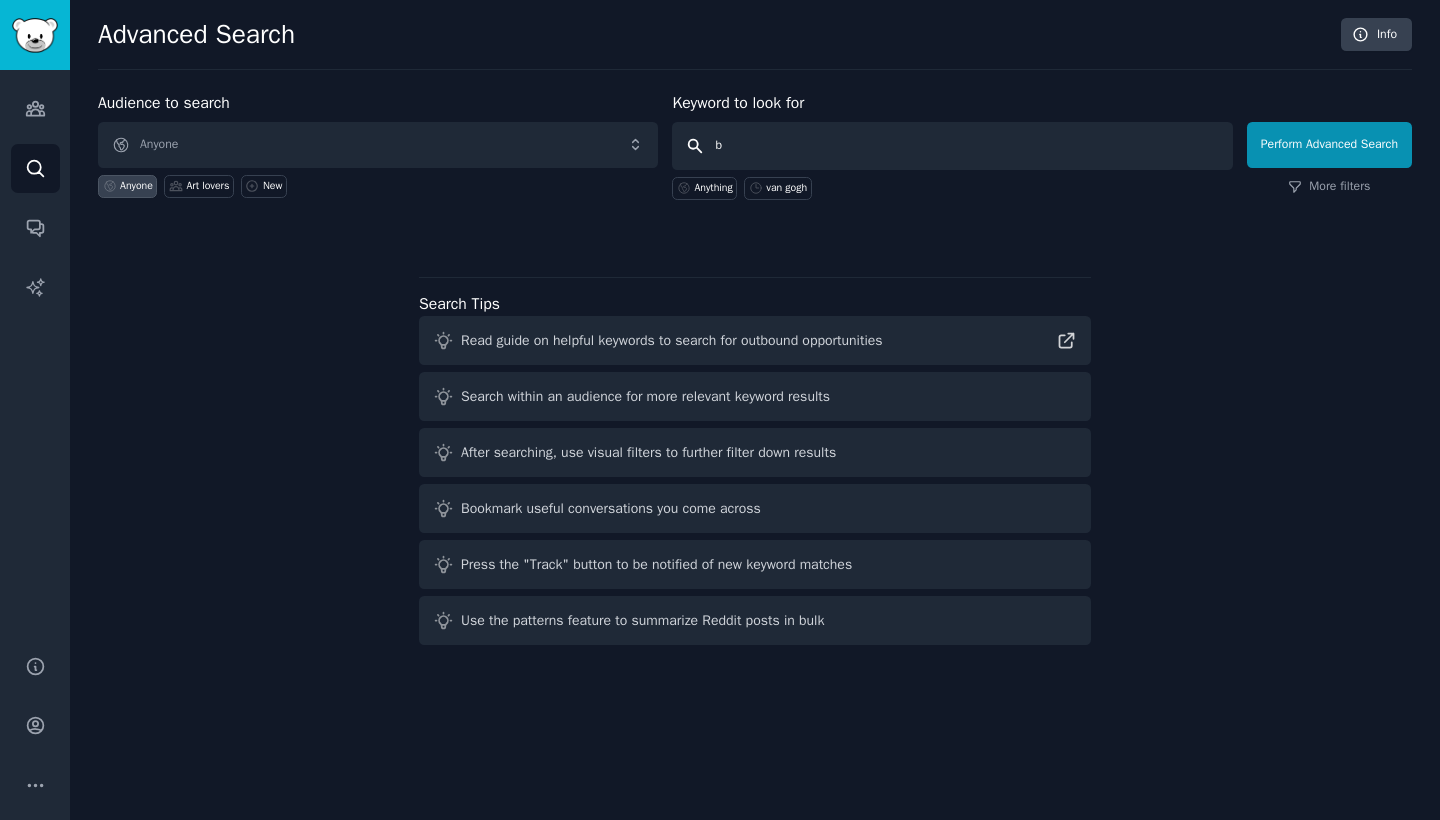 type 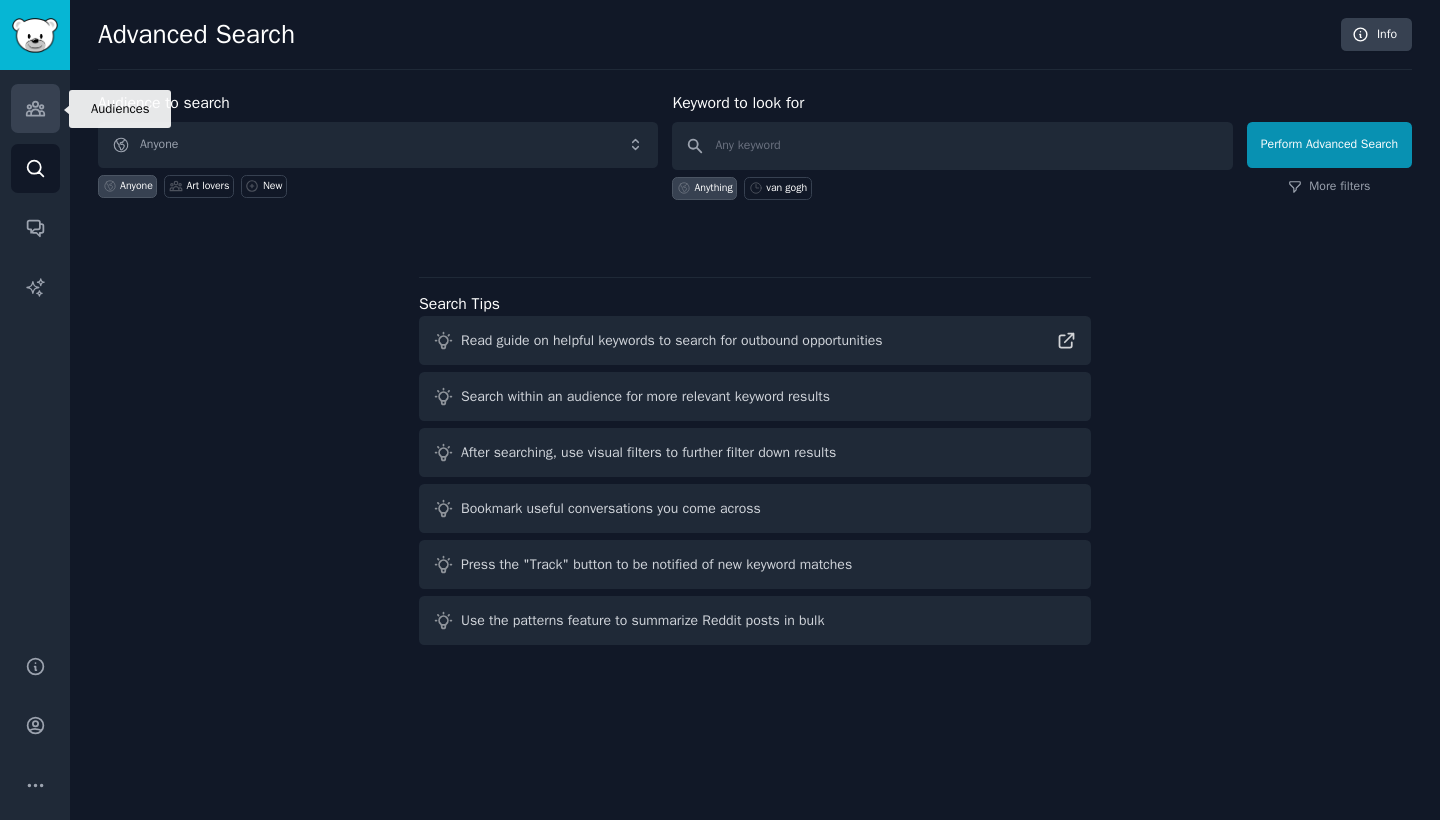 click 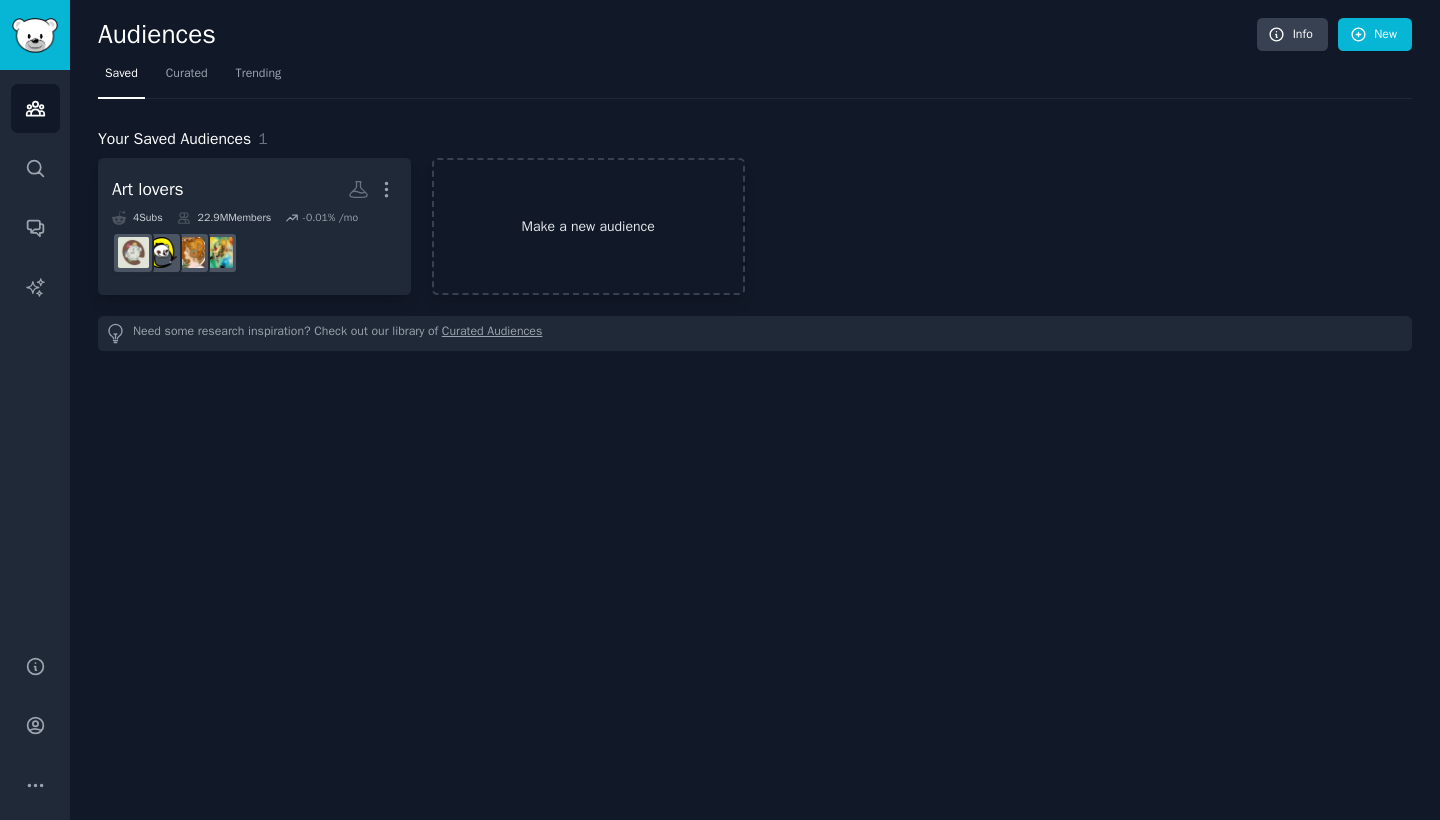 click on "Make a new audience" at bounding box center [588, 226] 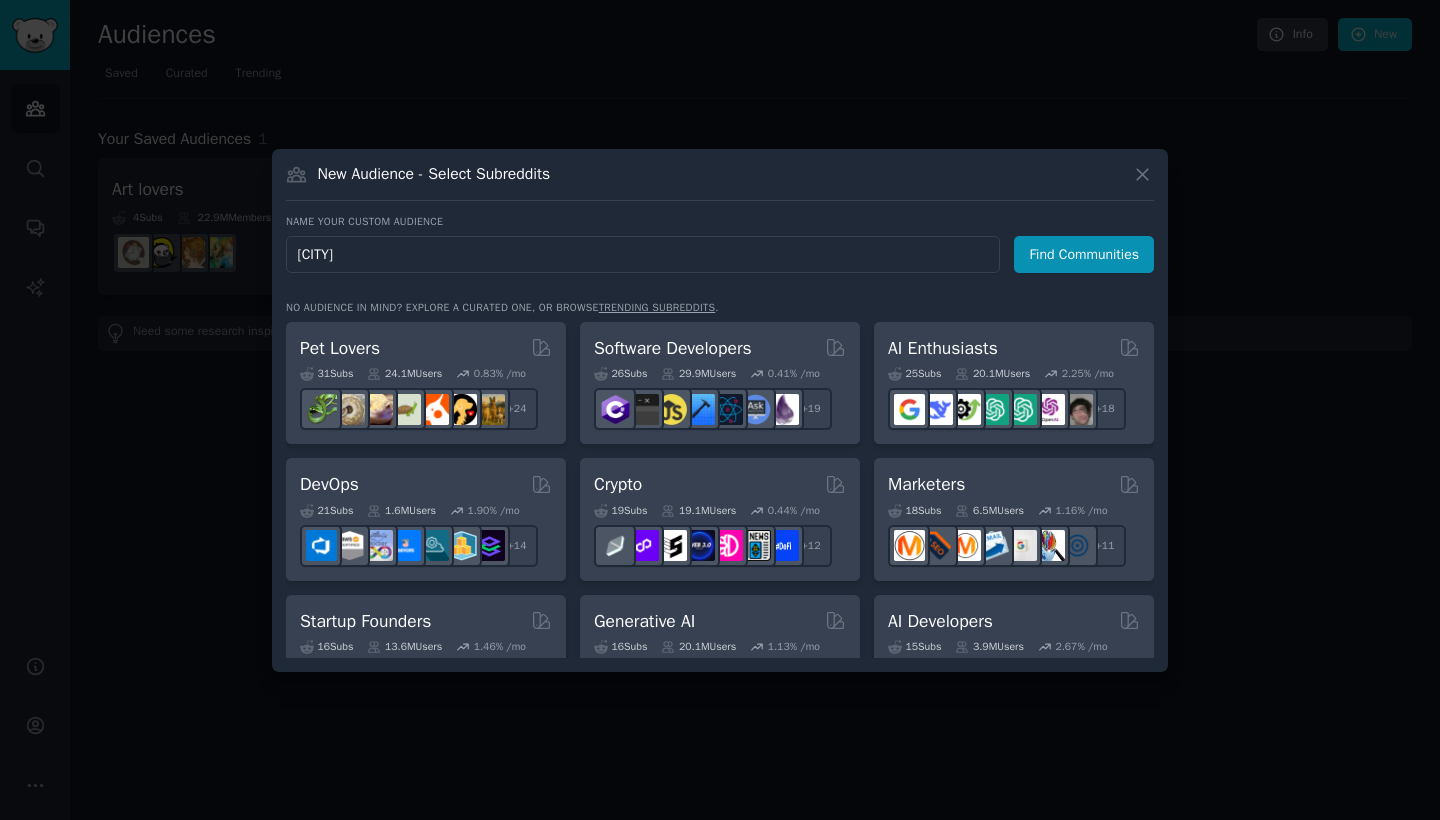type on "[CITY]" 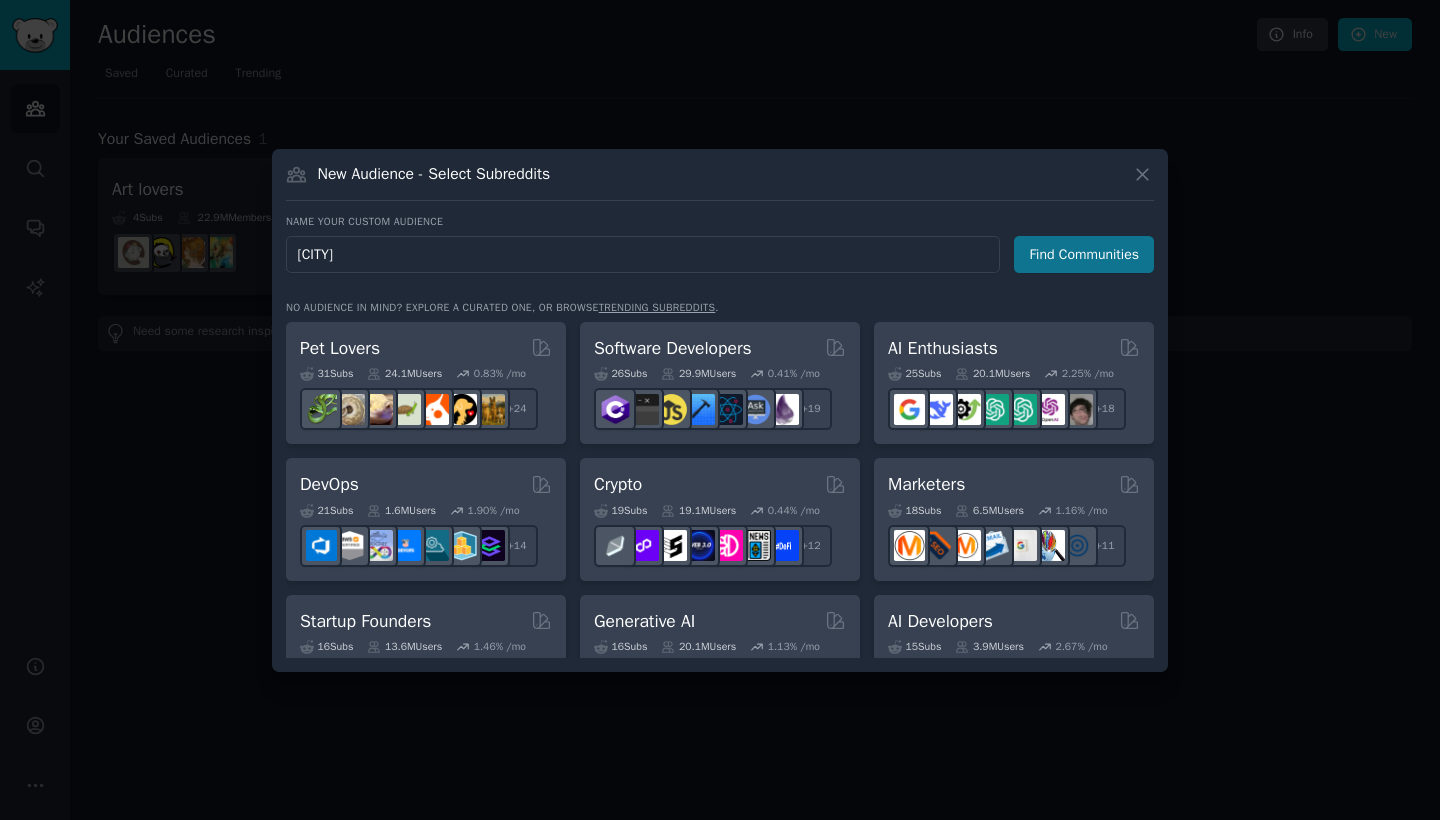 click on "Find Communities" at bounding box center [1084, 254] 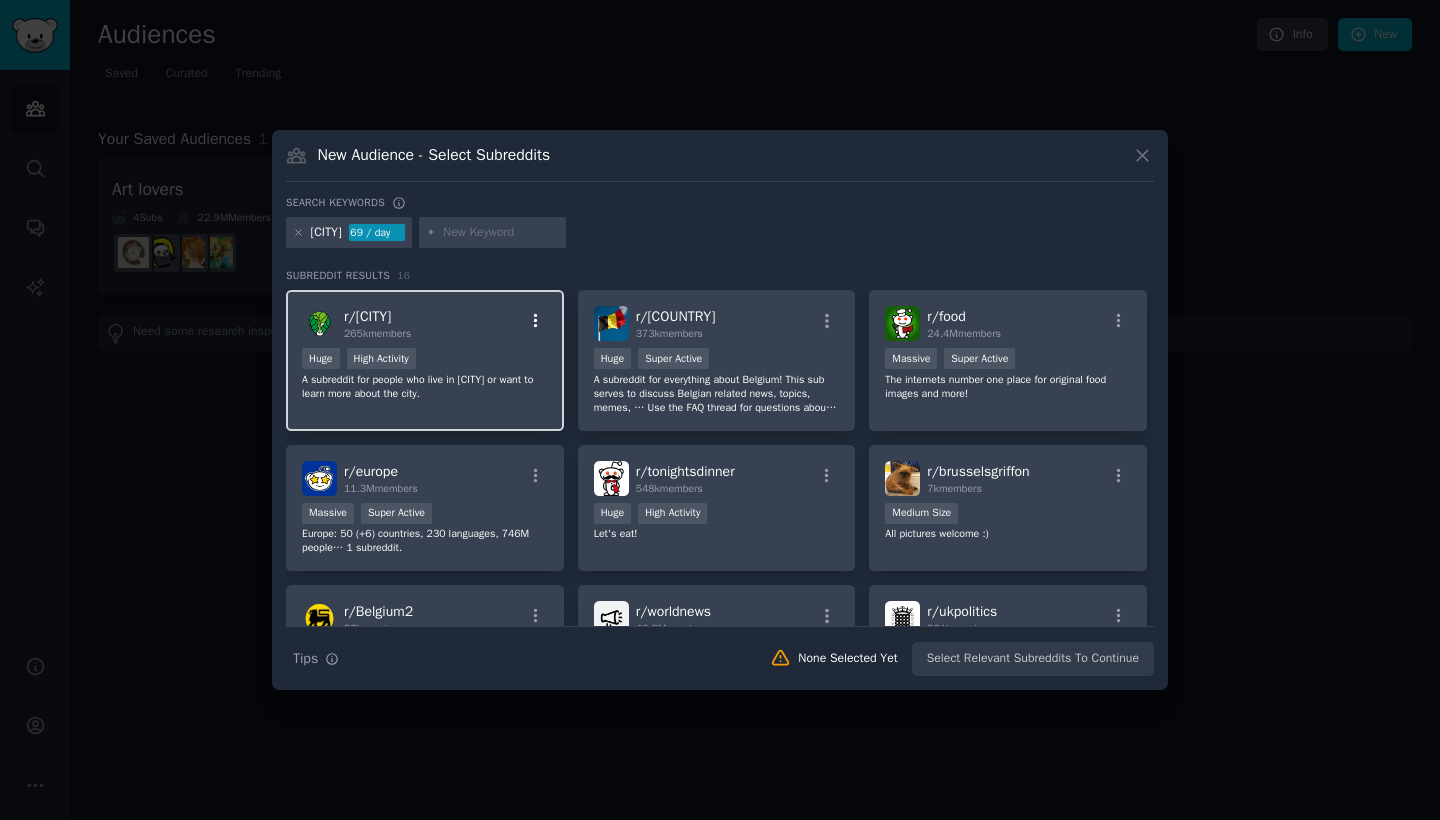 click 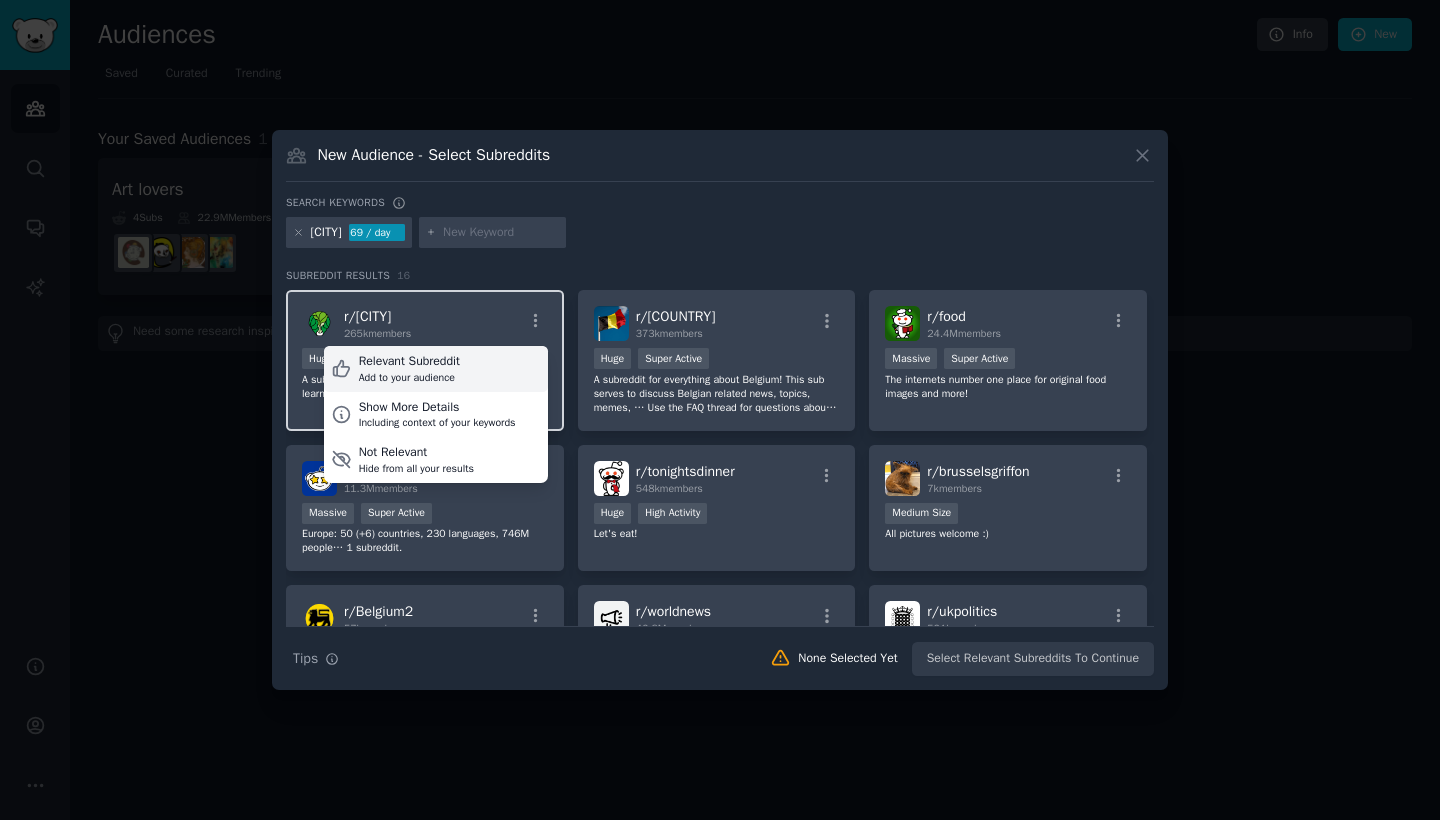 click on "Relevant Subreddit Add to your audience" at bounding box center [436, 369] 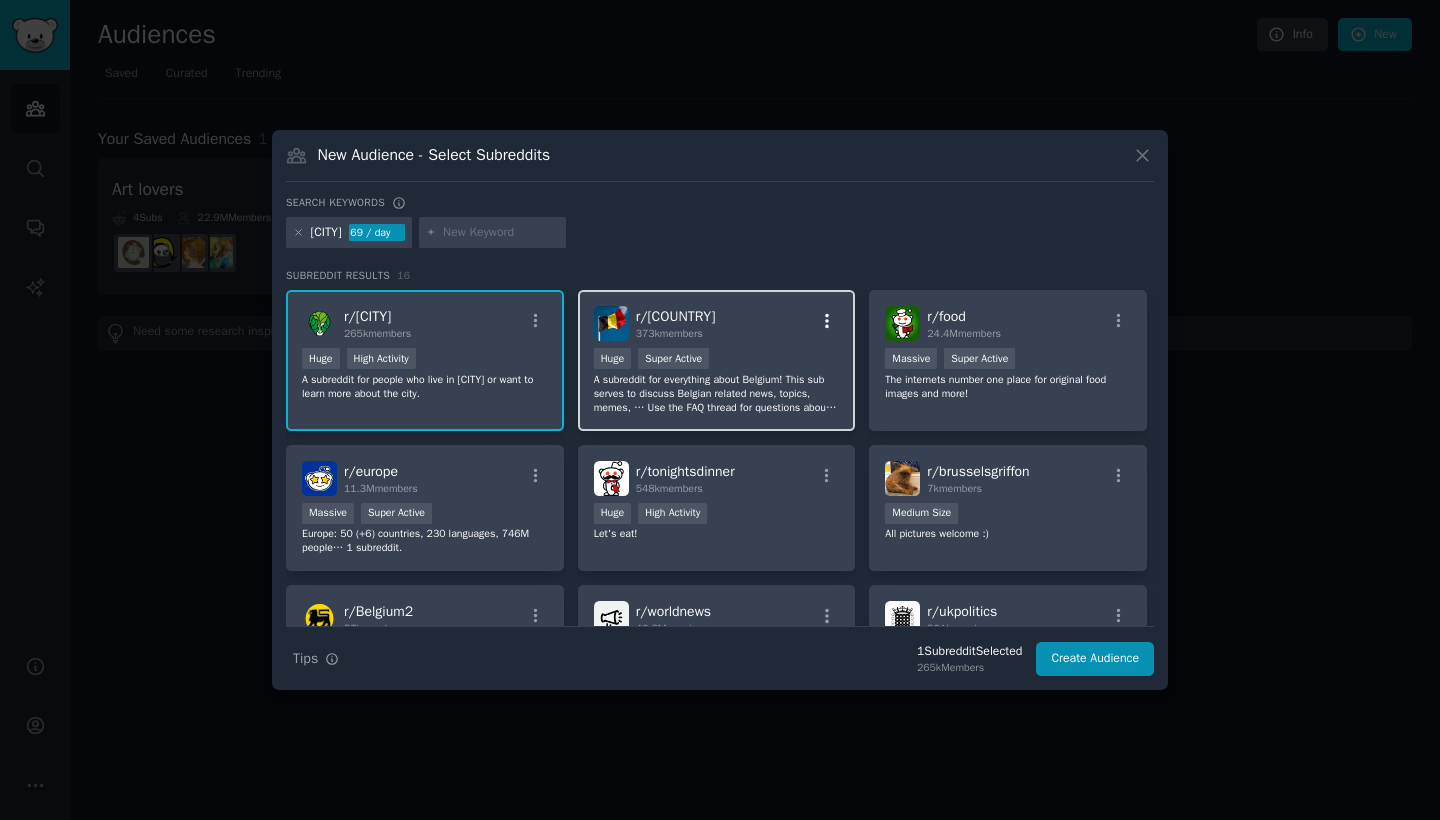 click 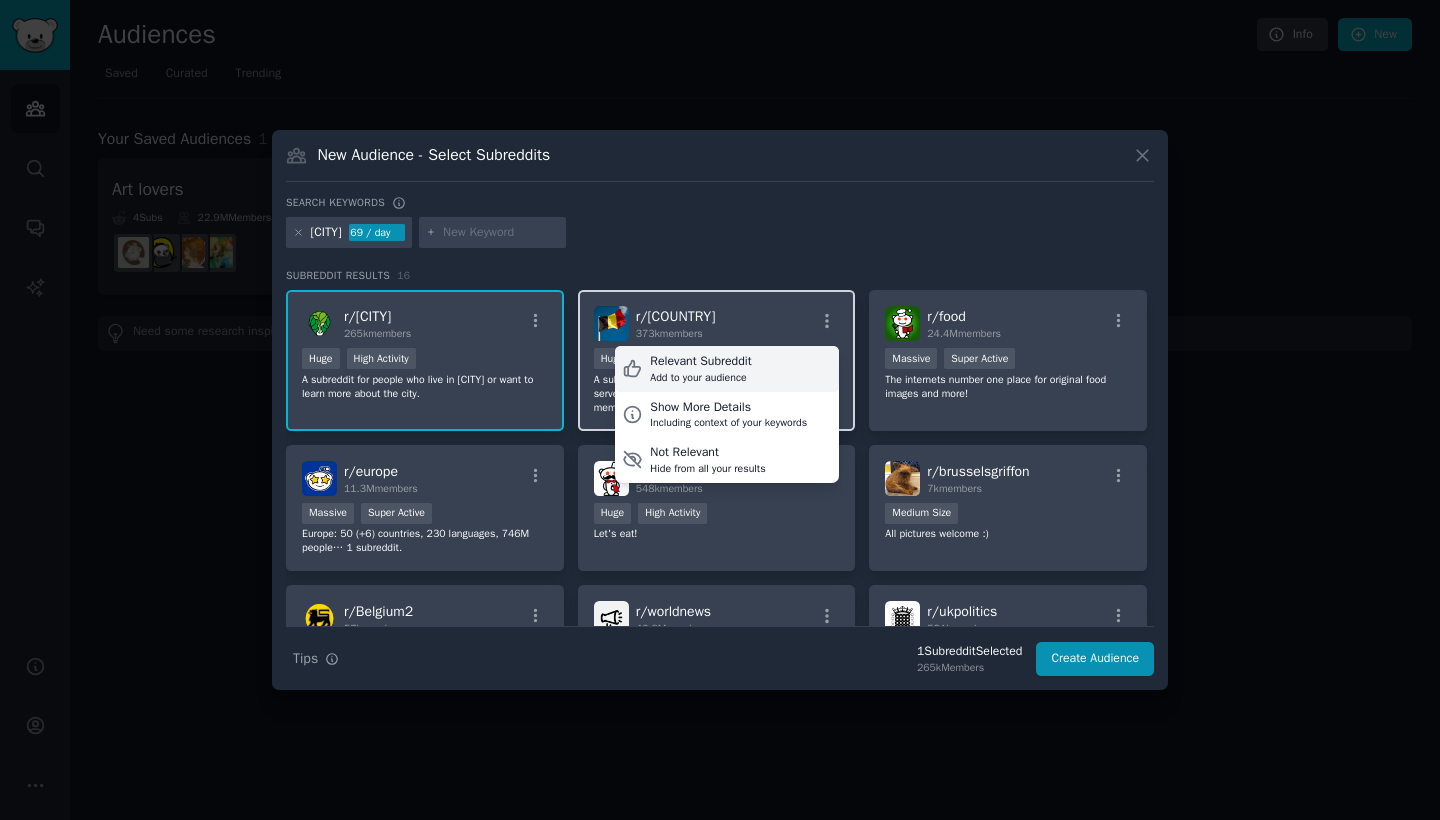 click on "Relevant Subreddit Add to your audience" at bounding box center (727, 369) 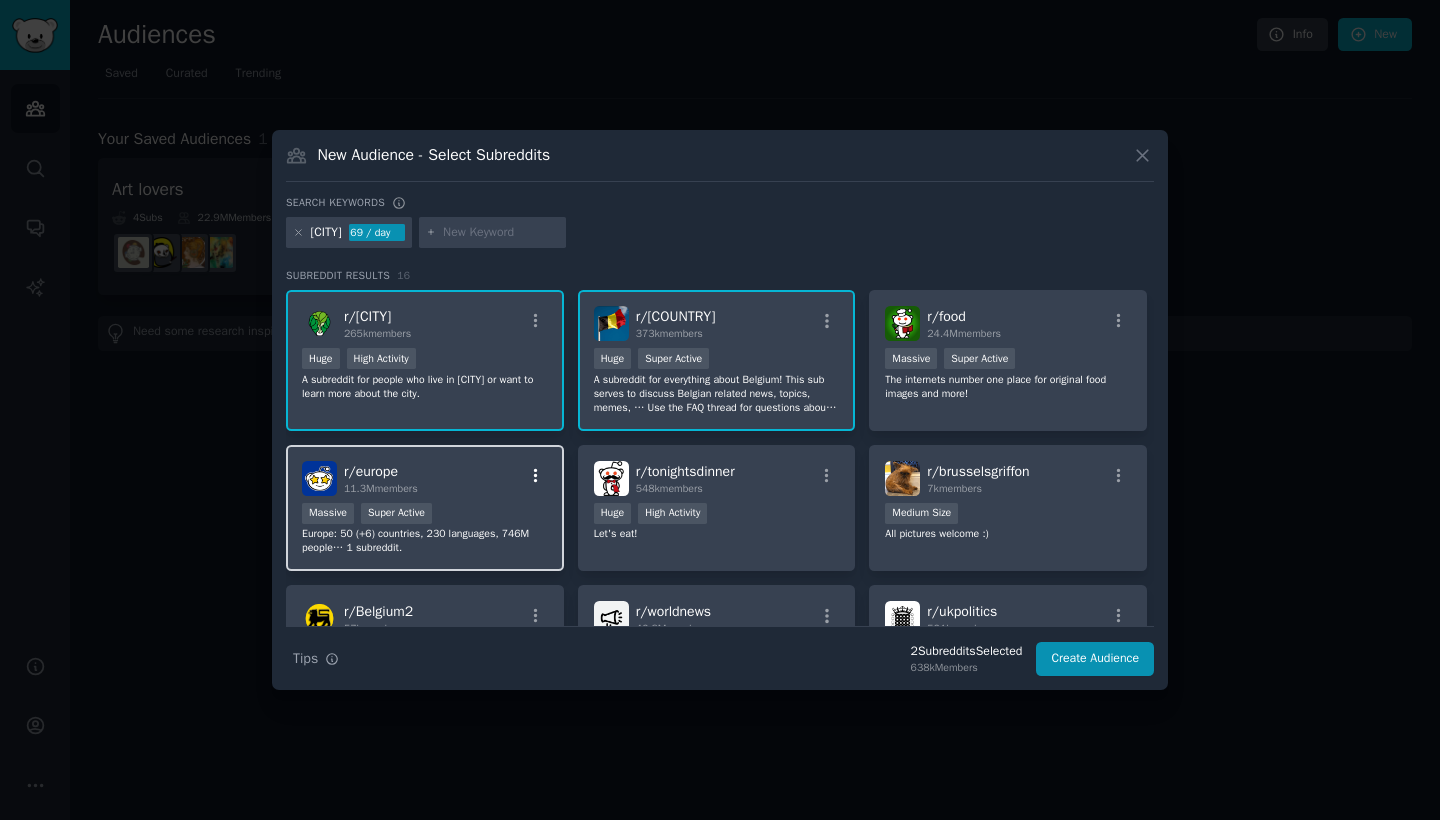 click 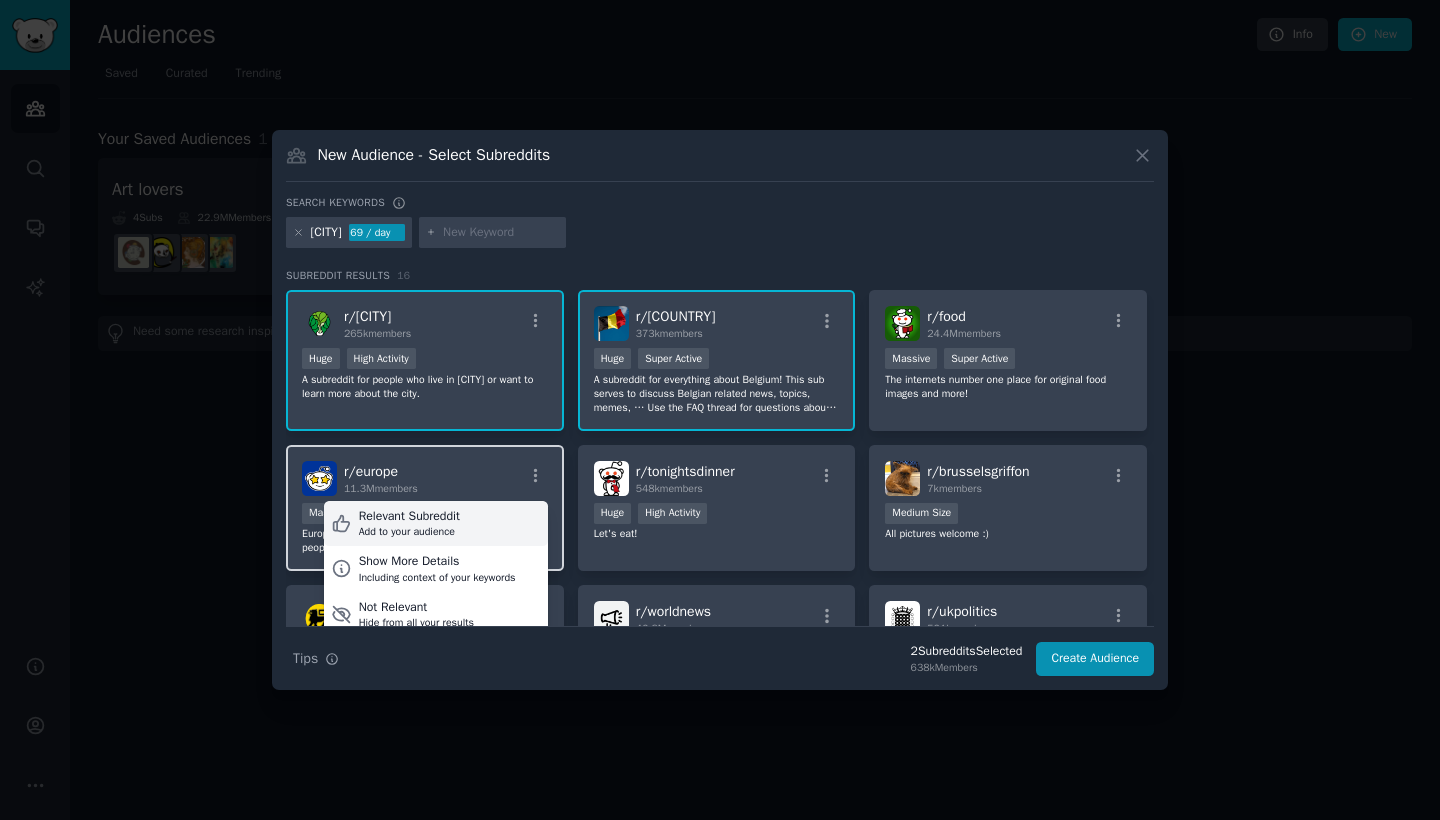 click on "Relevant Subreddit Add to your audience" at bounding box center [436, 524] 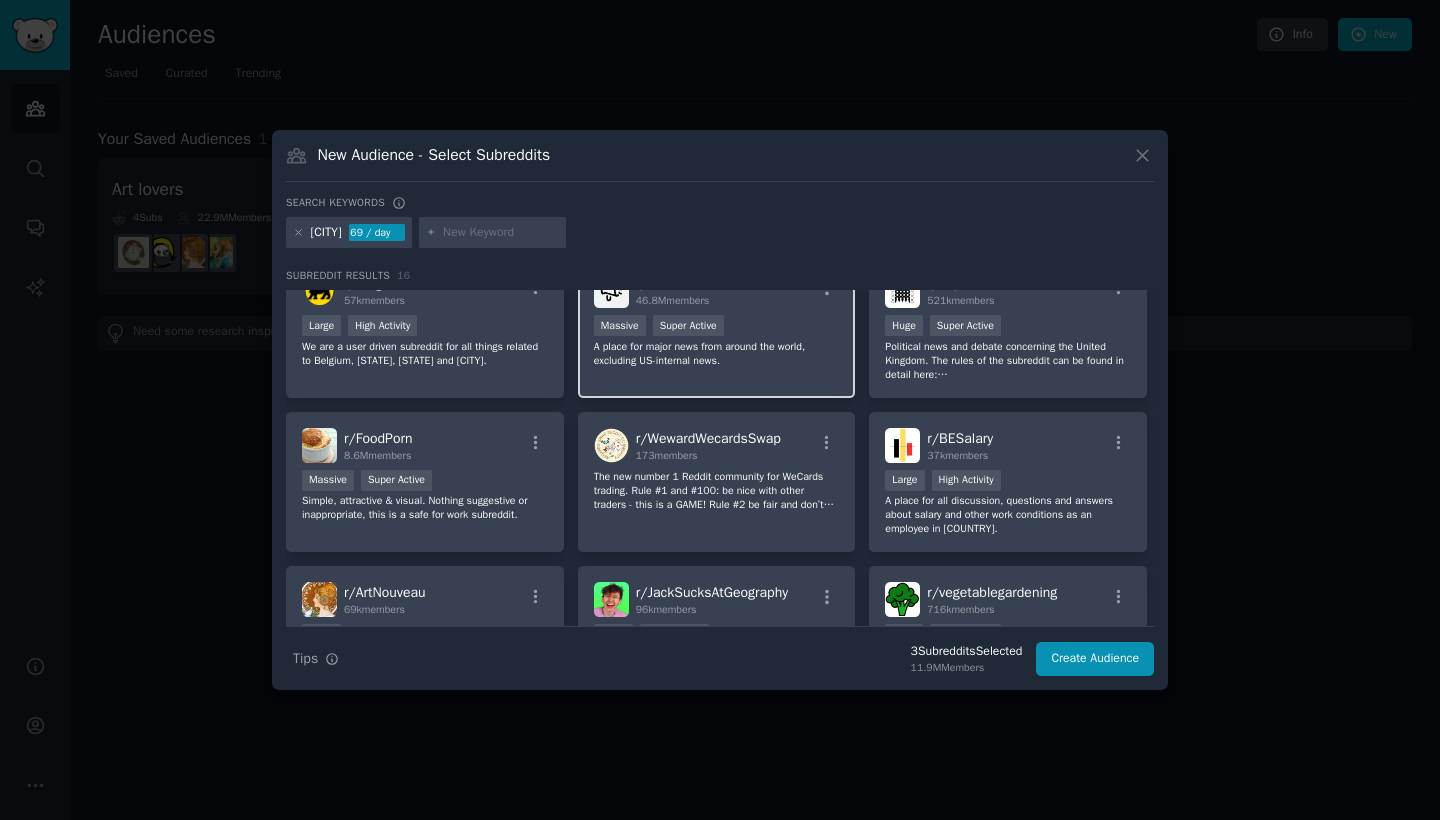 scroll, scrollTop: 330, scrollLeft: 0, axis: vertical 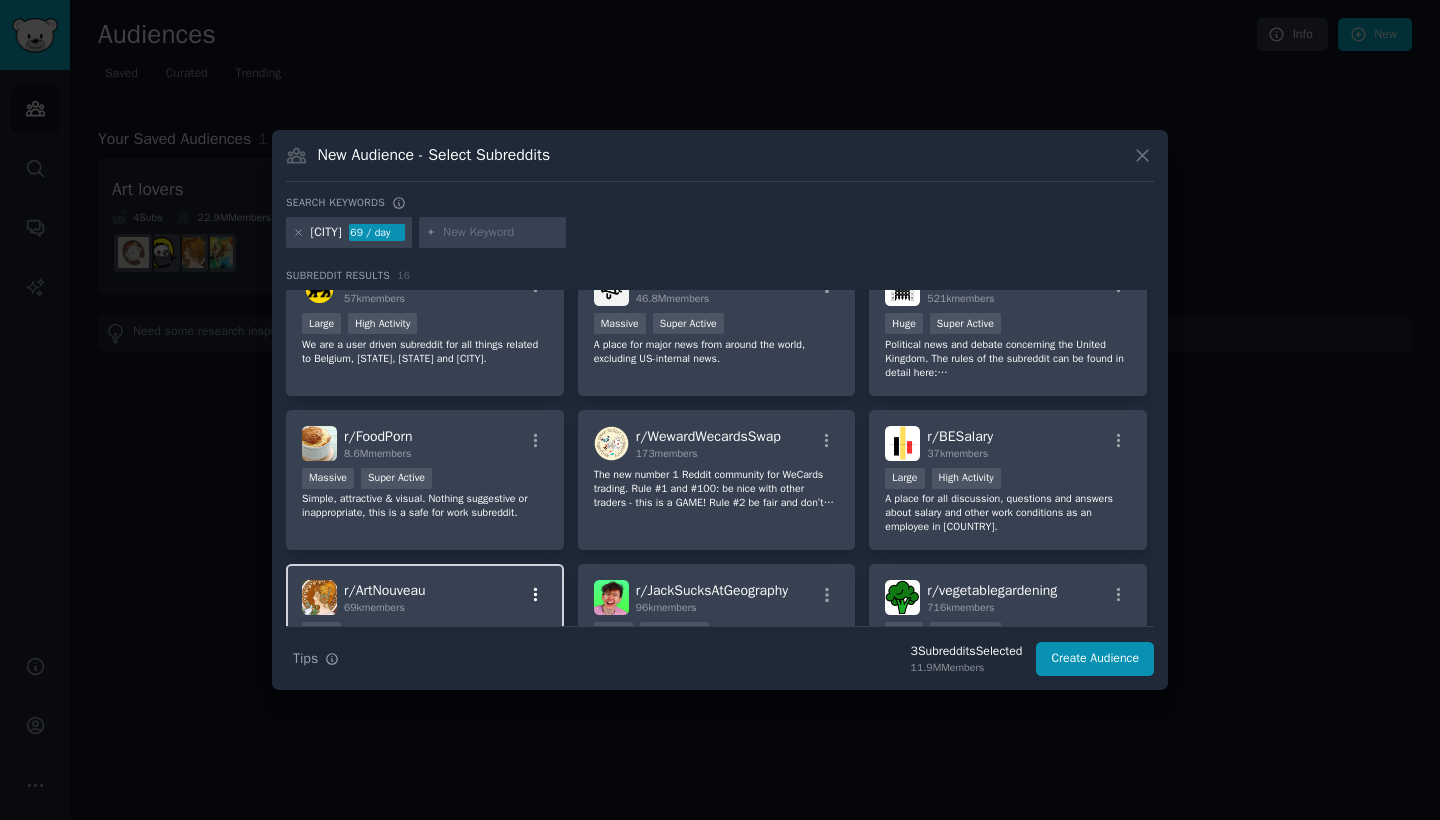click 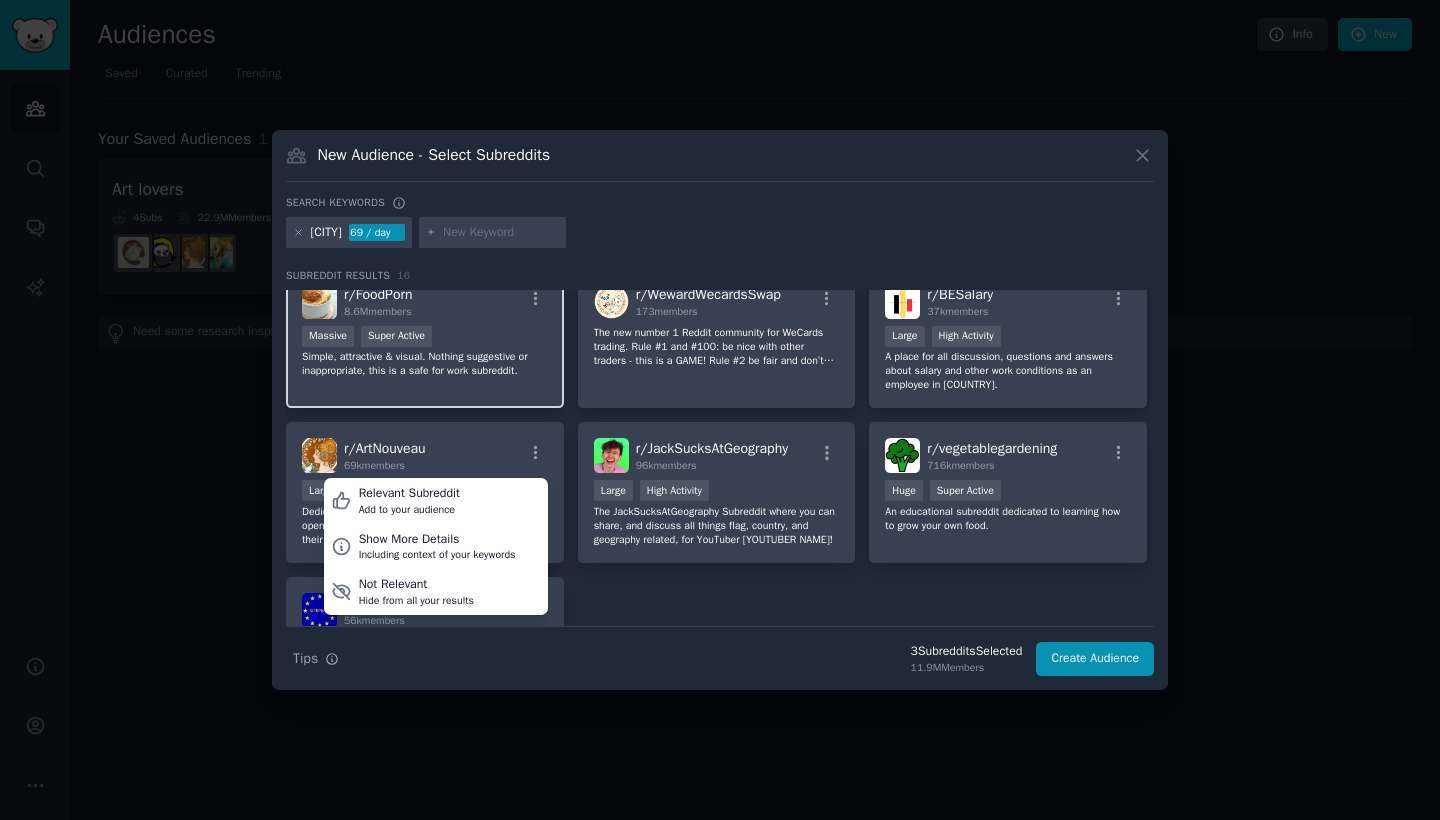 scroll, scrollTop: 473, scrollLeft: 0, axis: vertical 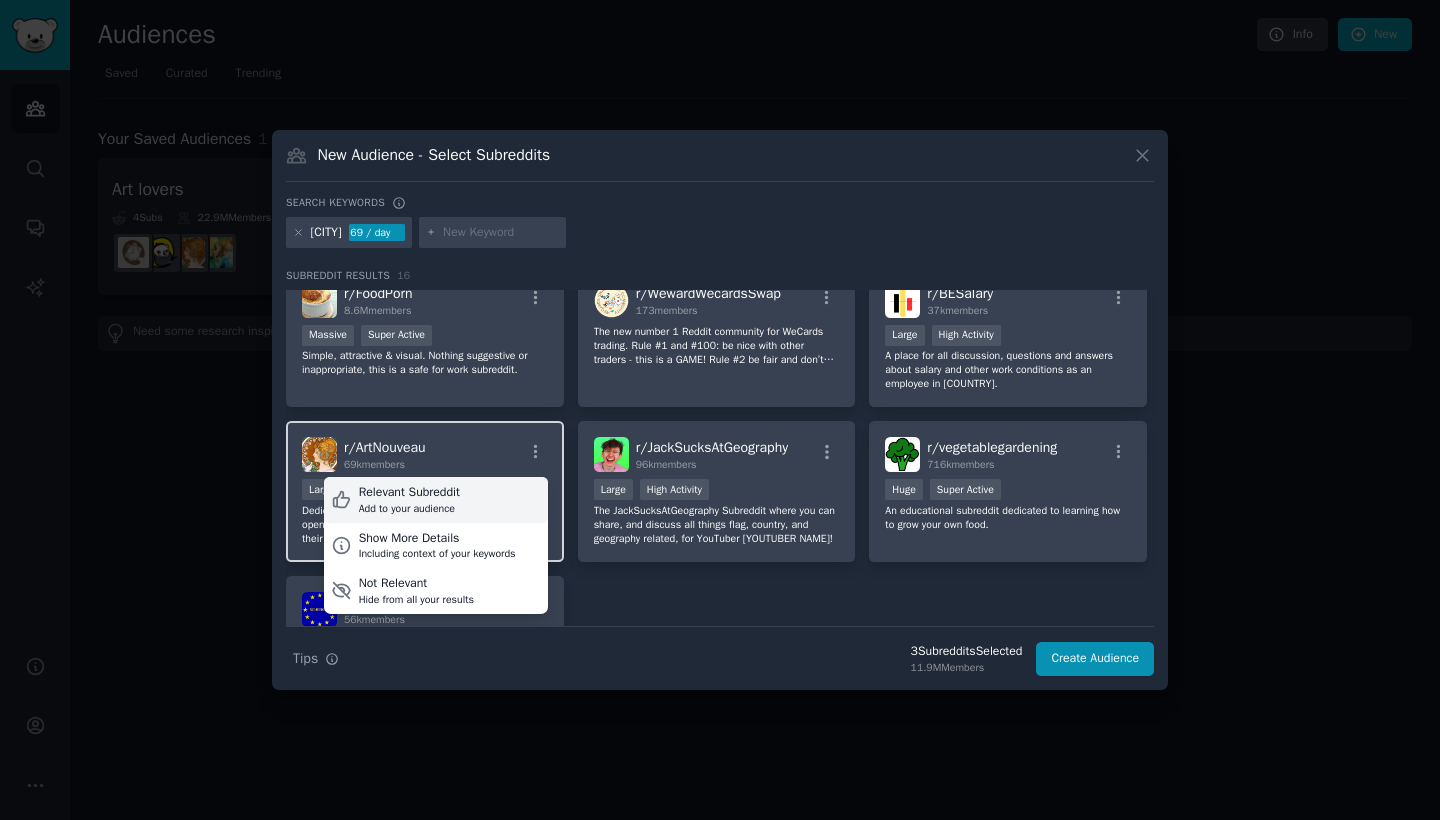 click on "Relevant Subreddit Add to your audience" at bounding box center (436, 500) 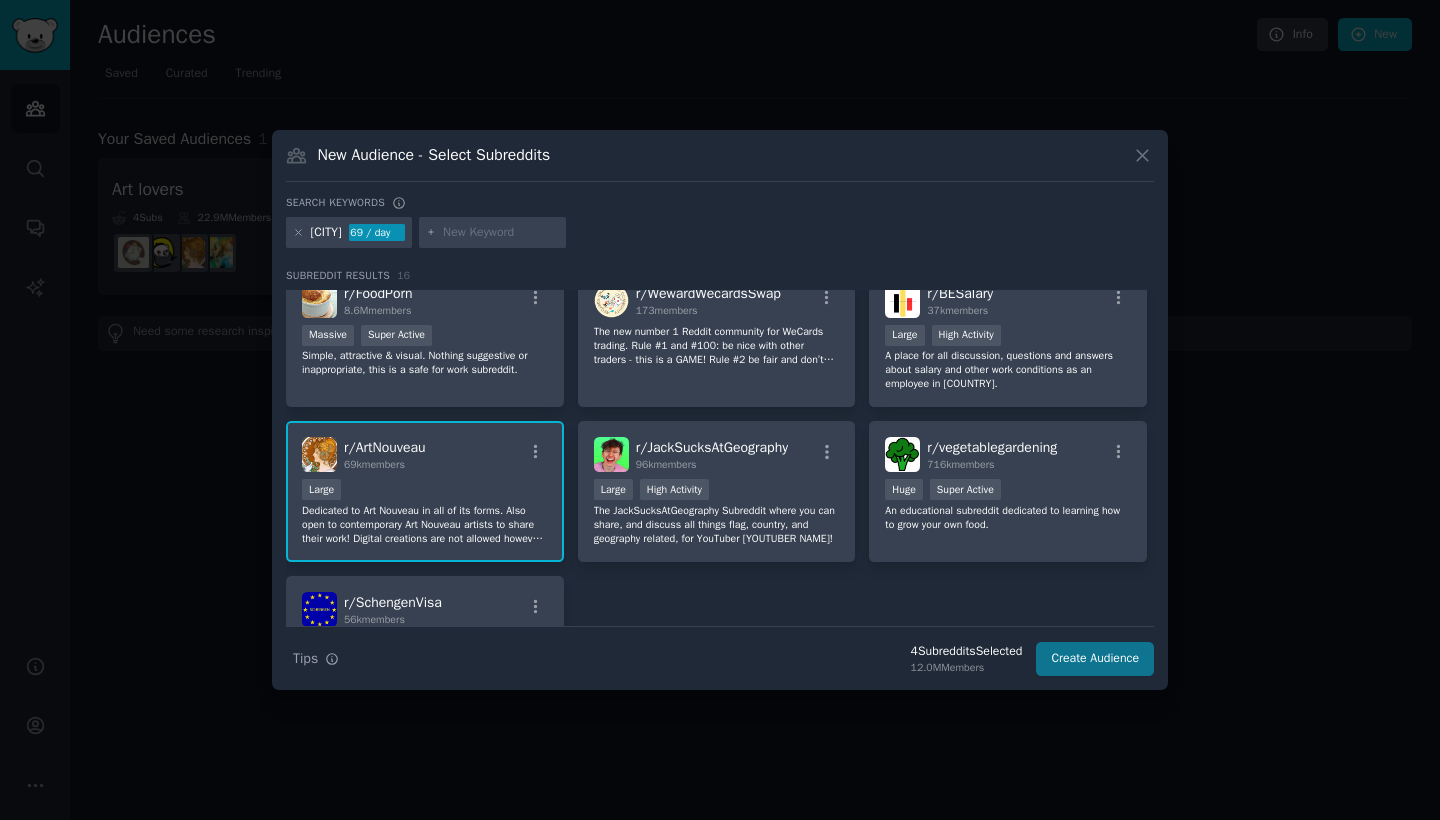 click on "Create Audience" at bounding box center (1095, 659) 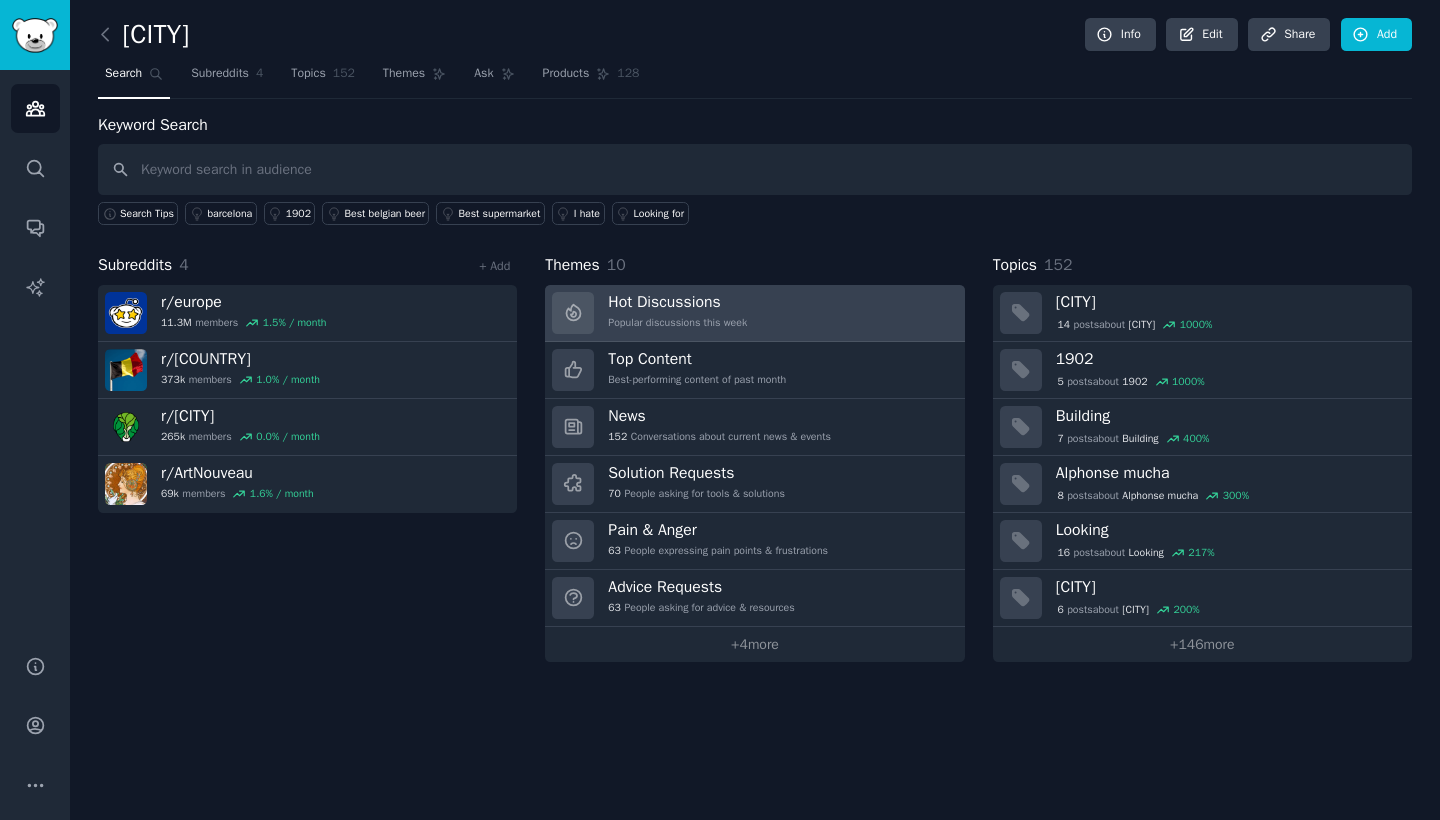 click on "Hot Discussions" at bounding box center (677, 302) 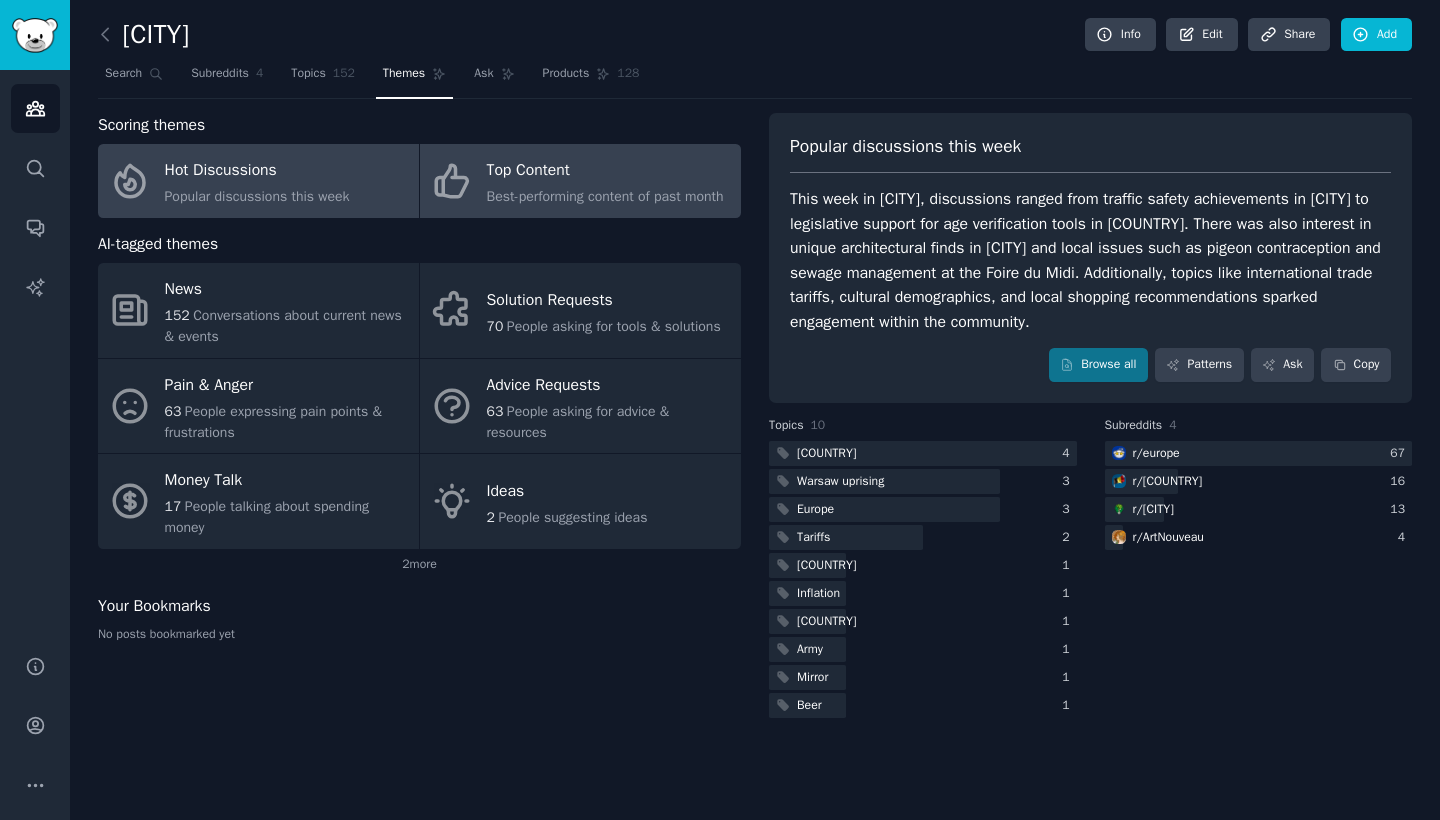 click on "Best-performing content of past month" at bounding box center (605, 196) 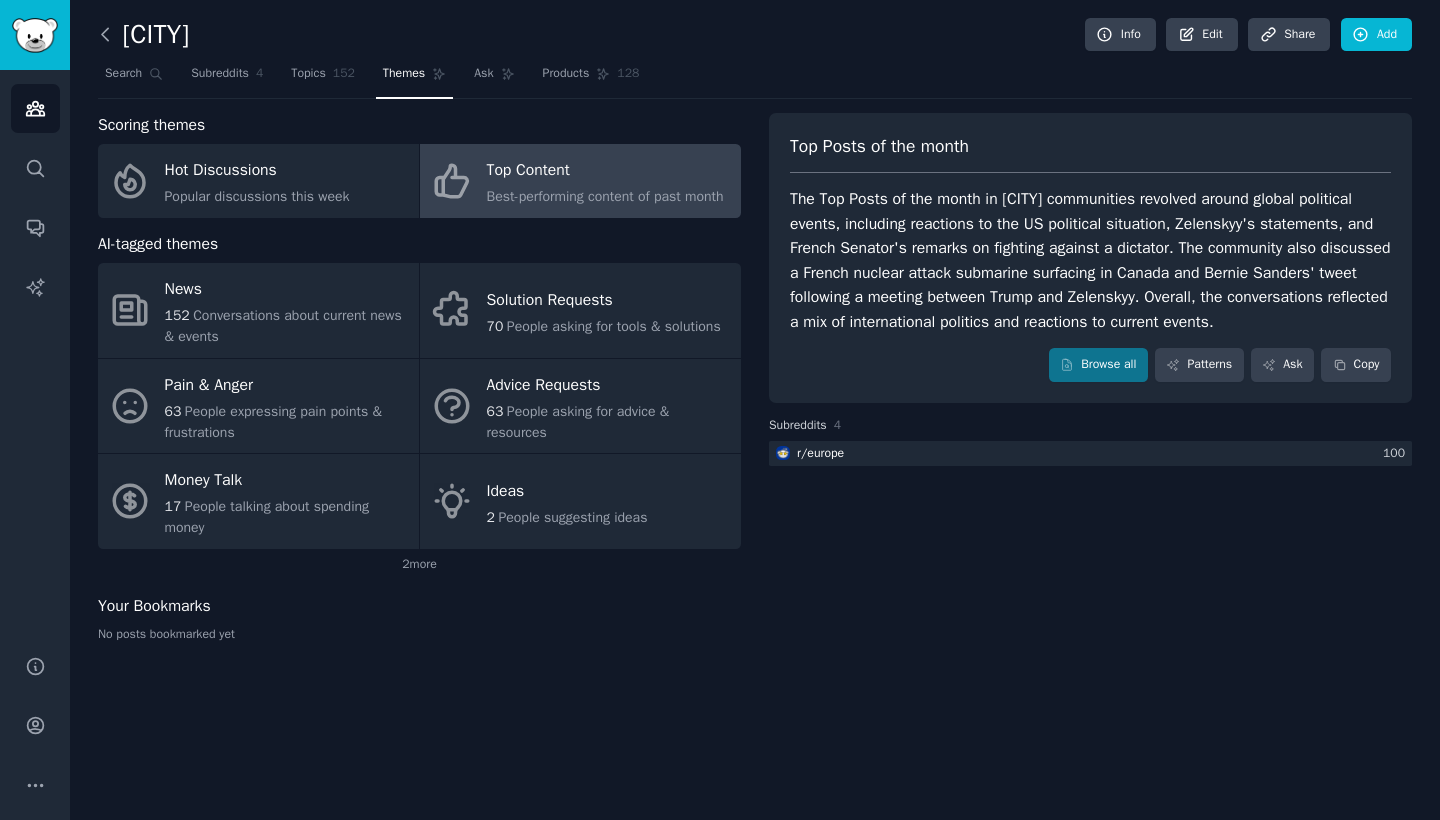 click 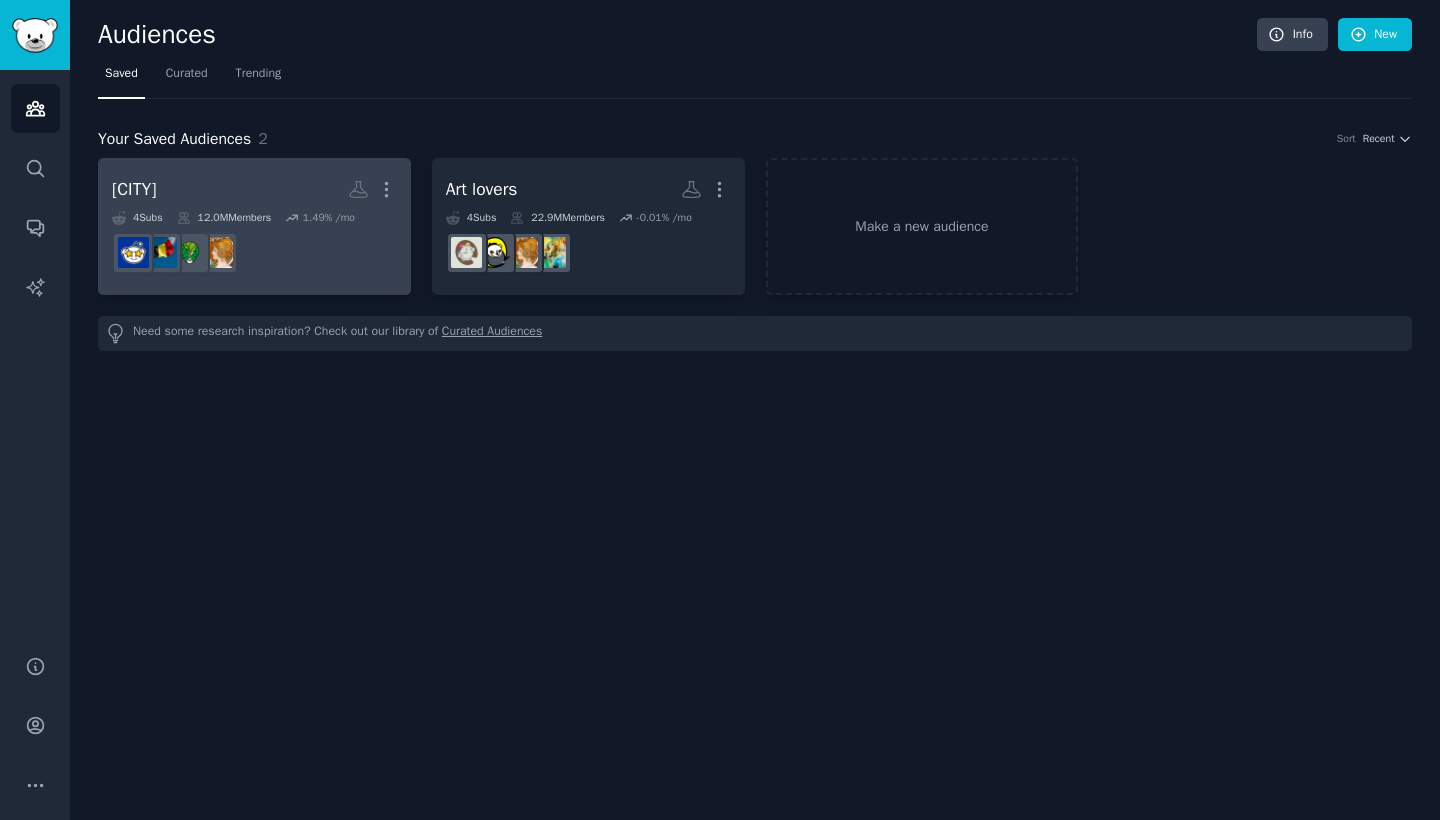 click on "brussels More" at bounding box center (254, 189) 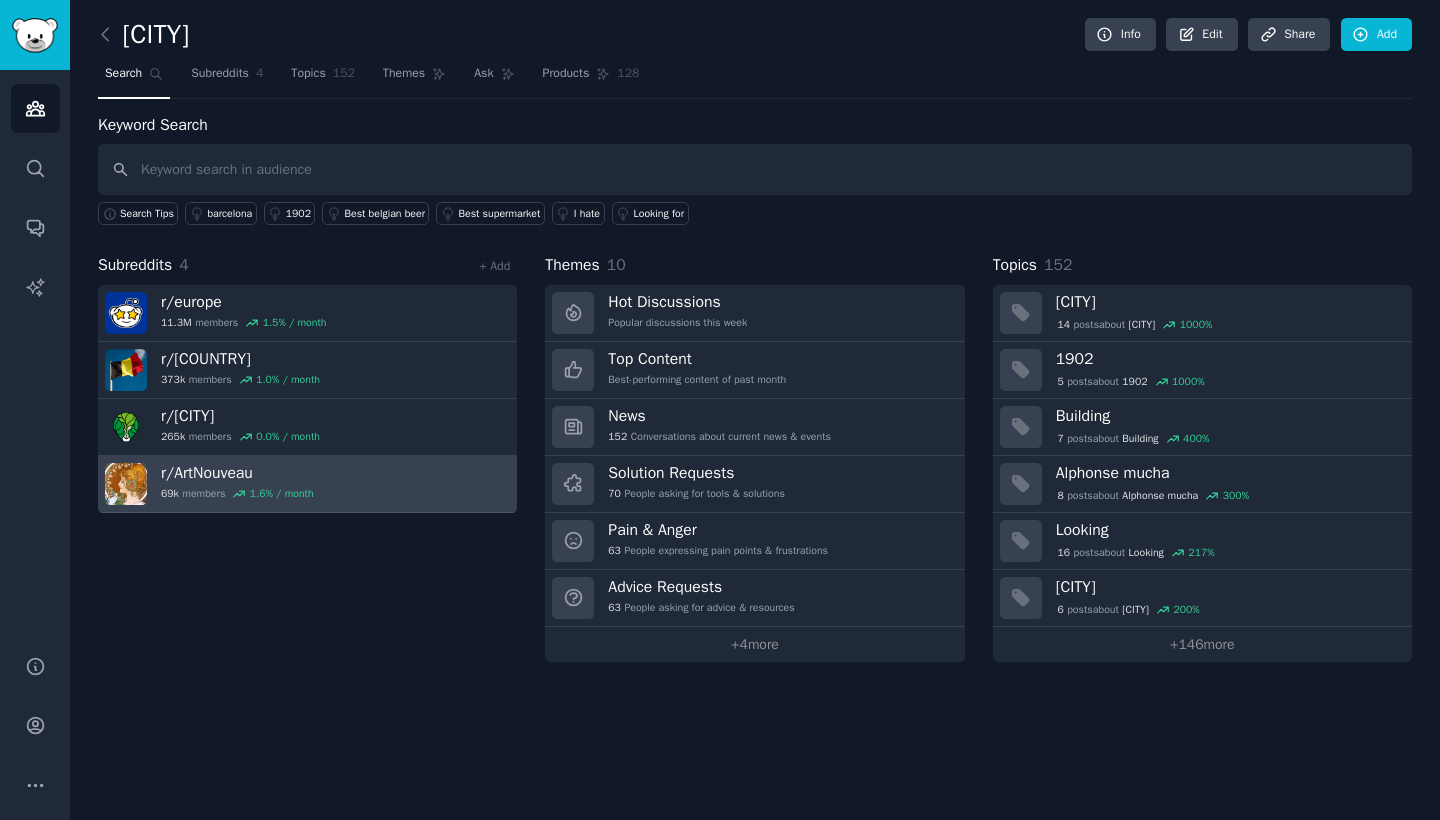 click 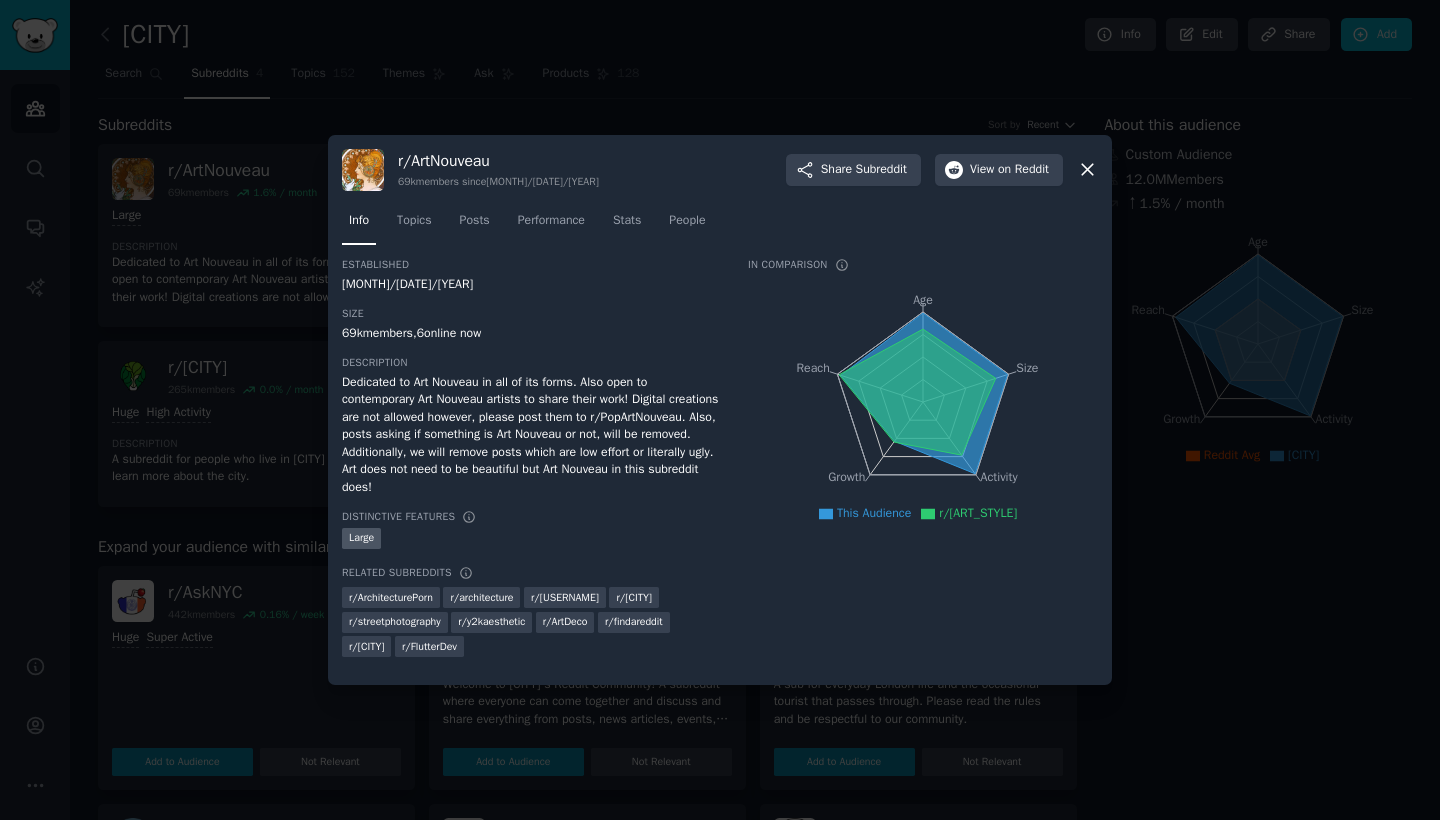 click 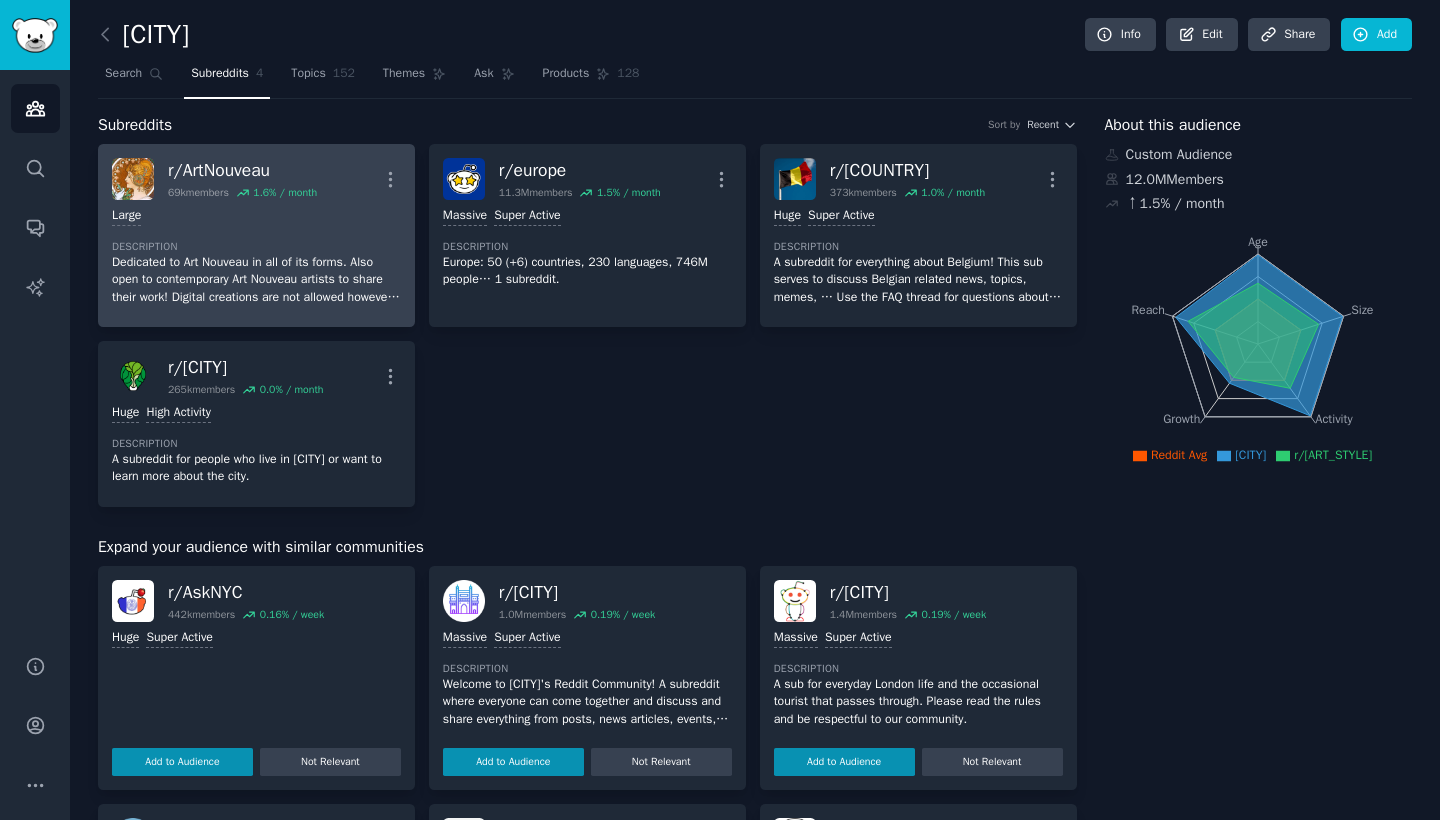 click on "Large Description Dedicated to Art Nouveau in all of its forms. Also open to contemporary Art Nouveau artists to share their work!
Digital creations are not allowed however, please post them to r/PopArtNouveau. Also, posts asking if something is Art Nouveau or not, will be removed. Additionally, we will remove posts which are low effort or literally ugly. Art does not need to be beautiful but Art Nouveau in this subreddit does!" at bounding box center (256, 256) 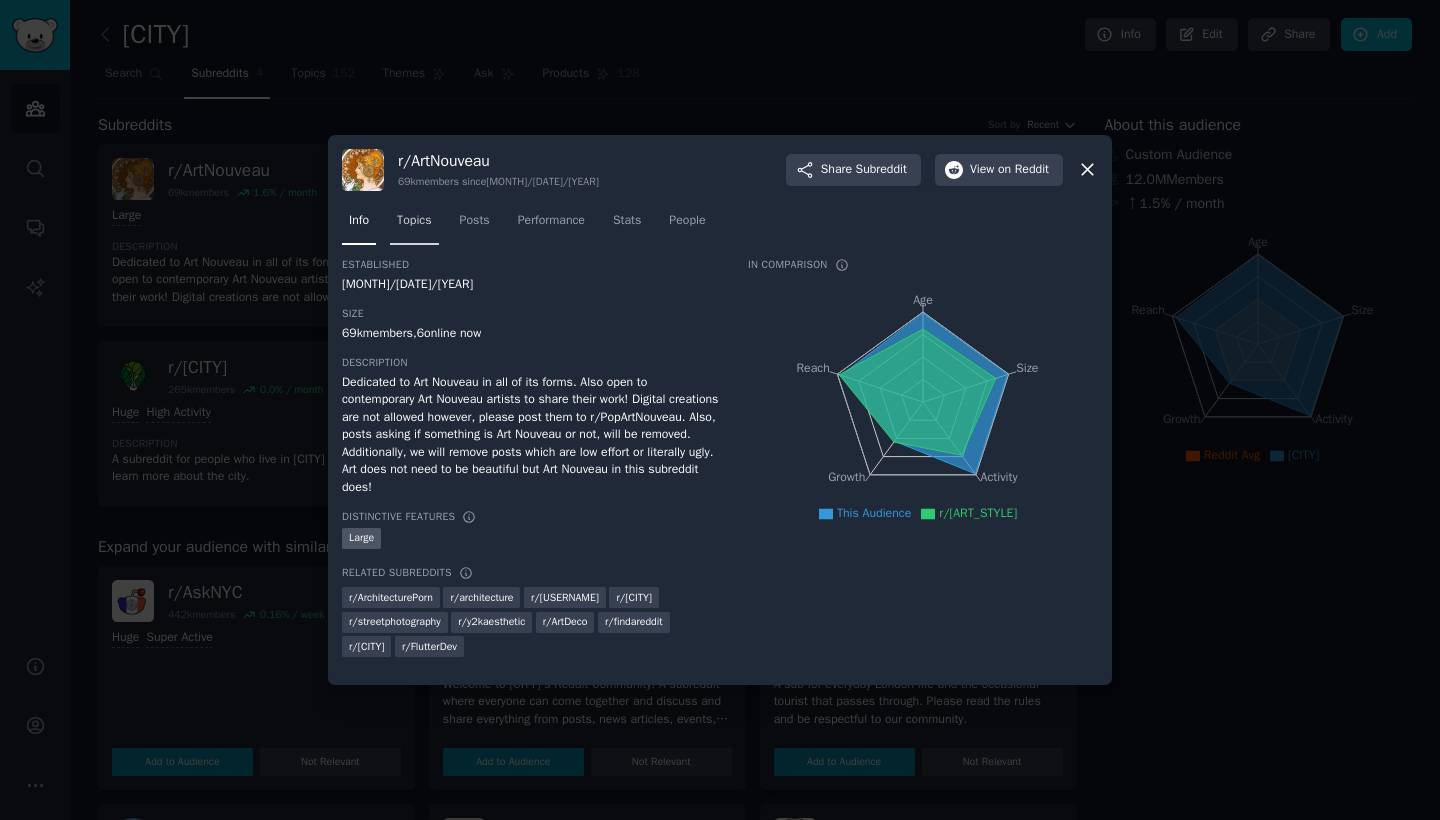 click on "Topics" at bounding box center [414, 221] 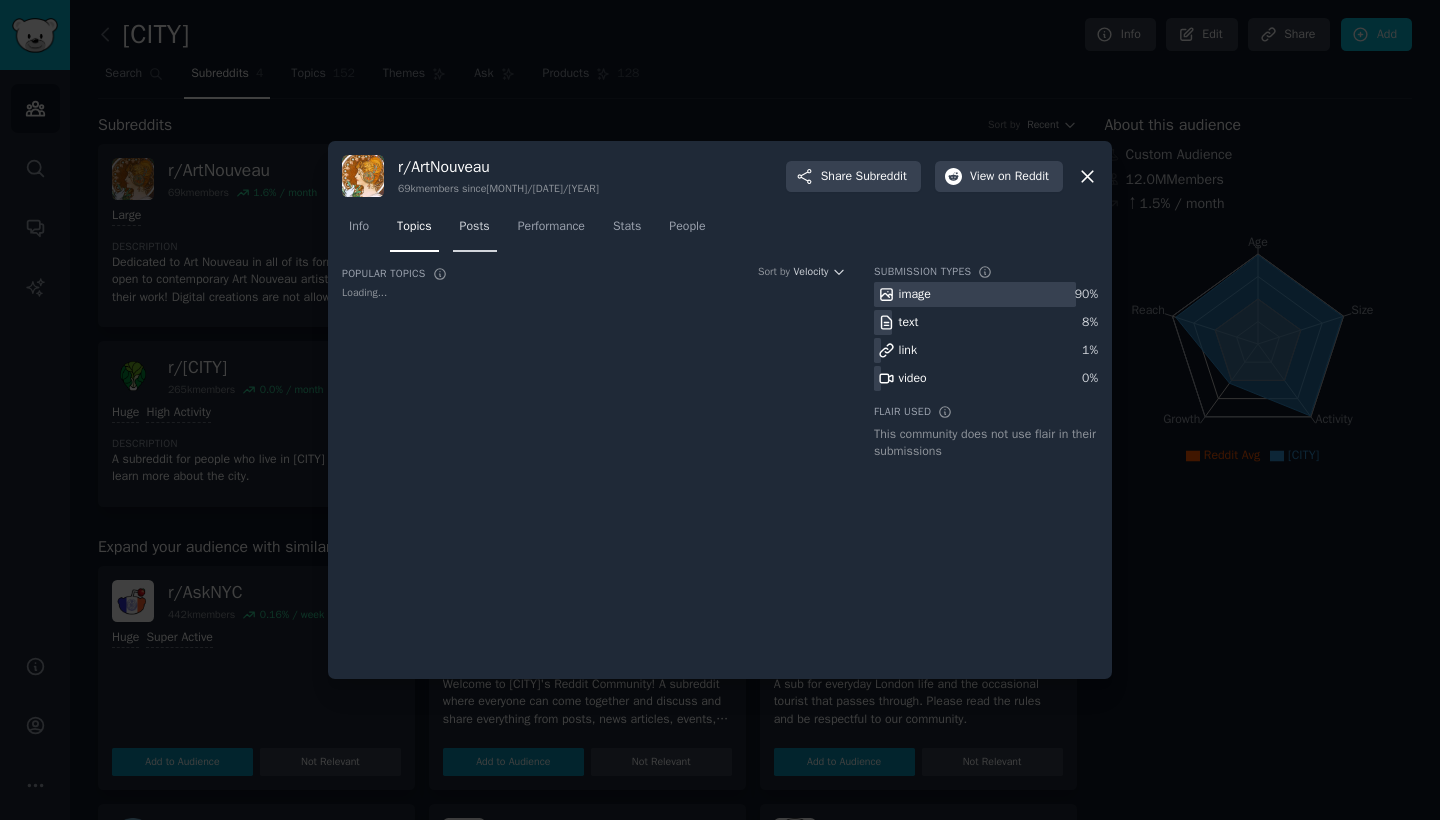 click on "Posts" at bounding box center [475, 227] 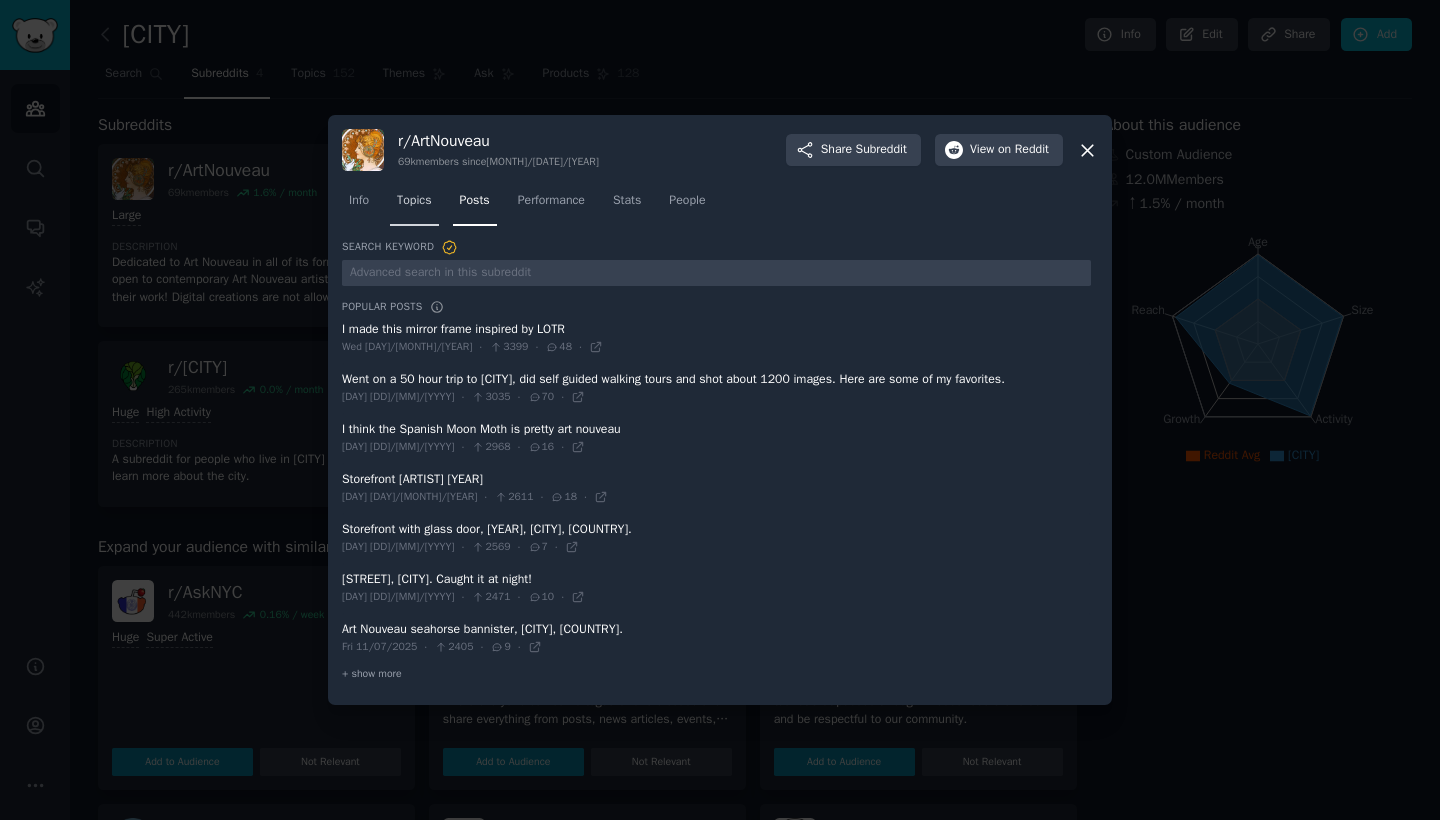 click on "Topics" at bounding box center [414, 201] 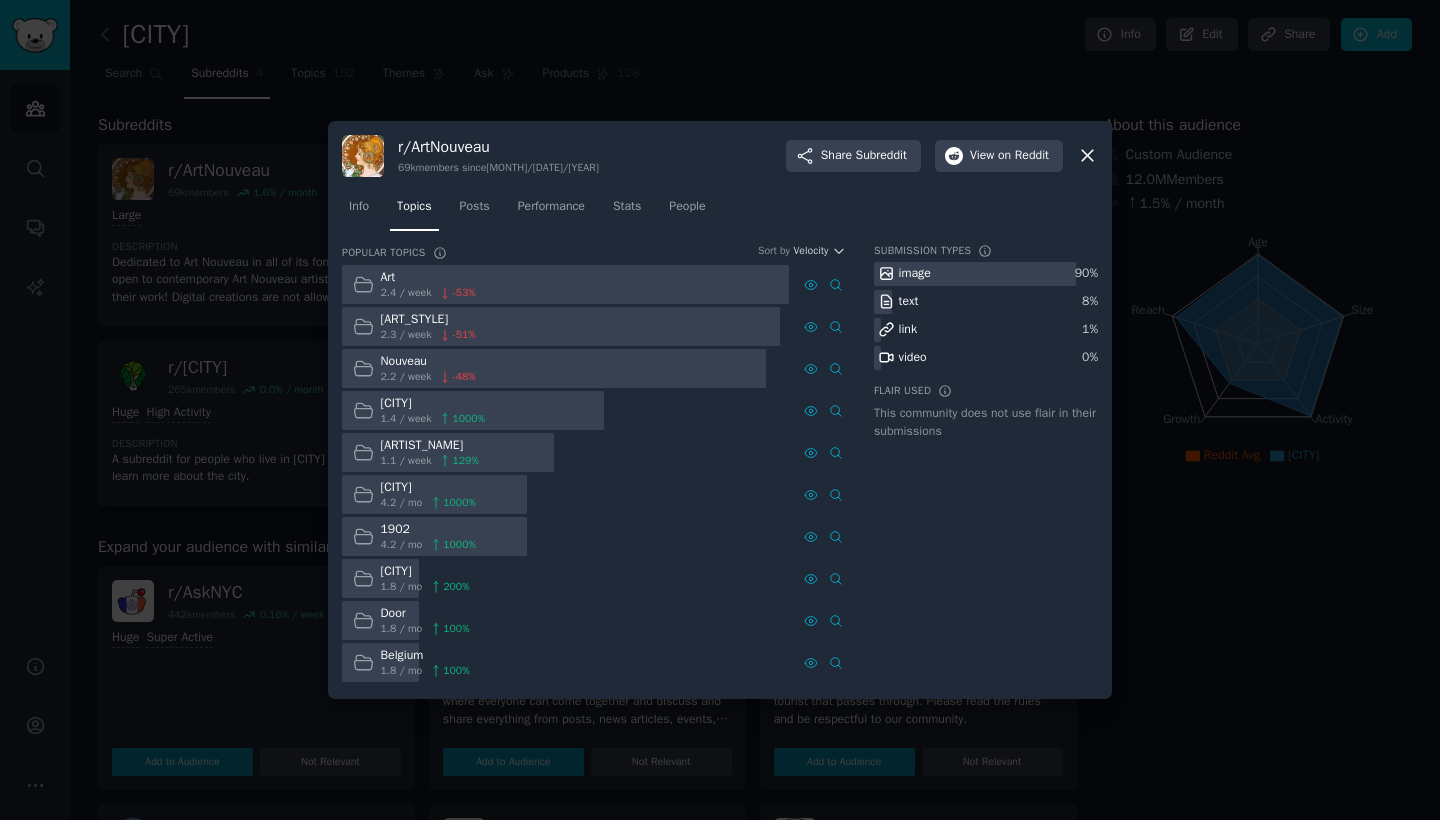 click on "Brussels 4.2 / mo 1000 %" at bounding box center (414, 494) 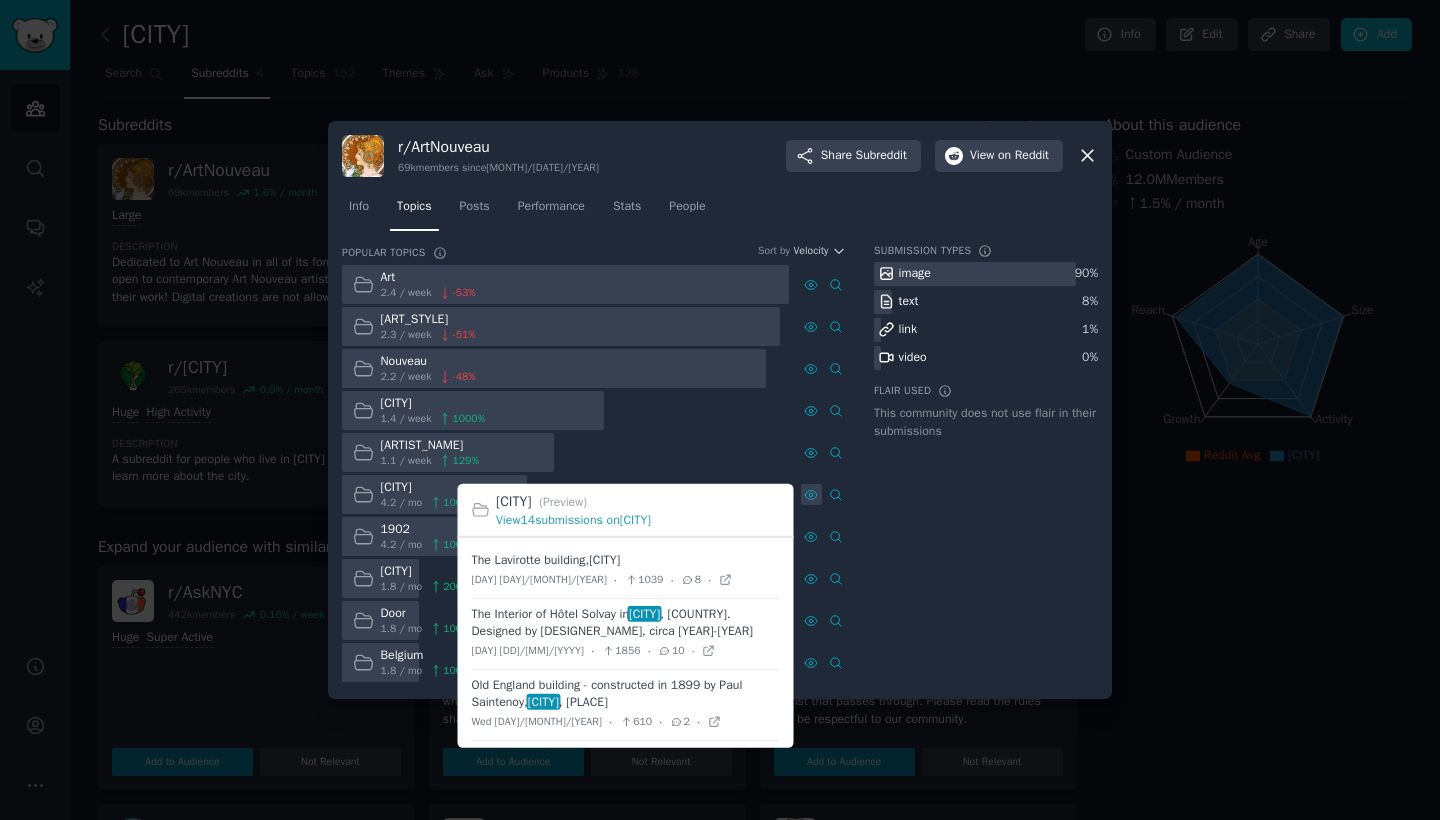 click 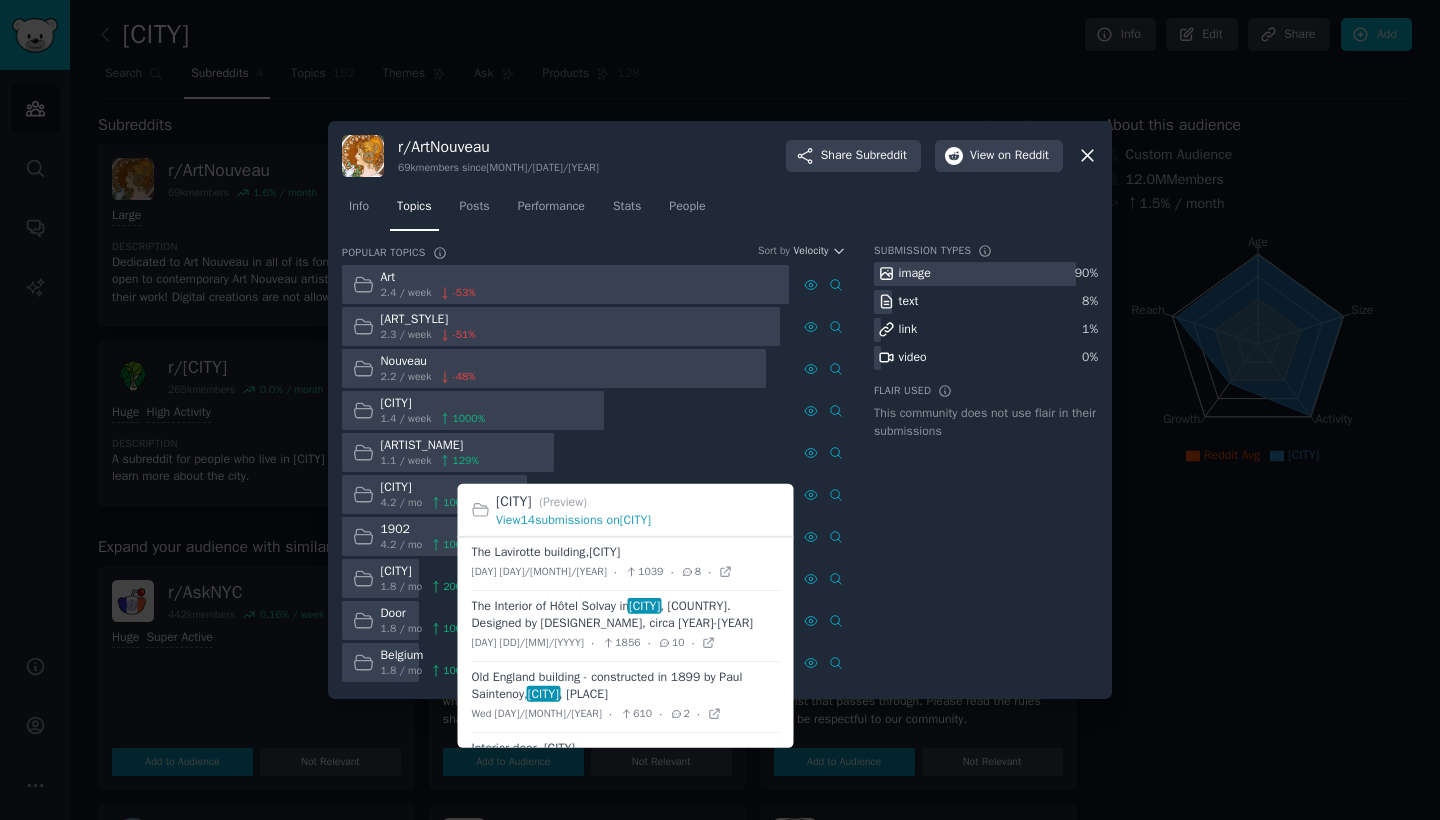 scroll, scrollTop: 6, scrollLeft: 0, axis: vertical 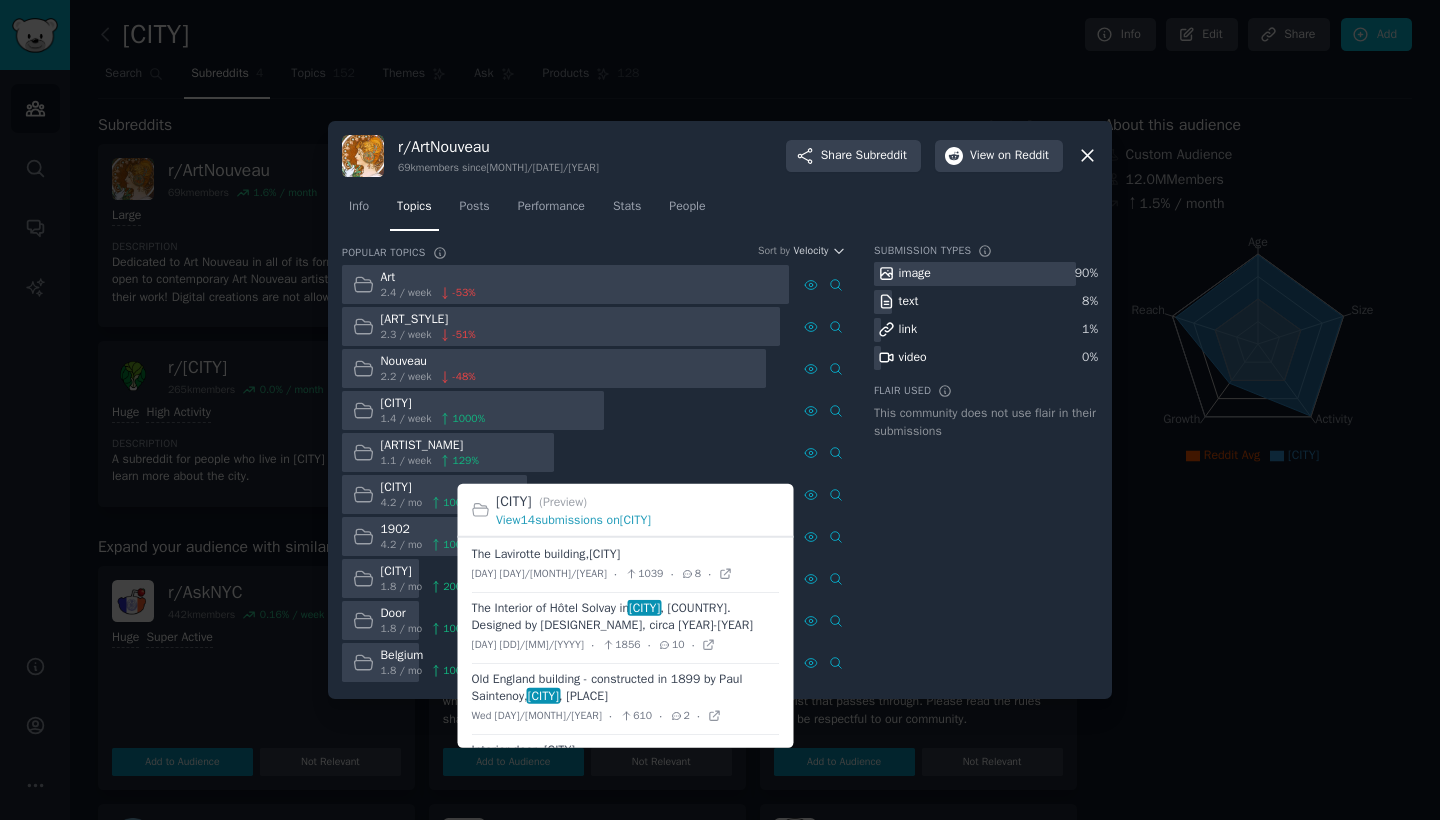 click at bounding box center [626, 628] 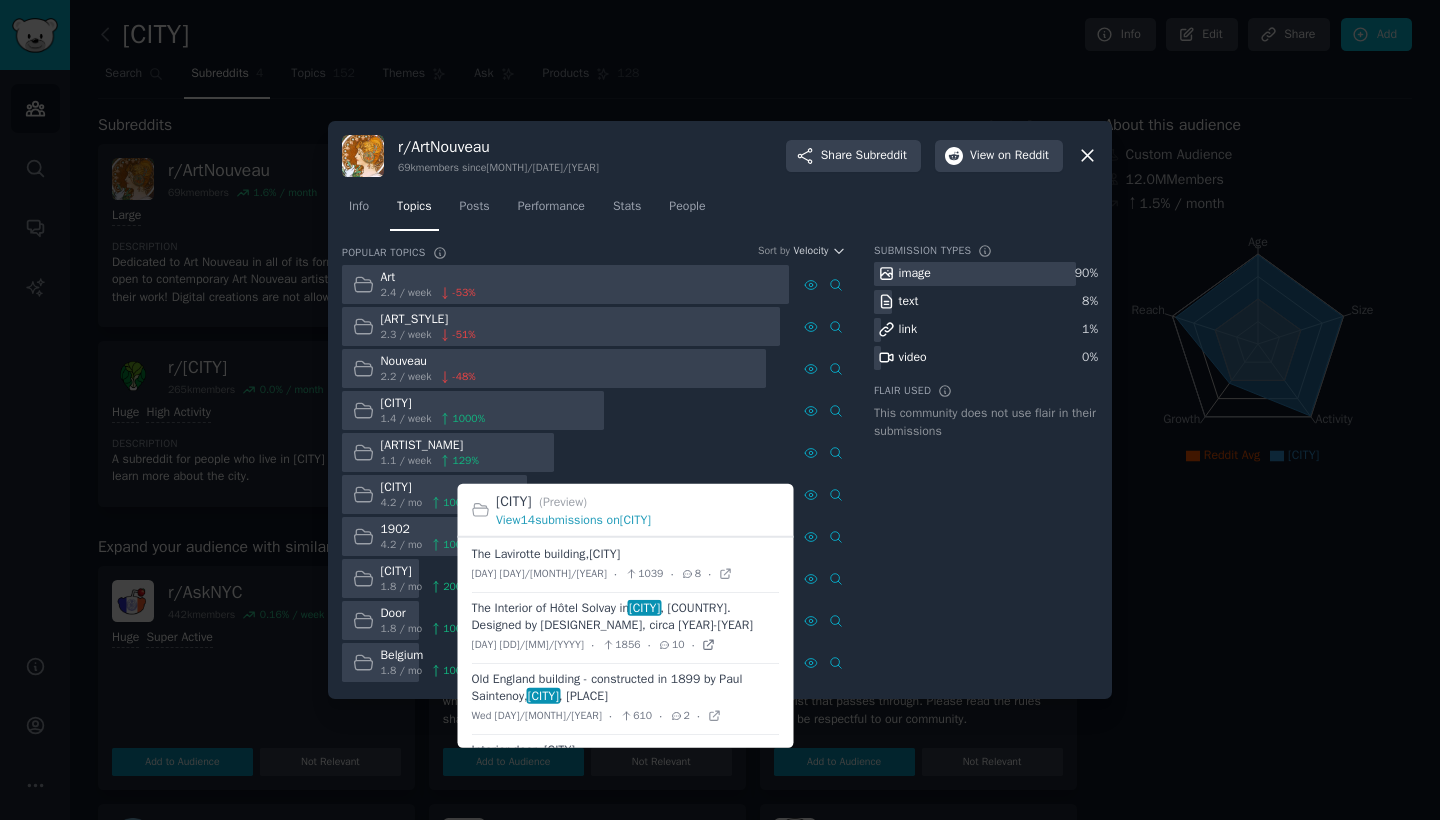 click 